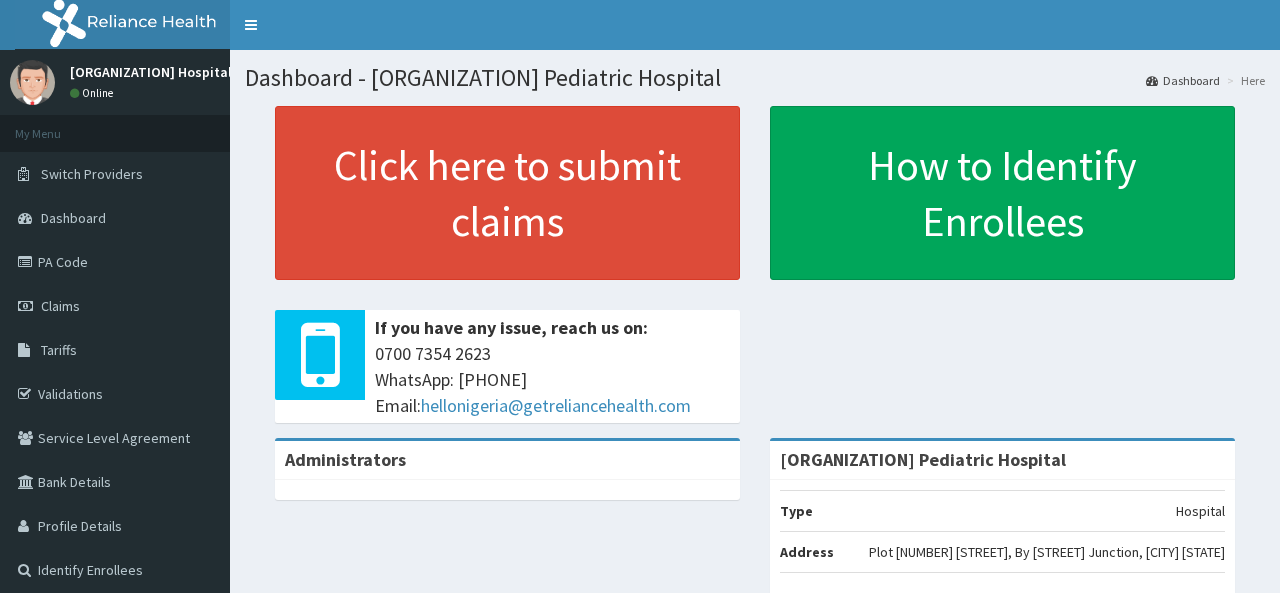 scroll, scrollTop: 0, scrollLeft: 0, axis: both 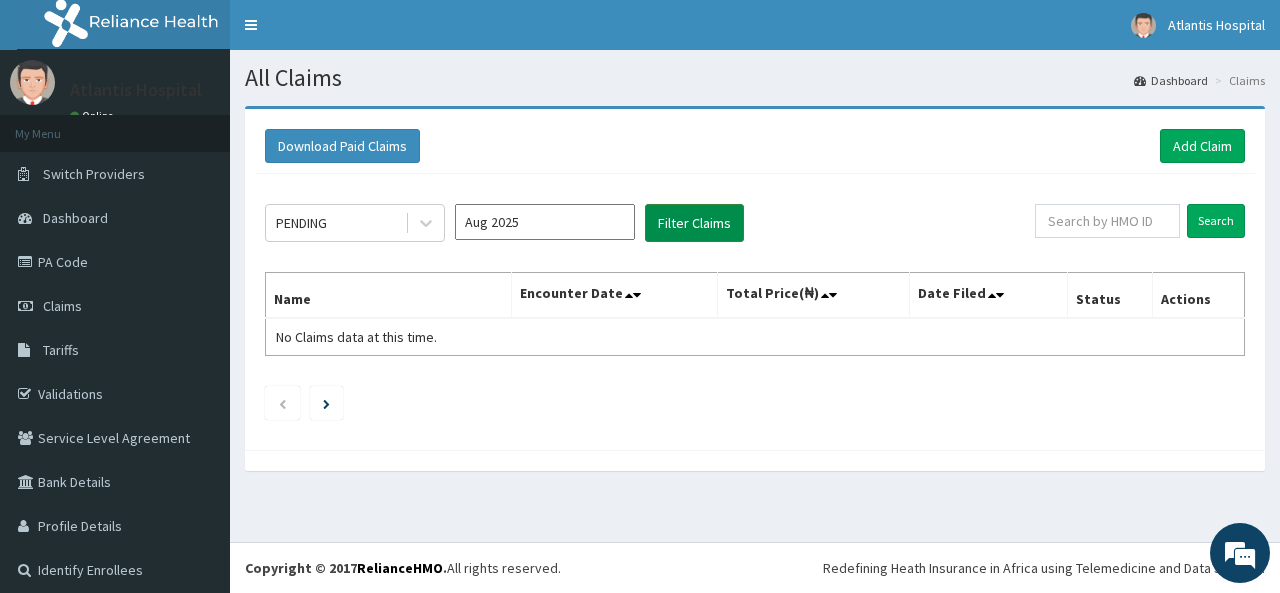click on "Filter Claims" at bounding box center (694, 223) 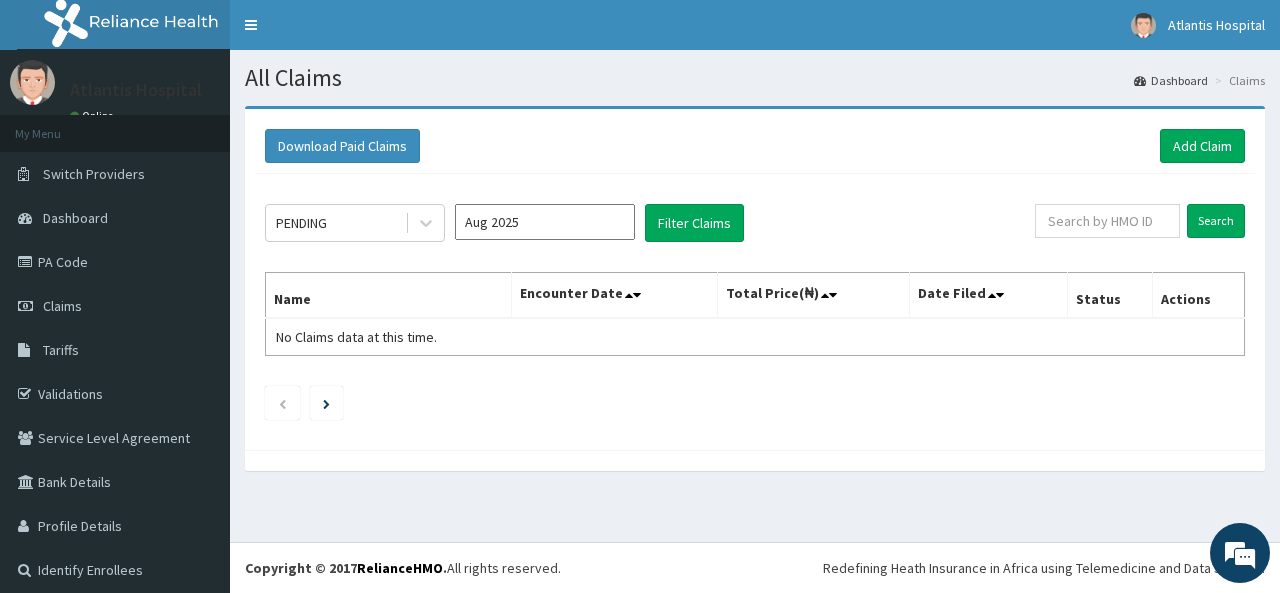 click on "Aug 2025" at bounding box center (545, 222) 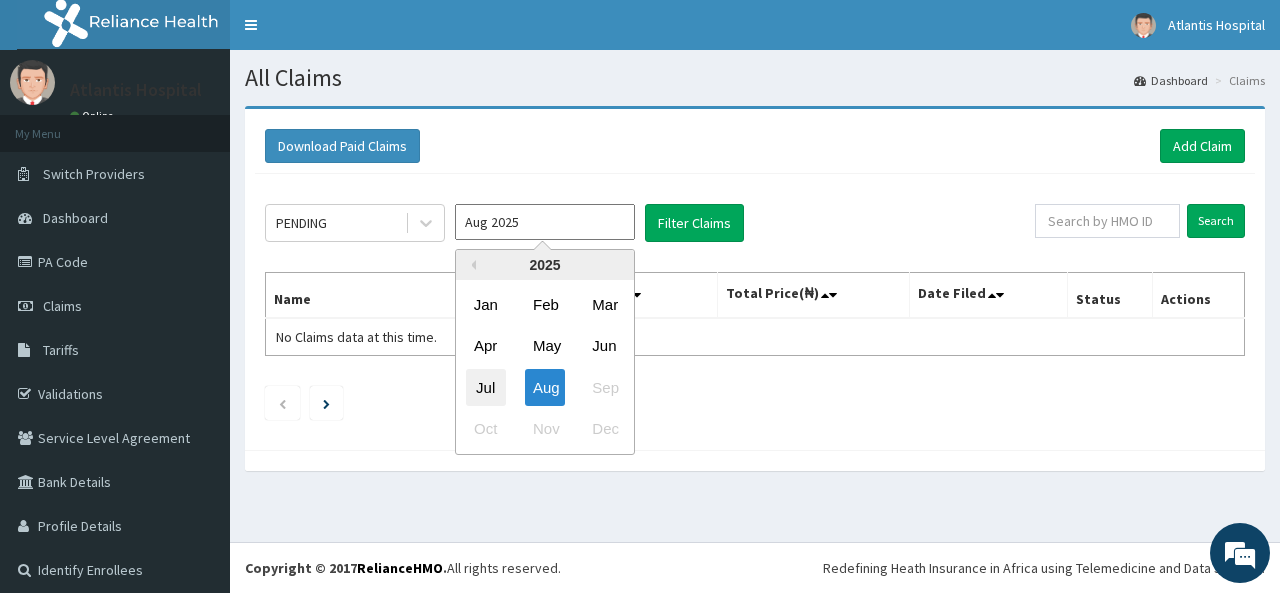 click on "Jul" at bounding box center (486, 387) 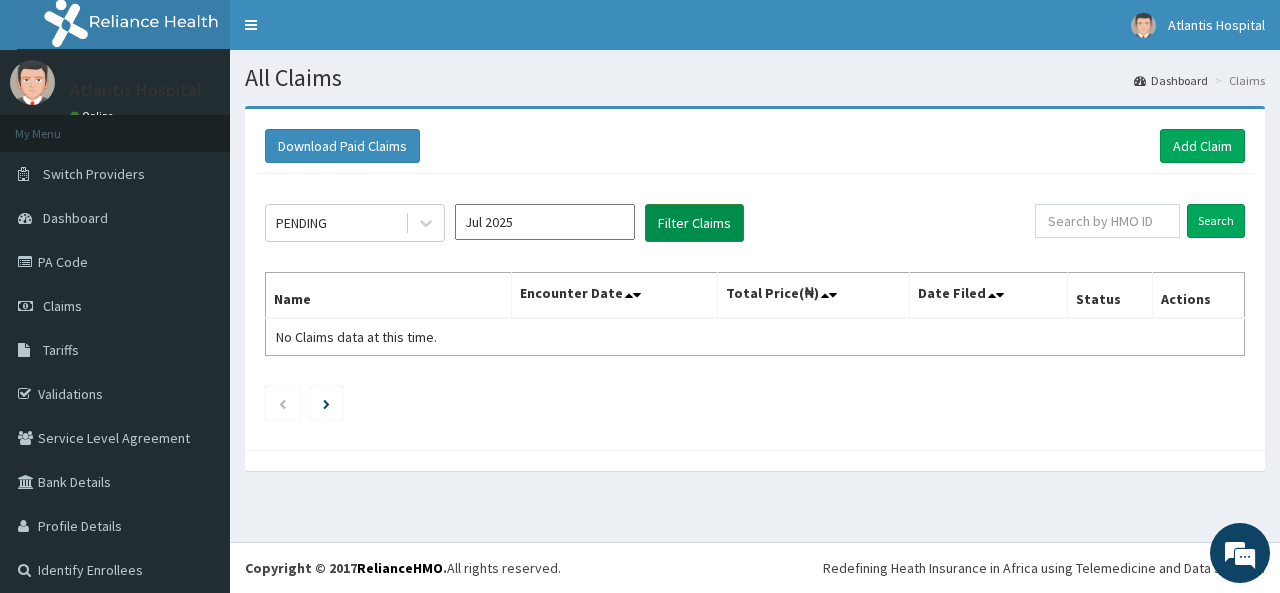 click on "Filter Claims" at bounding box center [694, 223] 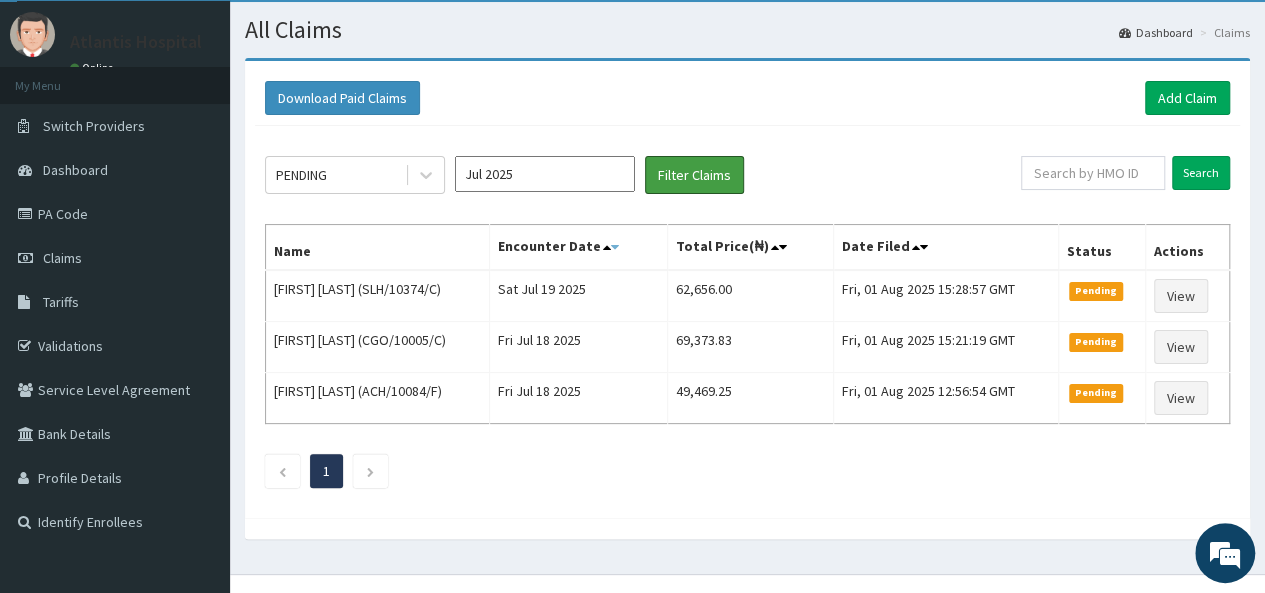 scroll, scrollTop: 75, scrollLeft: 0, axis: vertical 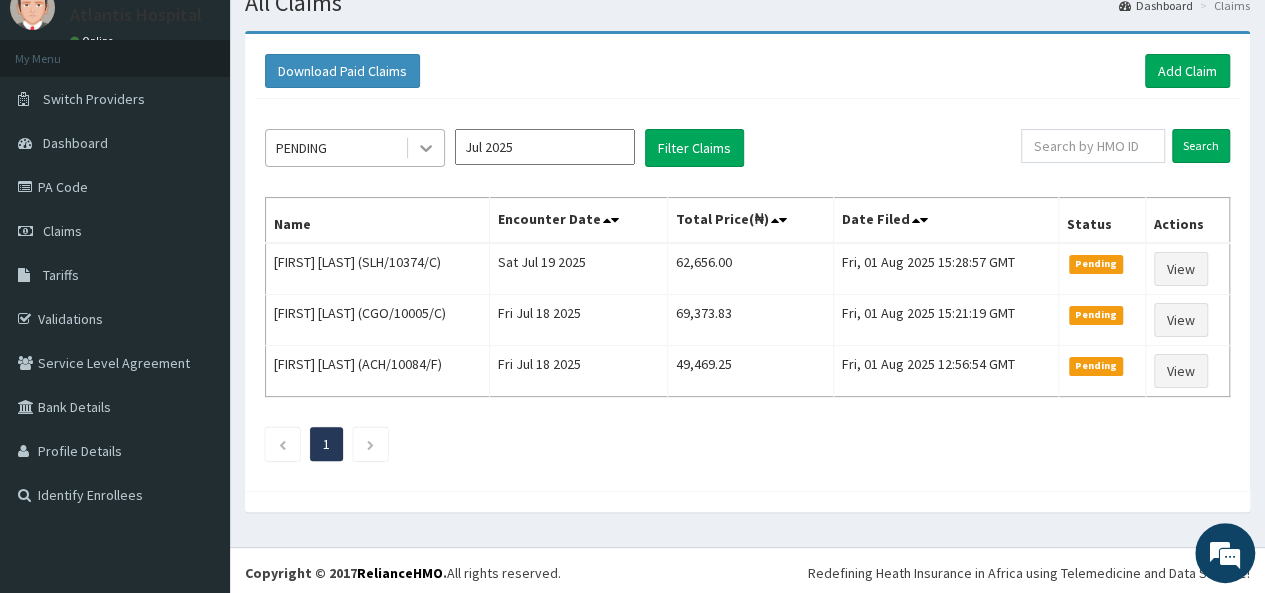 click 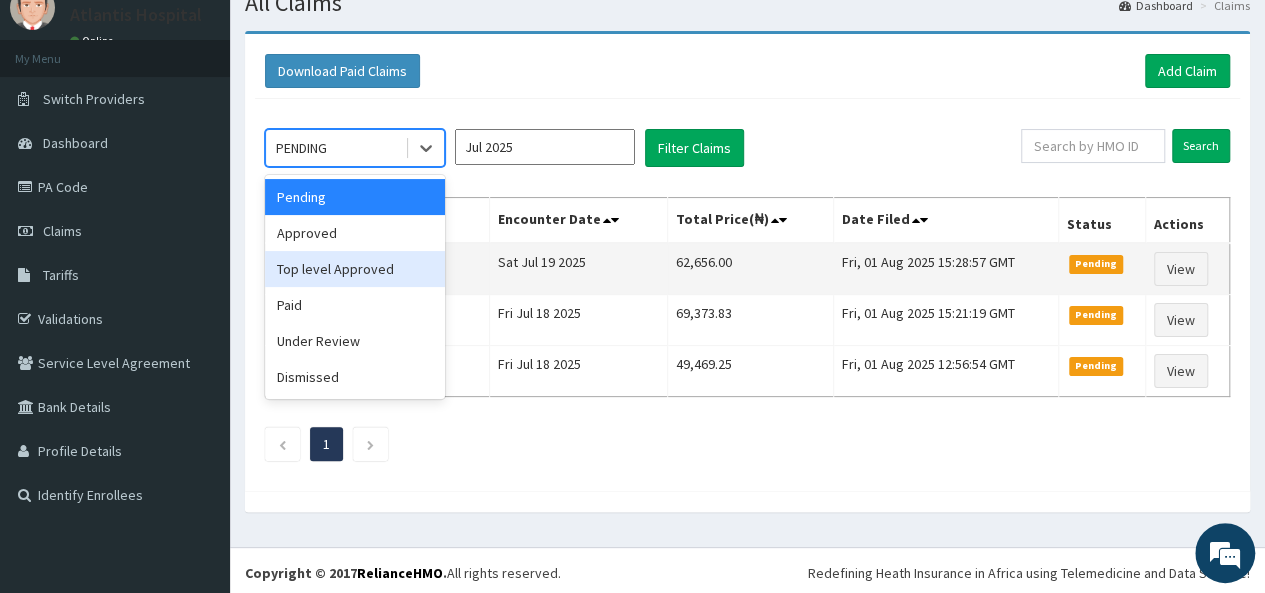 click on "Top level Approved" at bounding box center (355, 269) 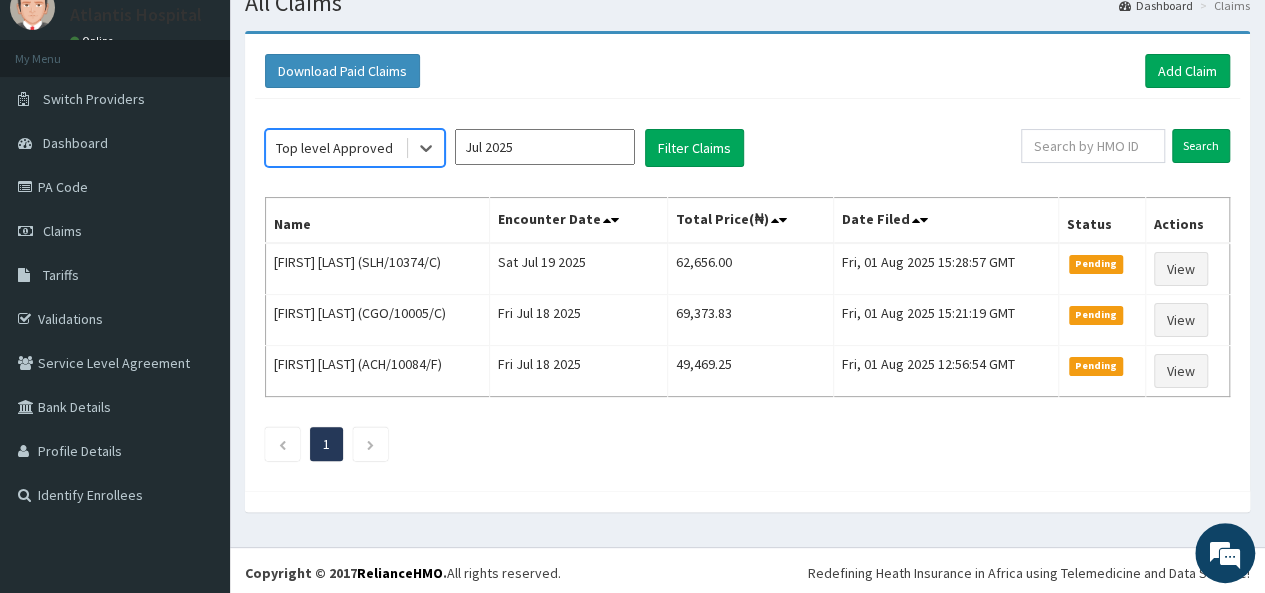 scroll, scrollTop: 0, scrollLeft: 0, axis: both 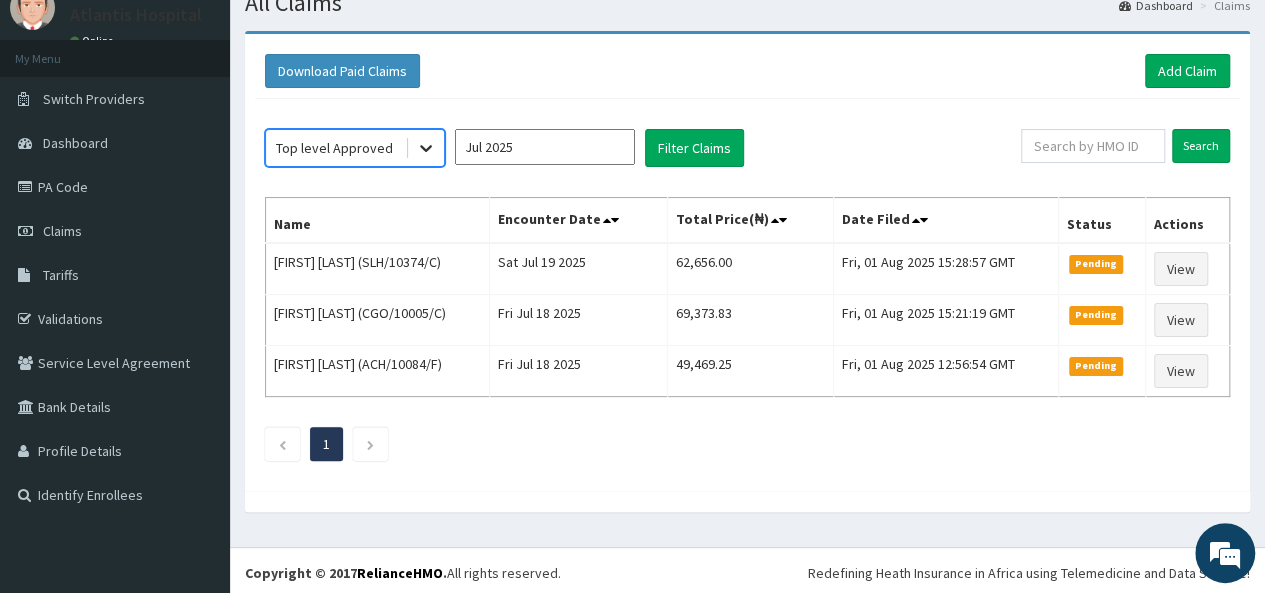 click 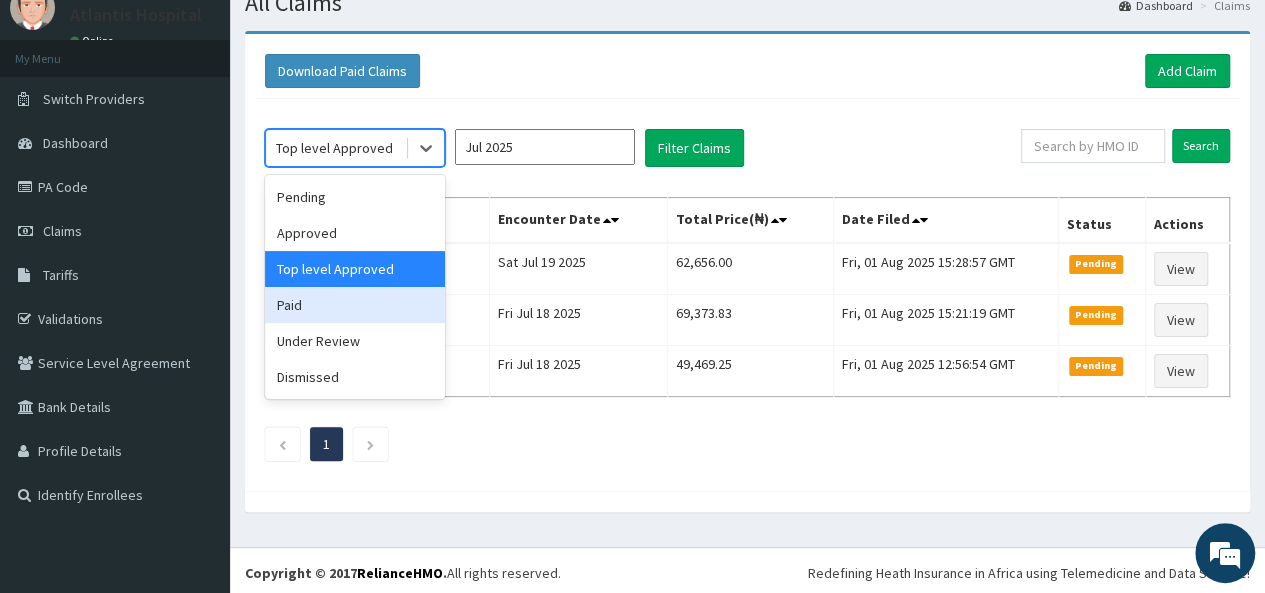 click on "Paid" at bounding box center (355, 305) 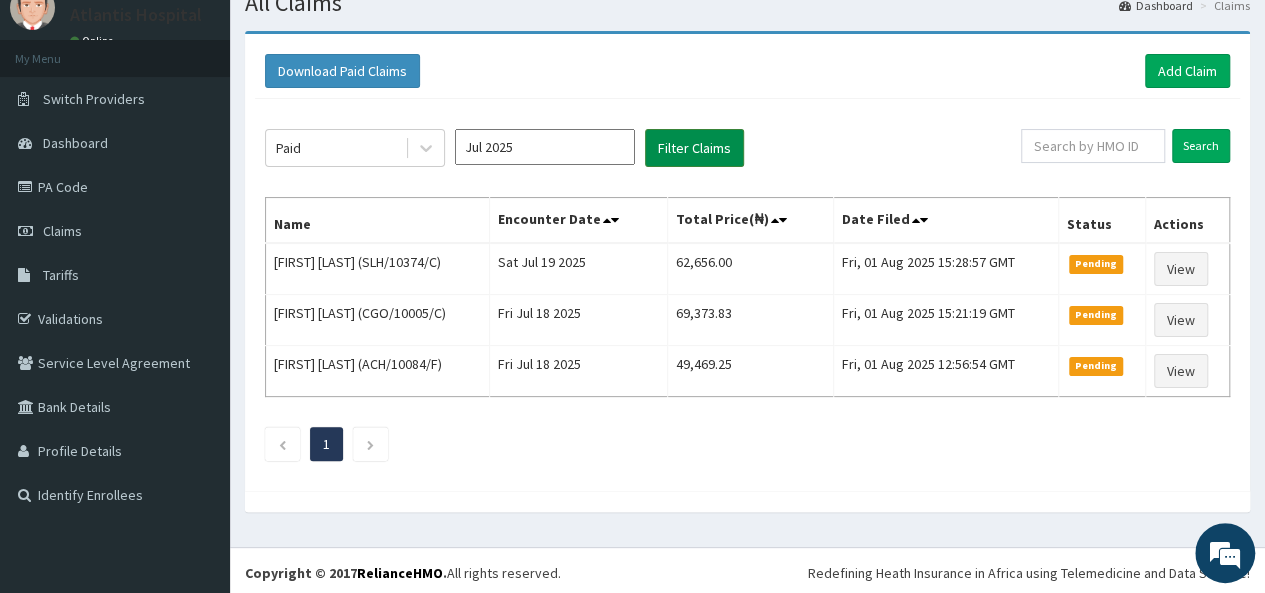 click on "Filter Claims" at bounding box center (694, 148) 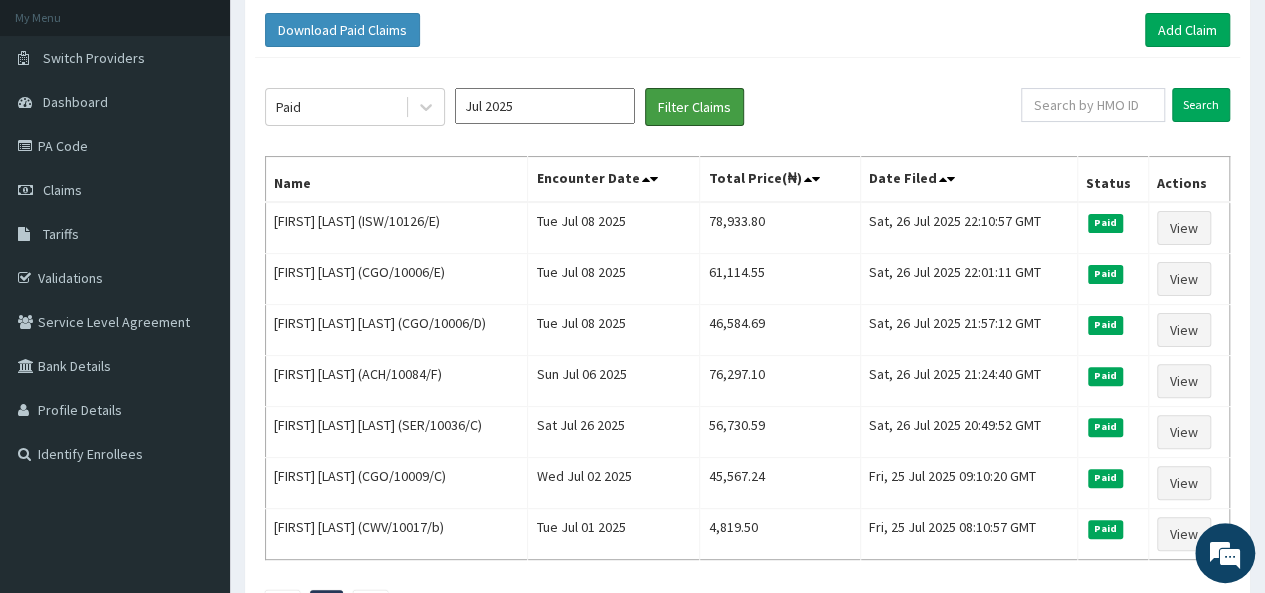 scroll, scrollTop: 75, scrollLeft: 0, axis: vertical 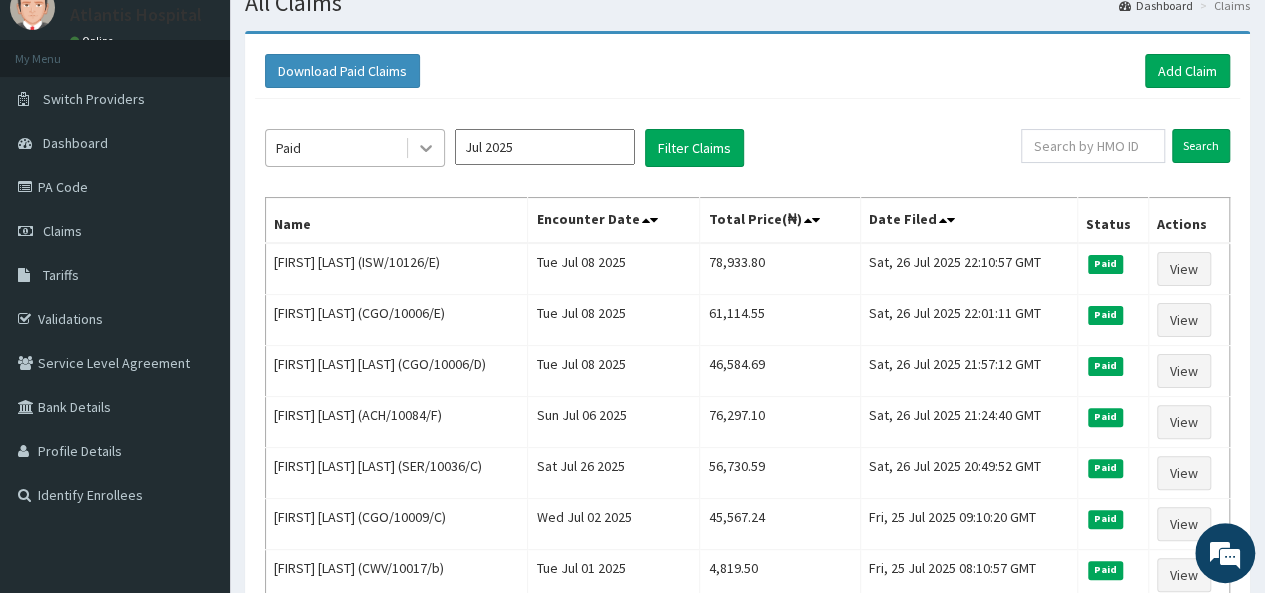 click 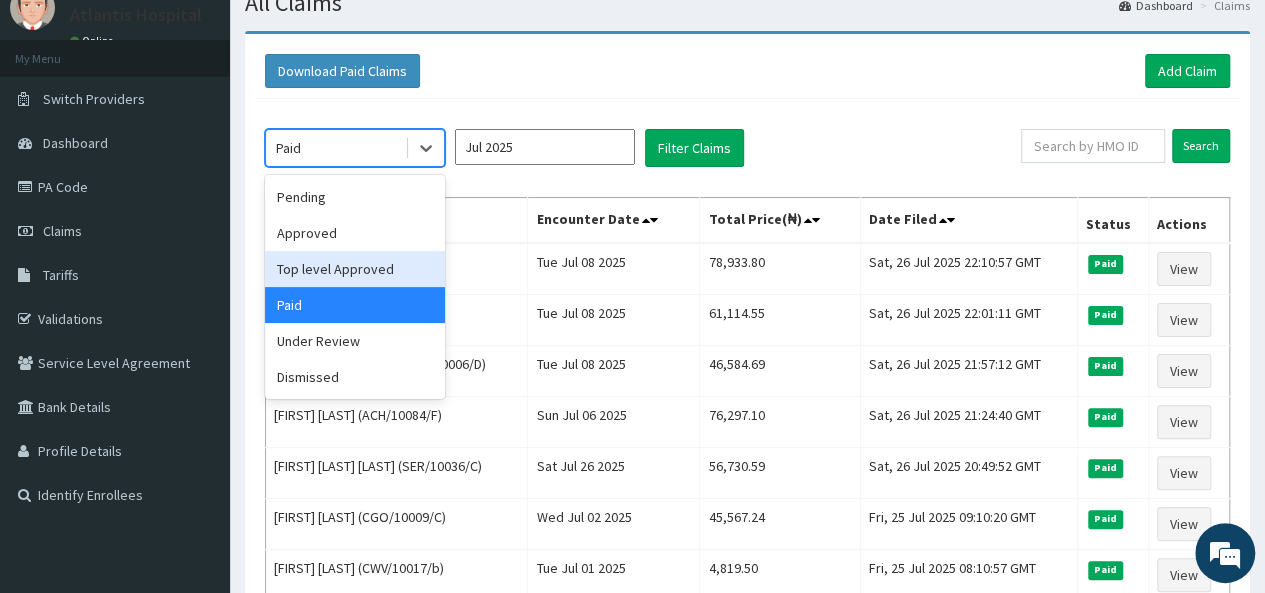 click on "Top level Approved" at bounding box center (355, 269) 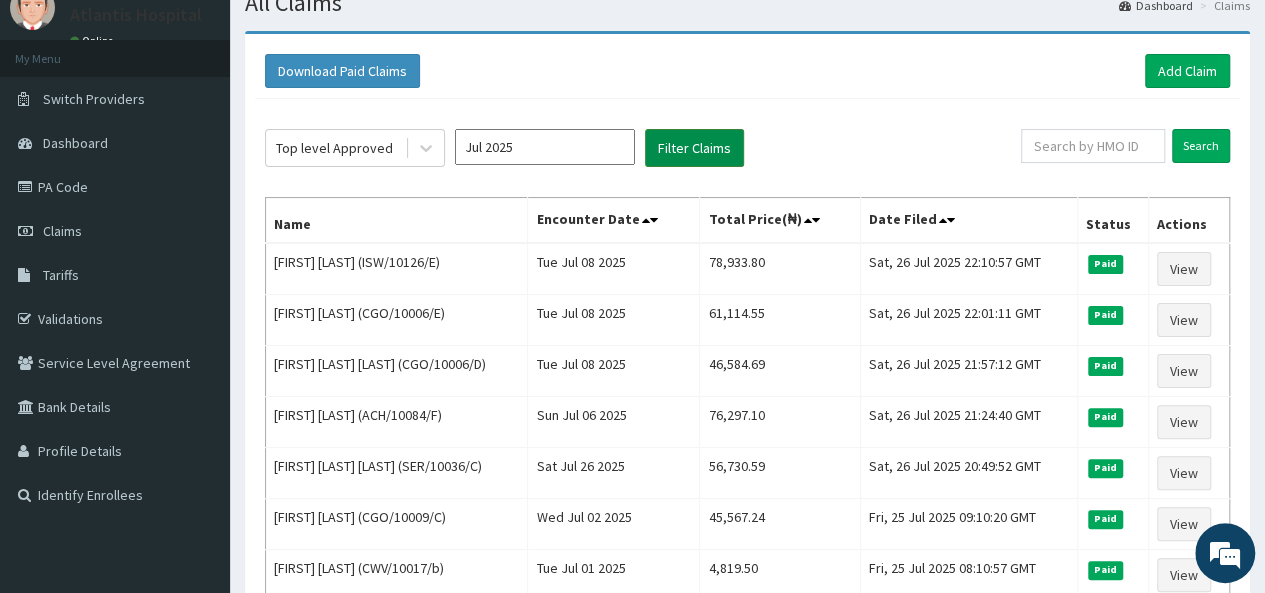 click on "Filter Claims" at bounding box center [694, 148] 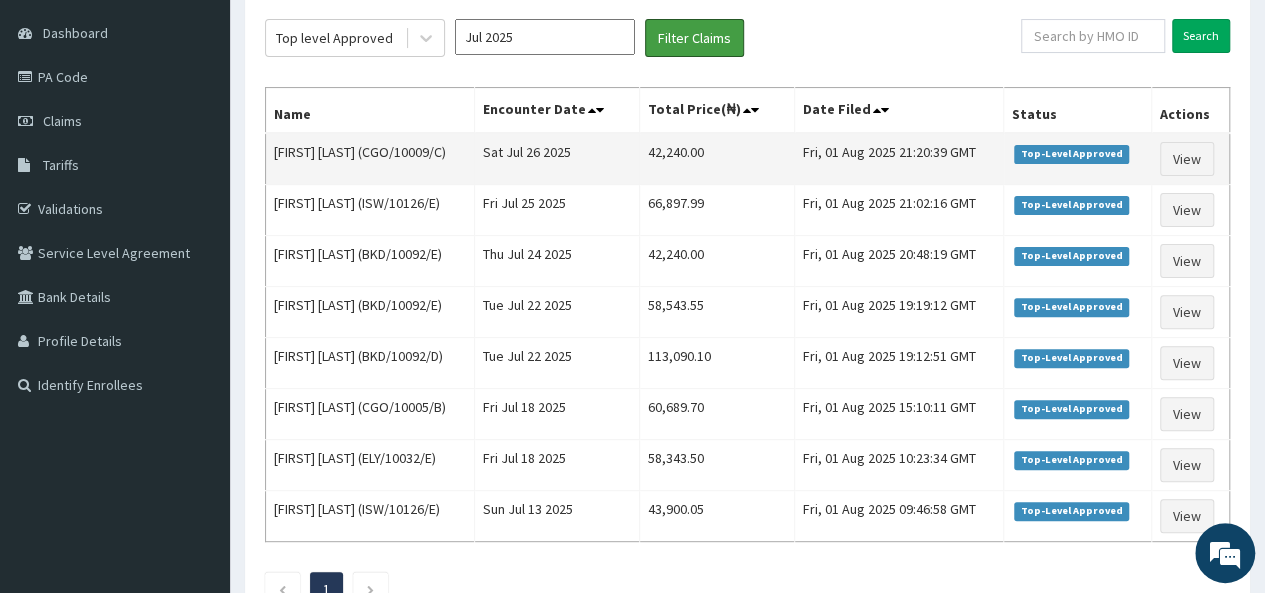scroll, scrollTop: 75, scrollLeft: 0, axis: vertical 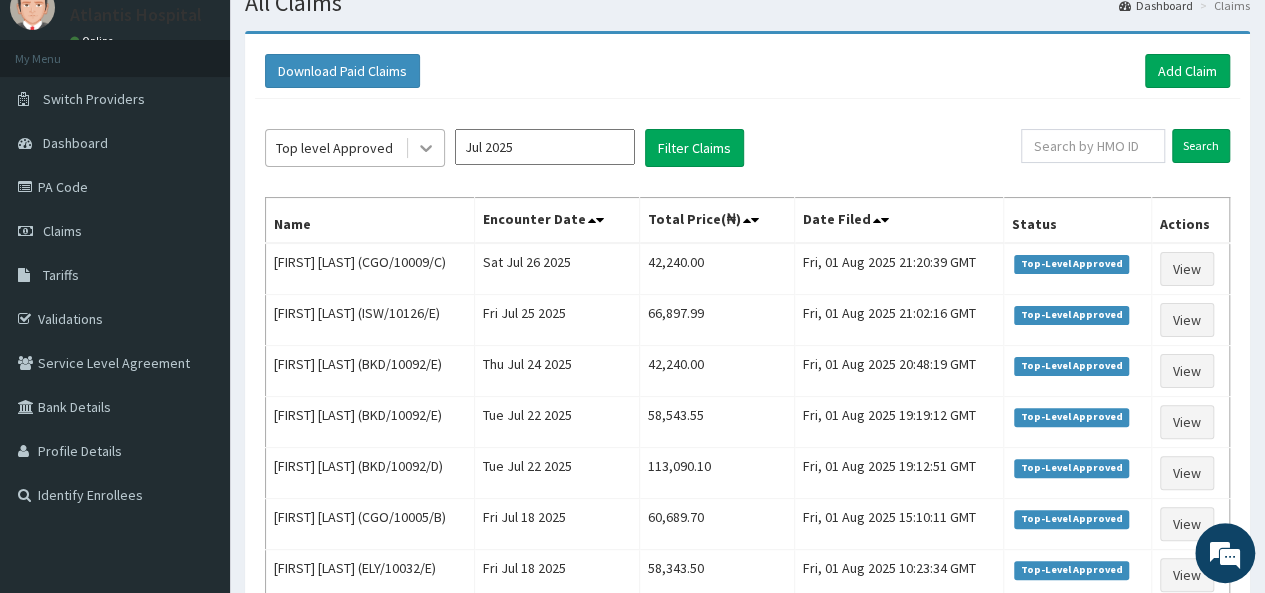 click 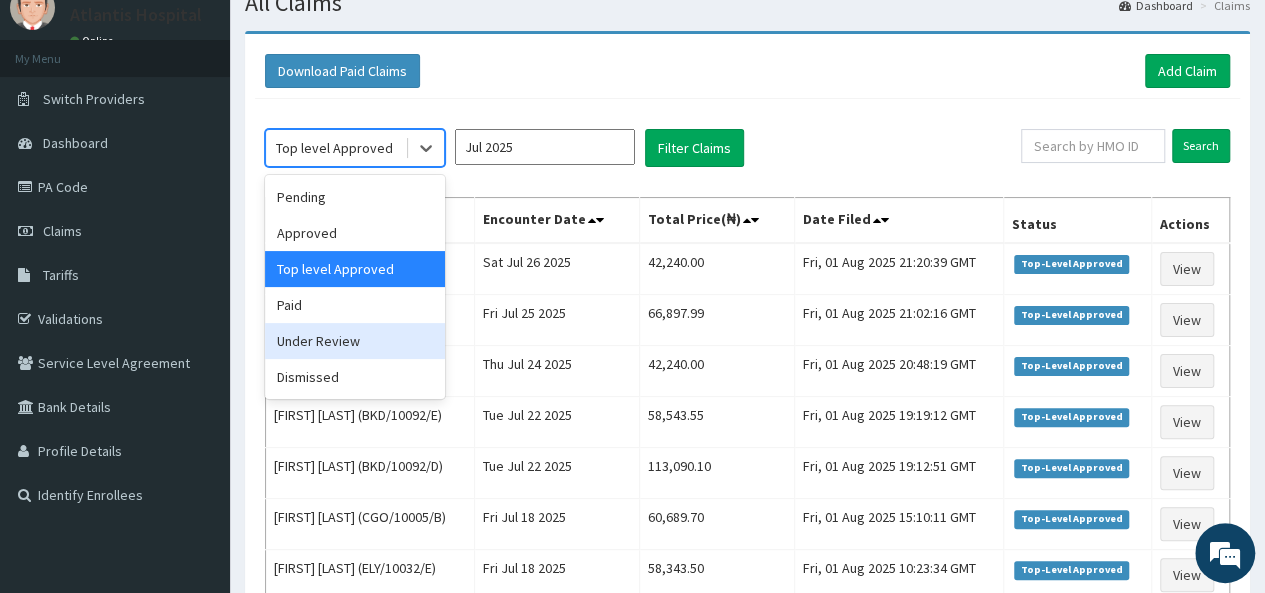 click on "Under Review" at bounding box center (355, 341) 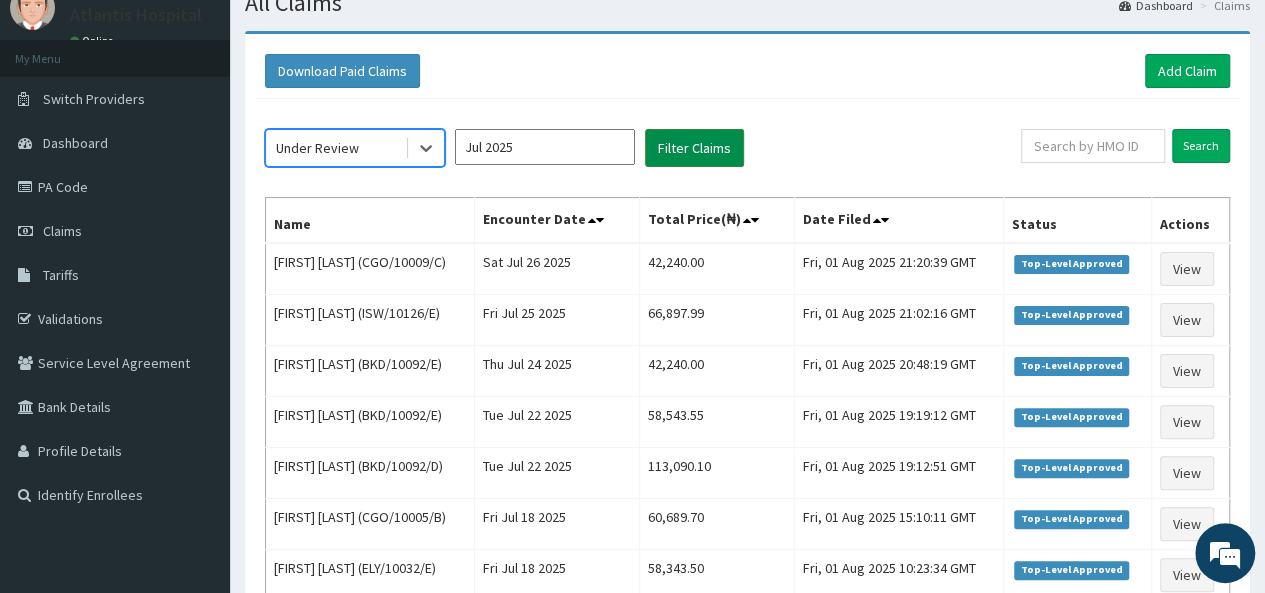 click on "Filter Claims" at bounding box center (694, 148) 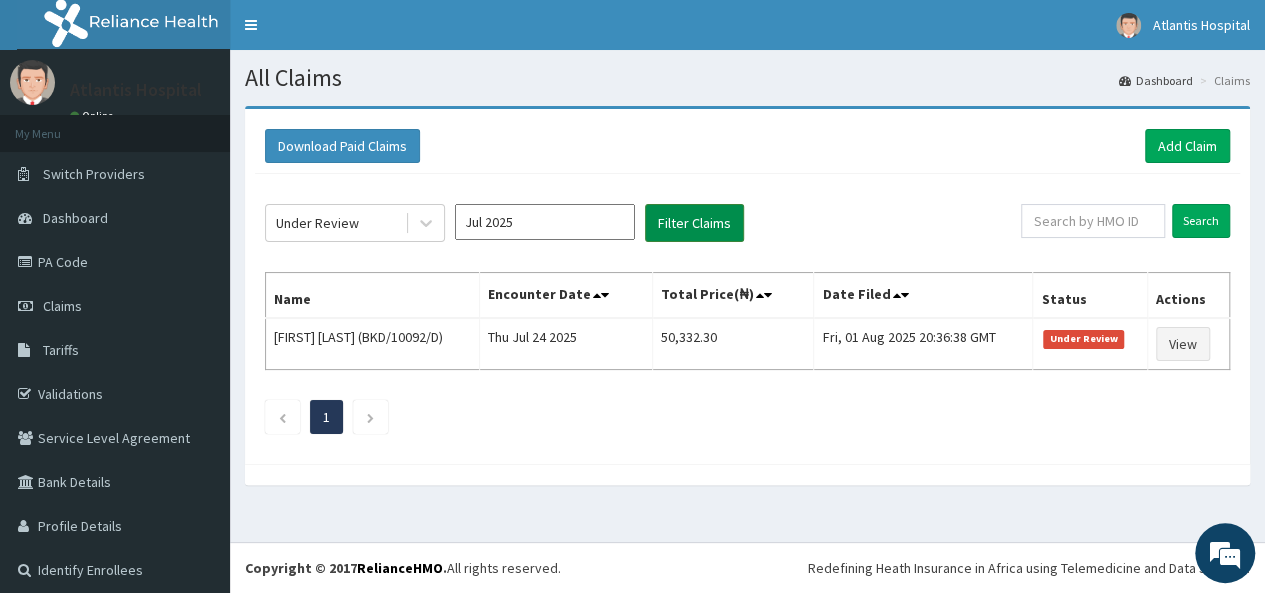 scroll, scrollTop: 0, scrollLeft: 0, axis: both 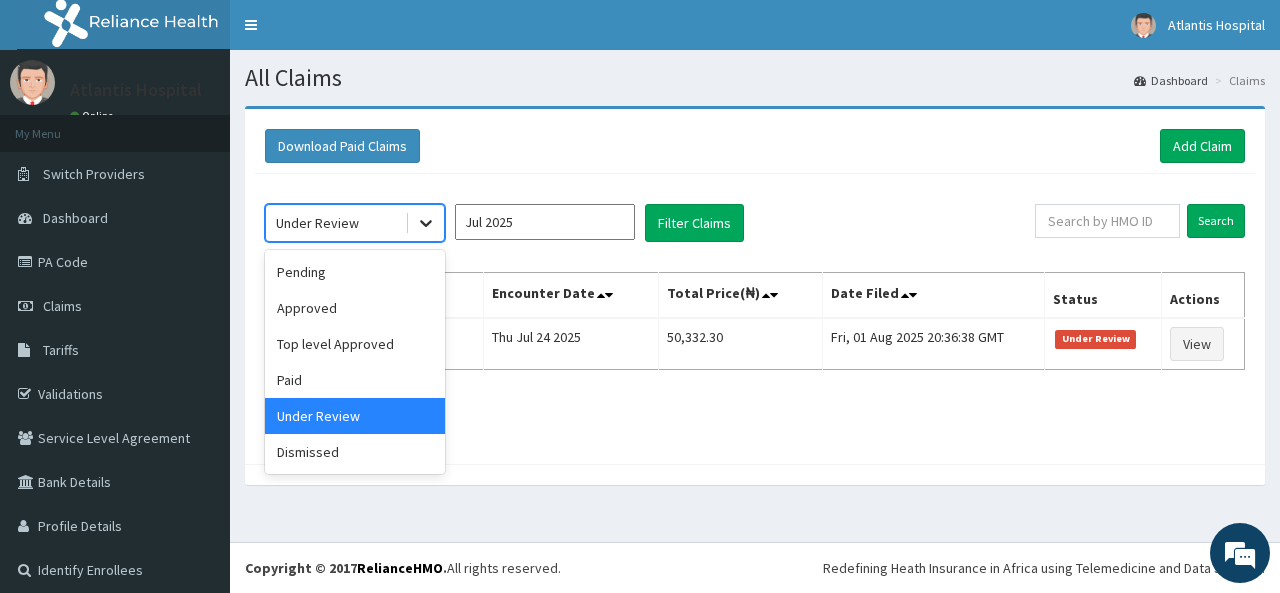 click 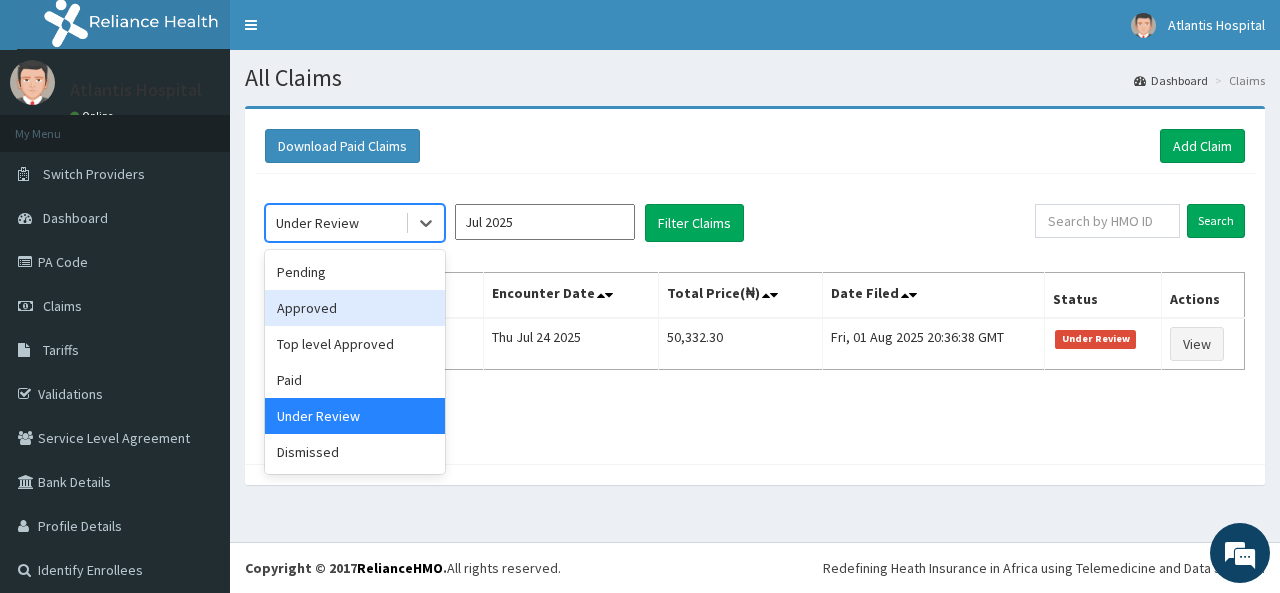 click on "Approved" at bounding box center [355, 308] 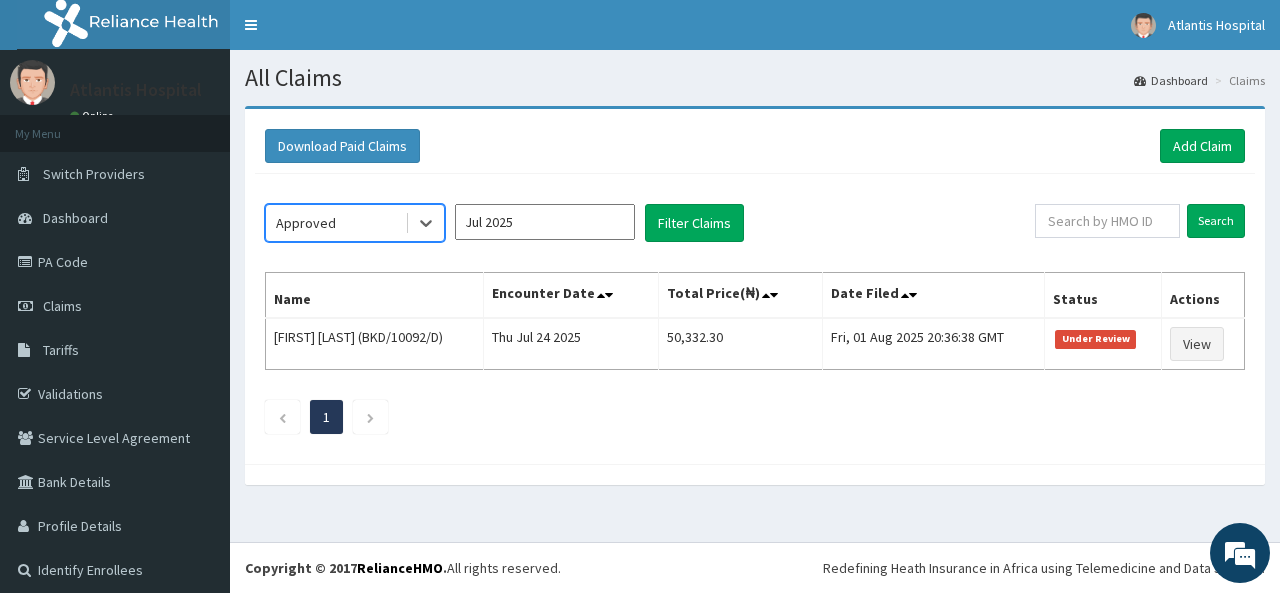 click on "option Approved, selected.   Select is focused ,type to refine list, press Down to open the menu,  Approved Jul 2025 Filter Claims Search Name Encounter Date Total Price(₦) Date Filed Status Actions Haneefah Adedo (BKD/10092/D) Thu Jul 24 2025 50,332.30 Fri, 01 Aug 2025 20:36:38 GMT Under Review View 1" 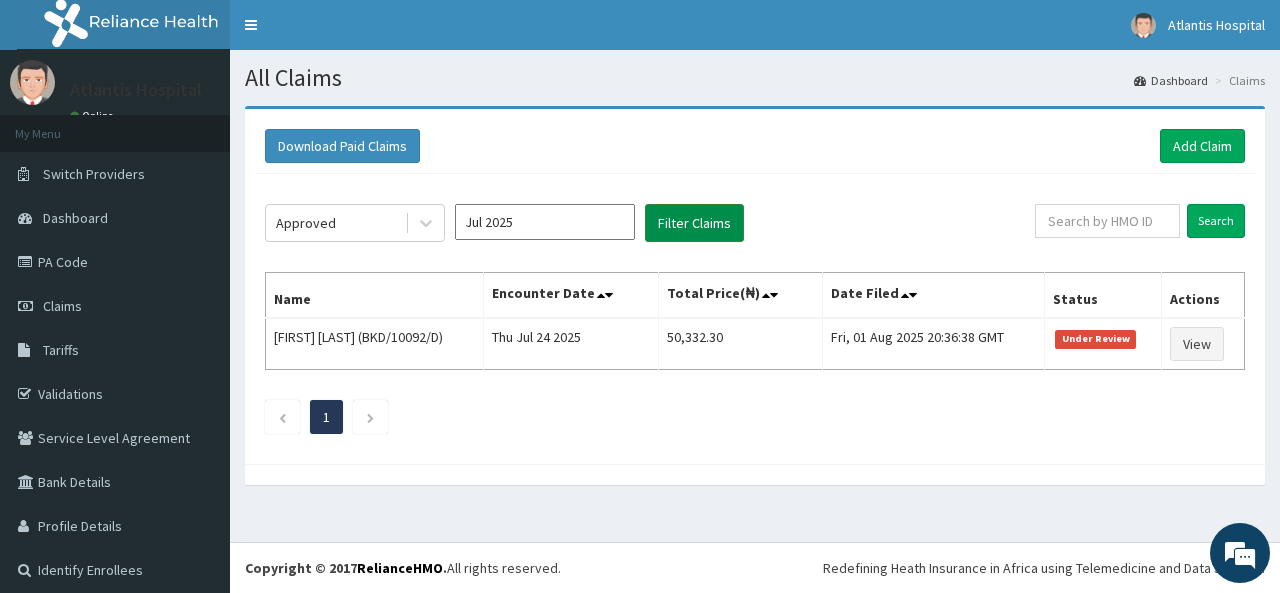 click on "Filter Claims" at bounding box center [694, 223] 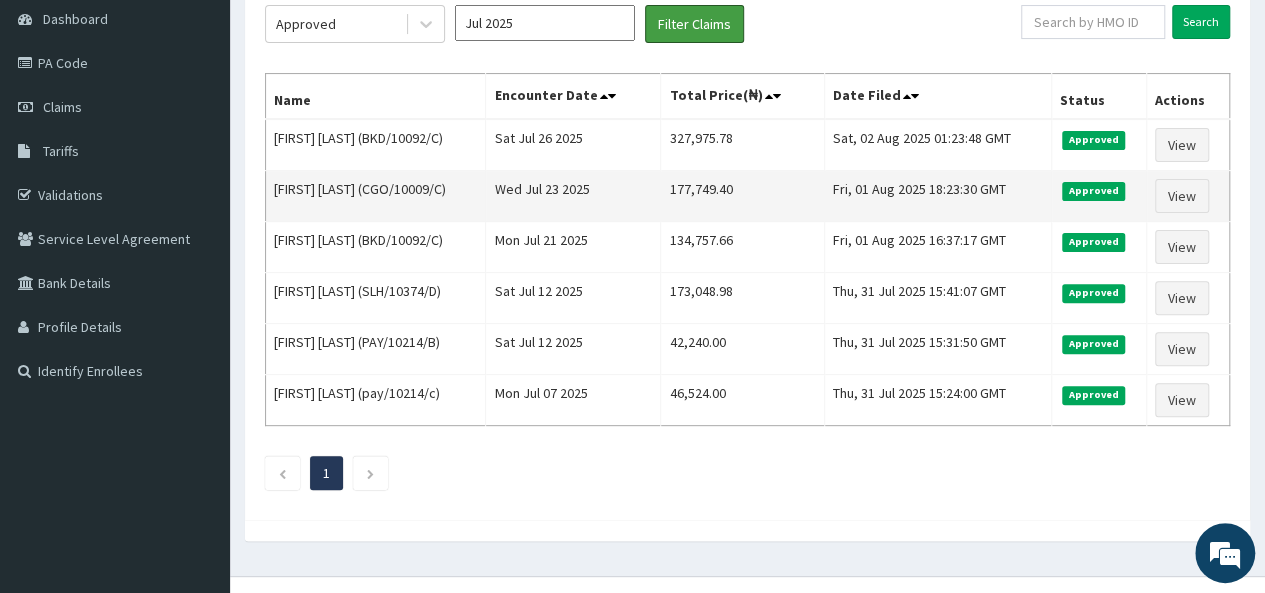 scroll, scrollTop: 200, scrollLeft: 0, axis: vertical 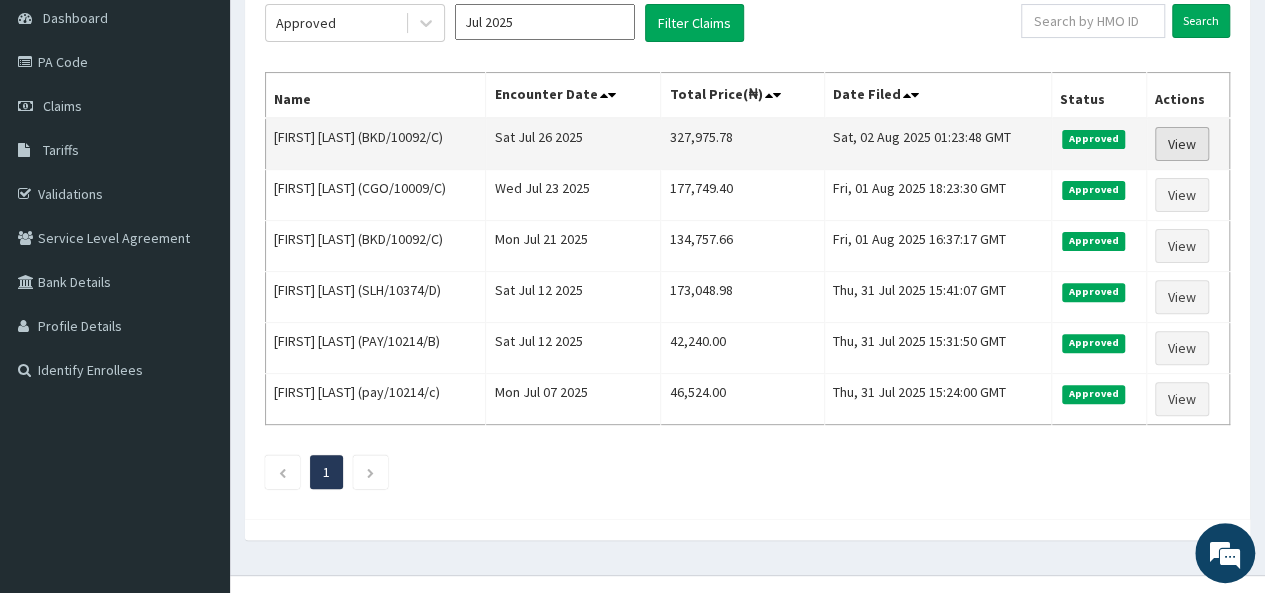click on "View" at bounding box center [1182, 144] 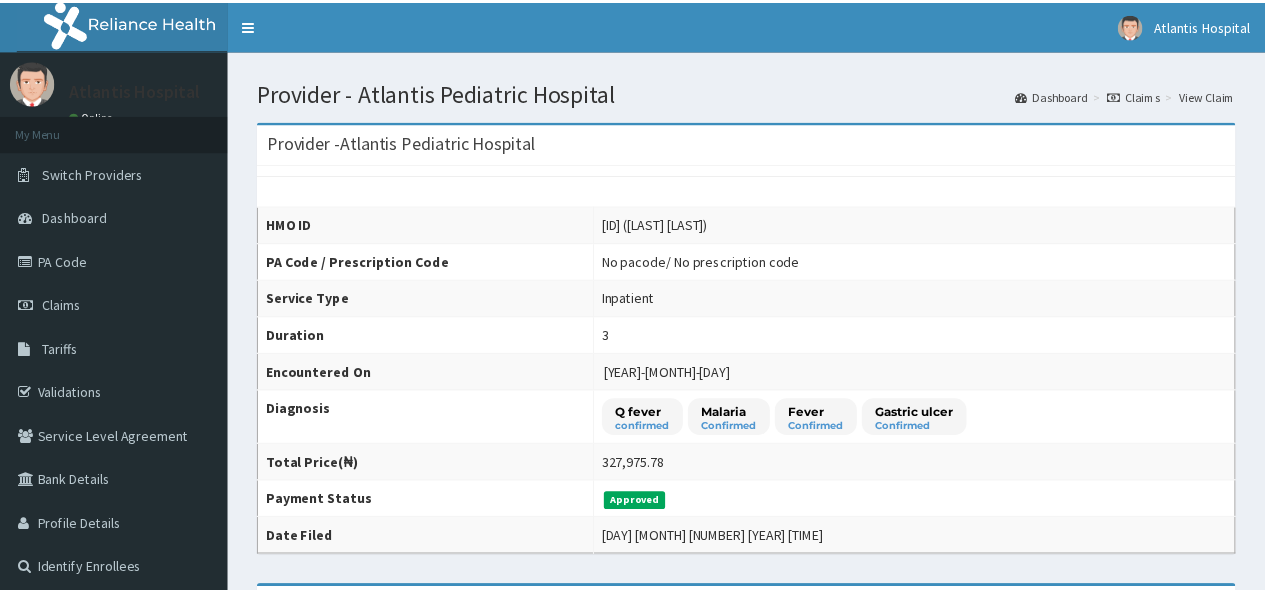 scroll, scrollTop: 0, scrollLeft: 0, axis: both 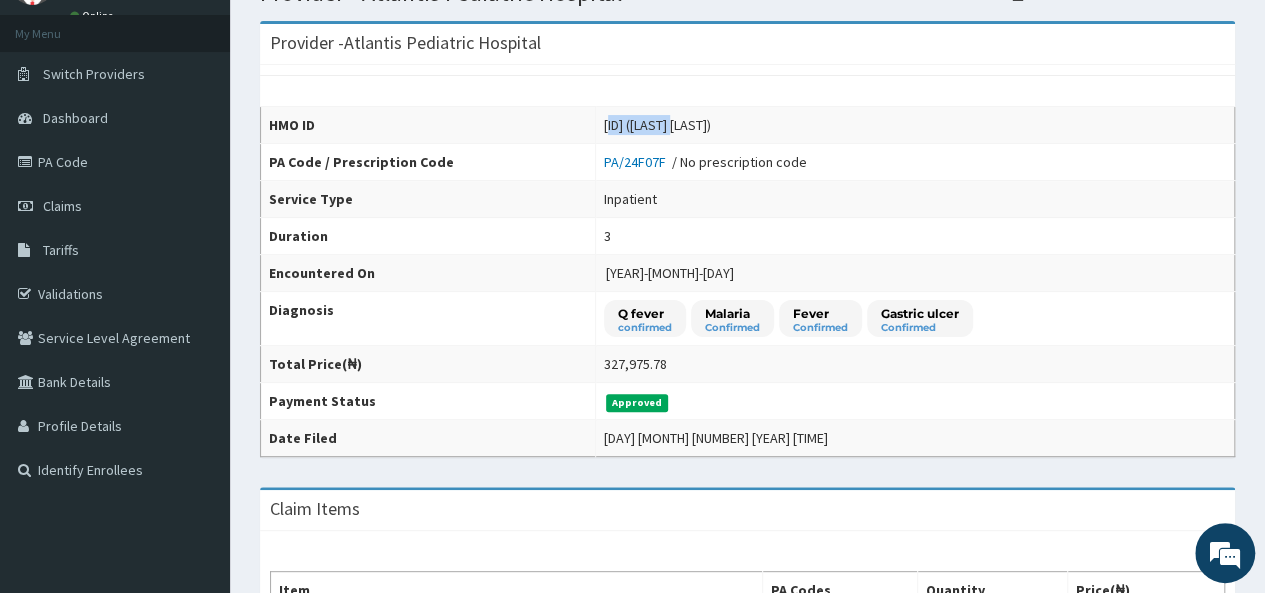 click on "BKD/10092/C ([NAME]-[NAME])" at bounding box center (657, 125) 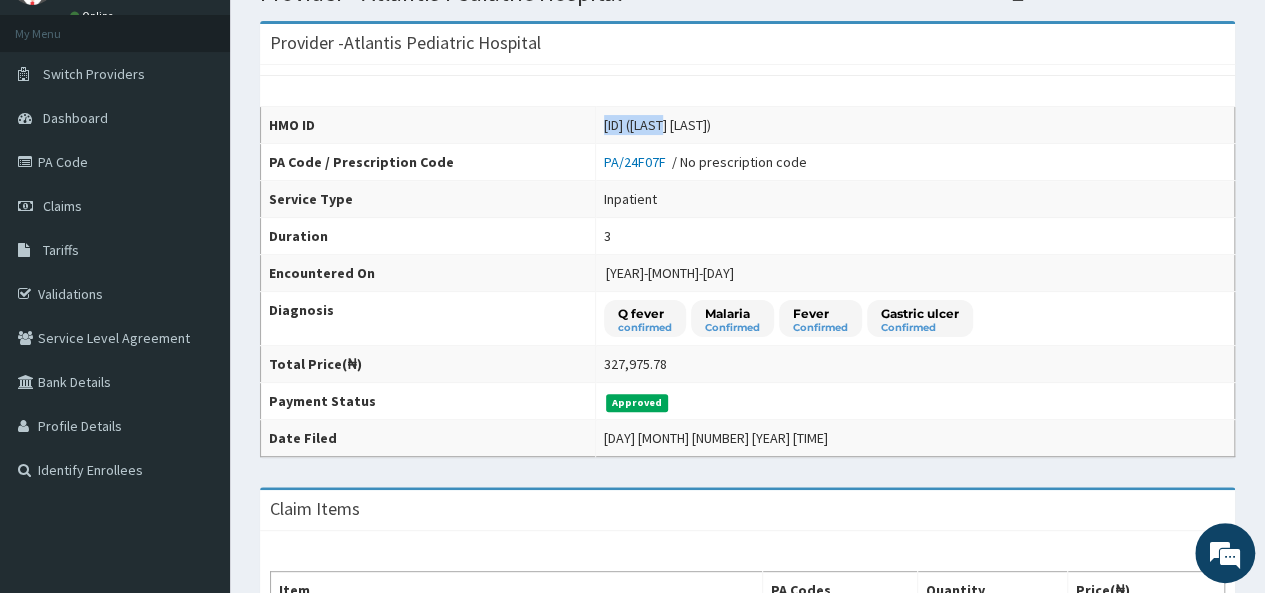 copy on "BKD/10092/C" 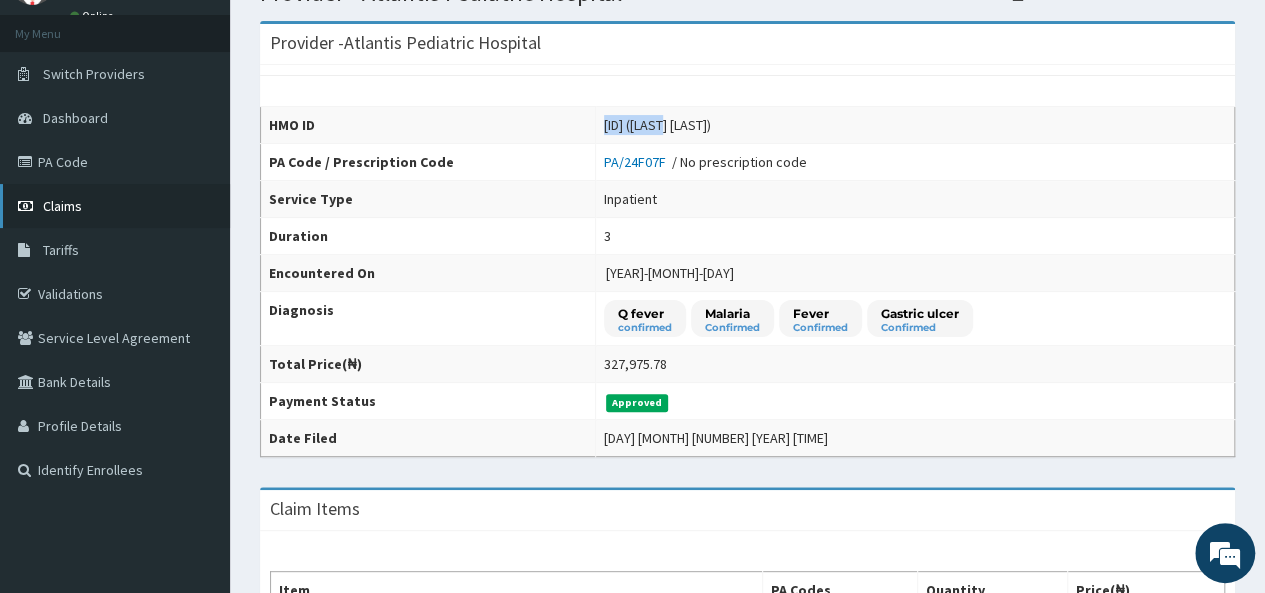 click on "Claims" at bounding box center (115, 206) 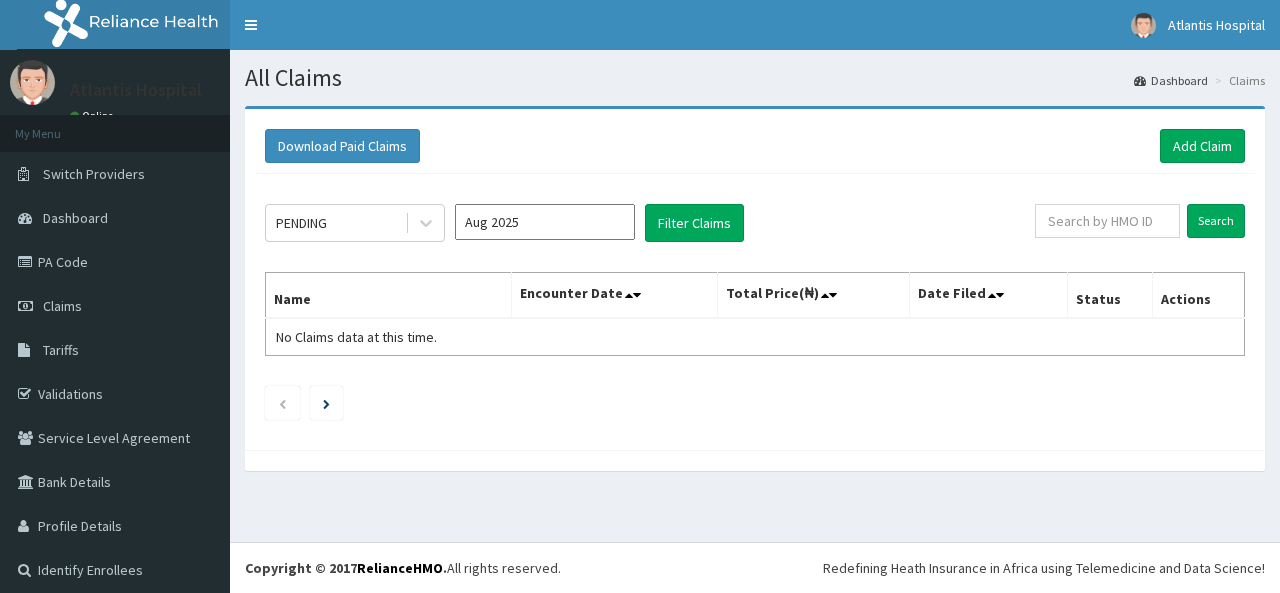 scroll, scrollTop: 0, scrollLeft: 0, axis: both 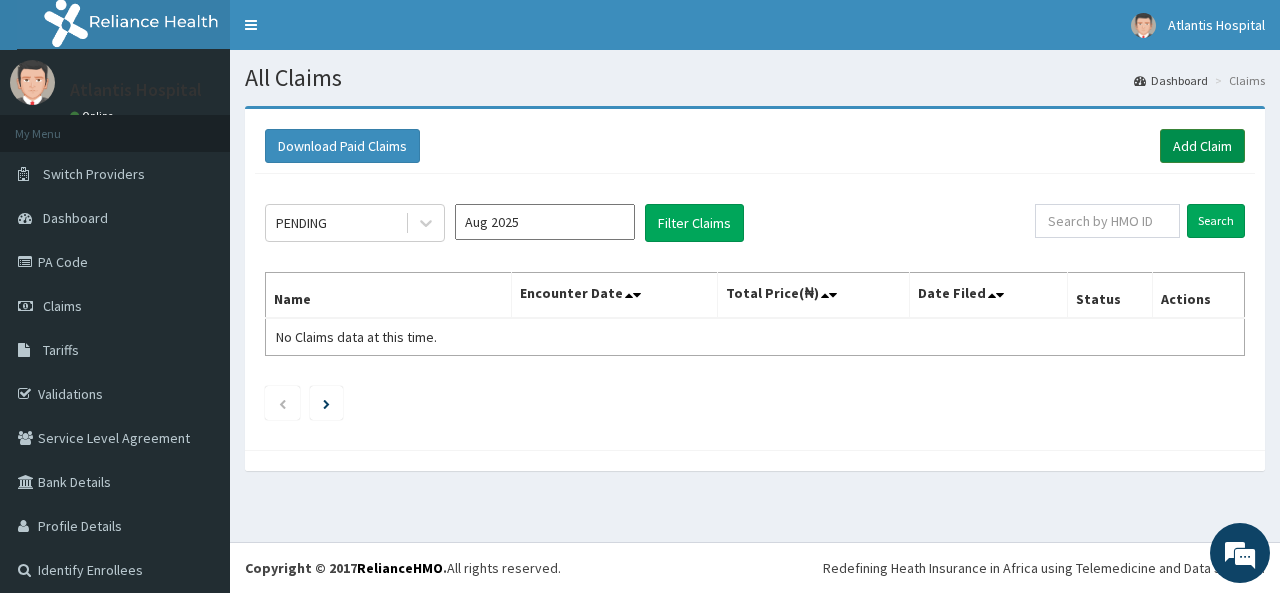 click on "Add Claim" at bounding box center (1202, 146) 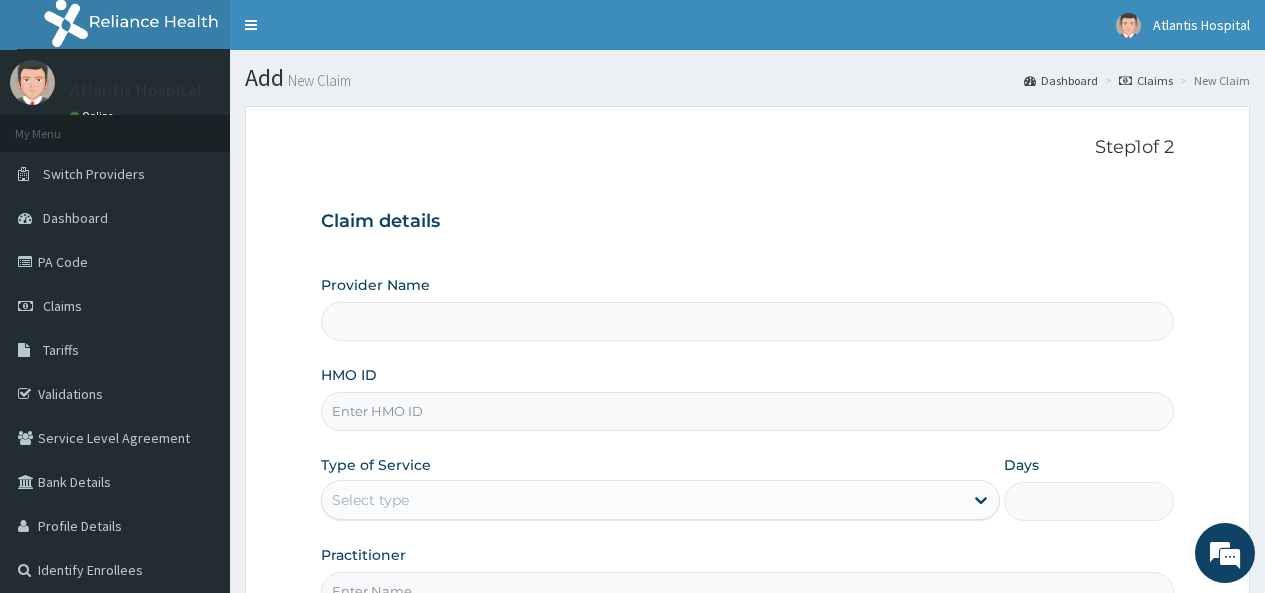 scroll, scrollTop: 0, scrollLeft: 0, axis: both 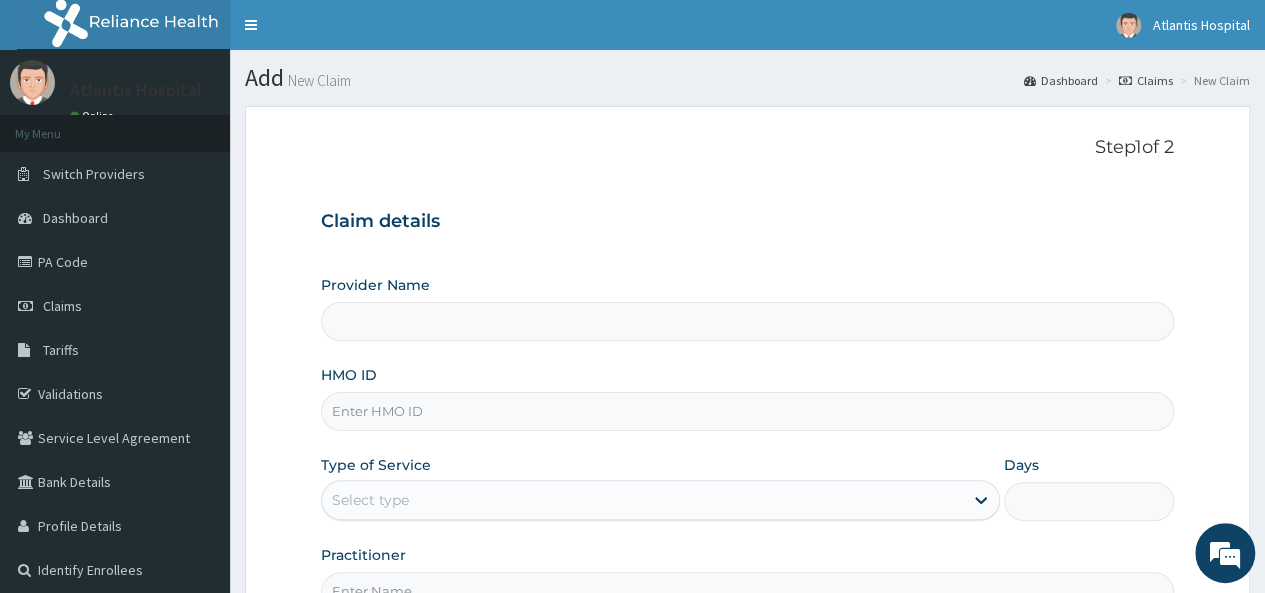 click on "HMO ID" at bounding box center [747, 411] 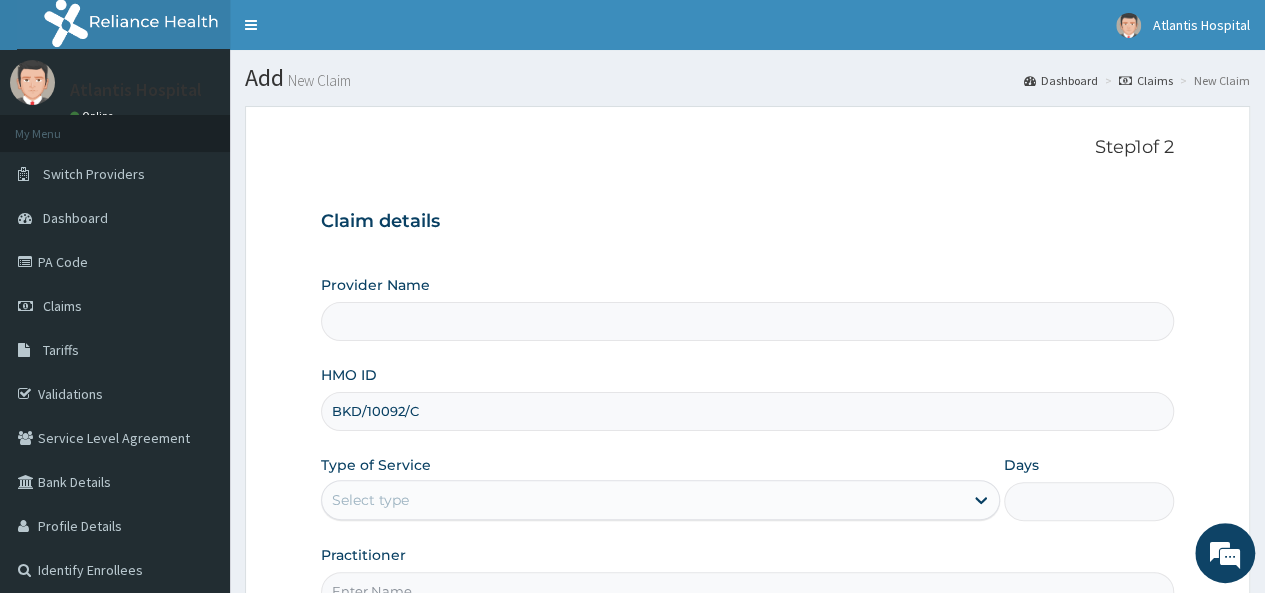 drag, startPoint x: 414, startPoint y: 390, endPoint x: 520, endPoint y: 345, distance: 115.15642 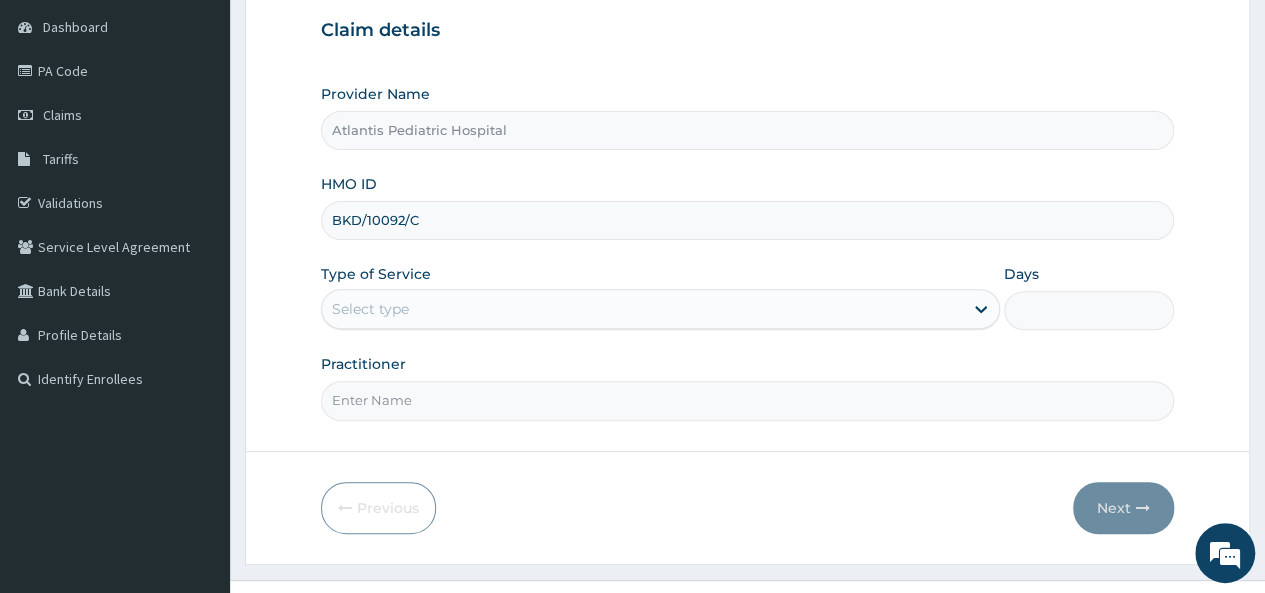 scroll, scrollTop: 200, scrollLeft: 0, axis: vertical 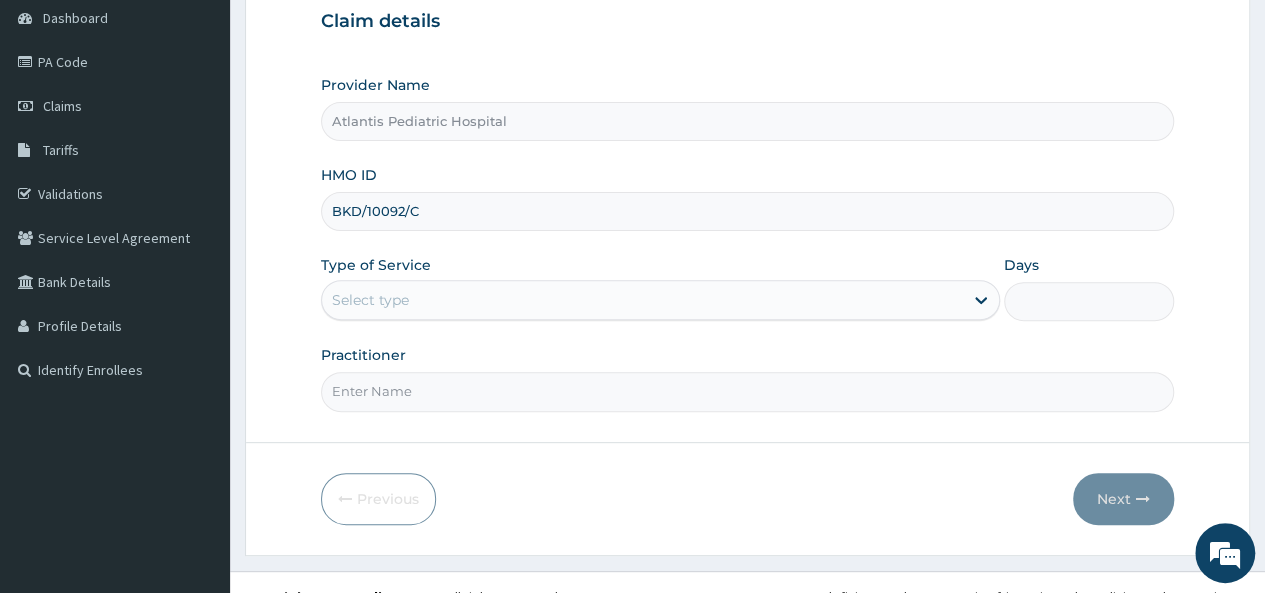 type on "BKD/10092/C" 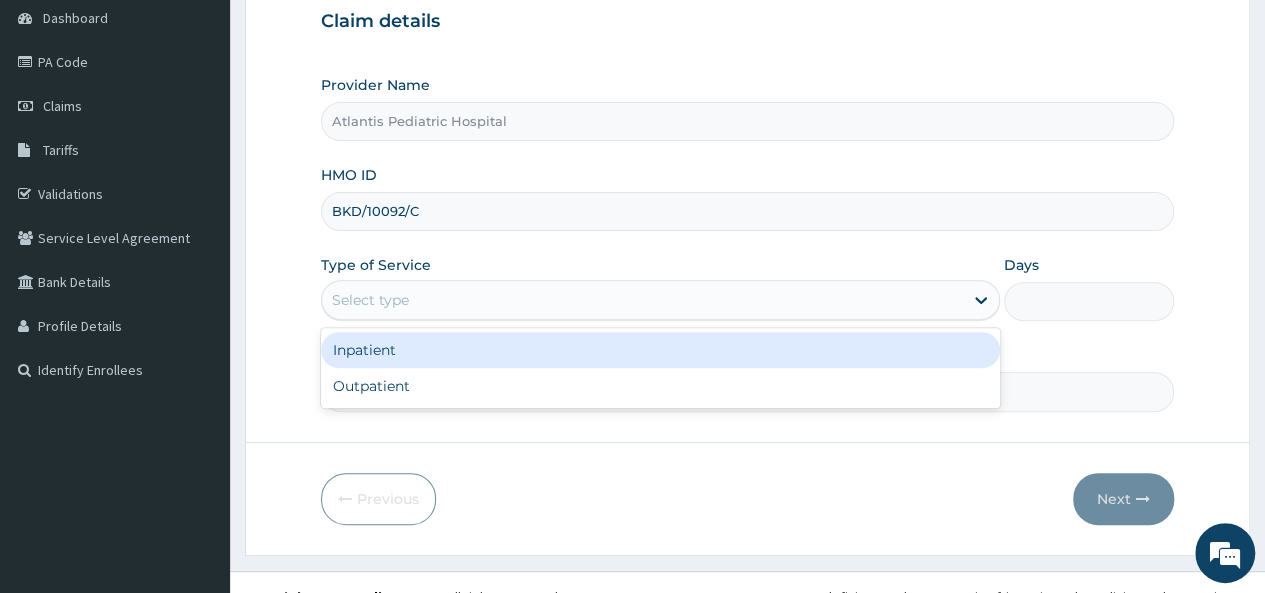 click on "Select type" at bounding box center (370, 300) 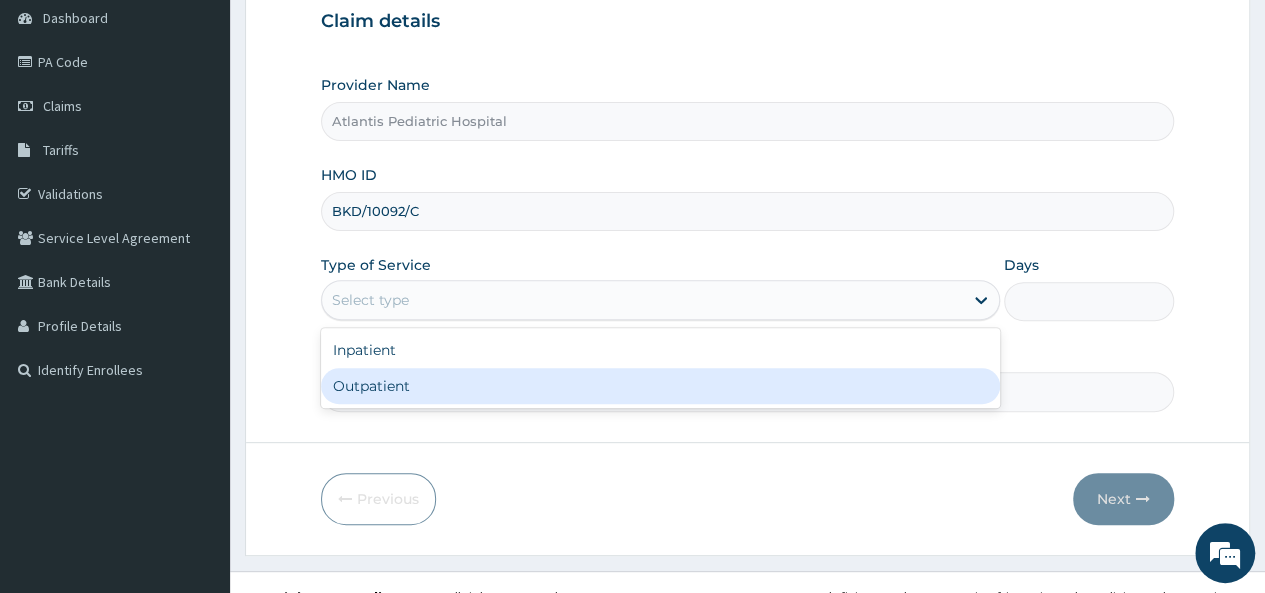click on "Outpatient" at bounding box center (660, 386) 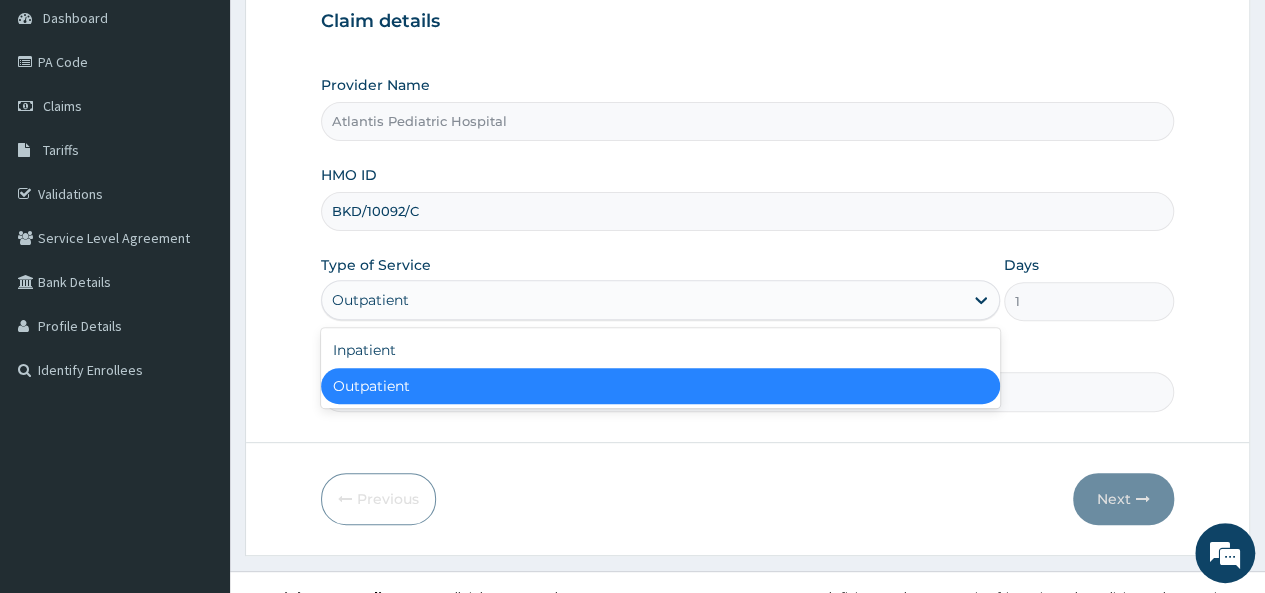 click on "Outpatient" at bounding box center (370, 300) 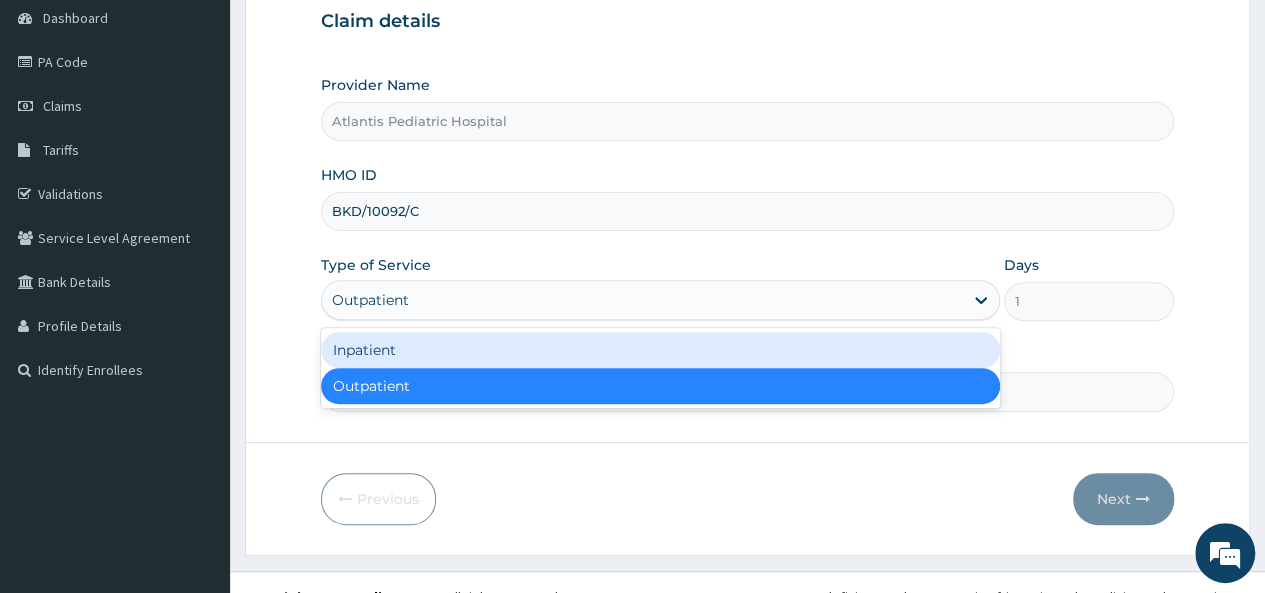click on "Inpatient" at bounding box center (660, 350) 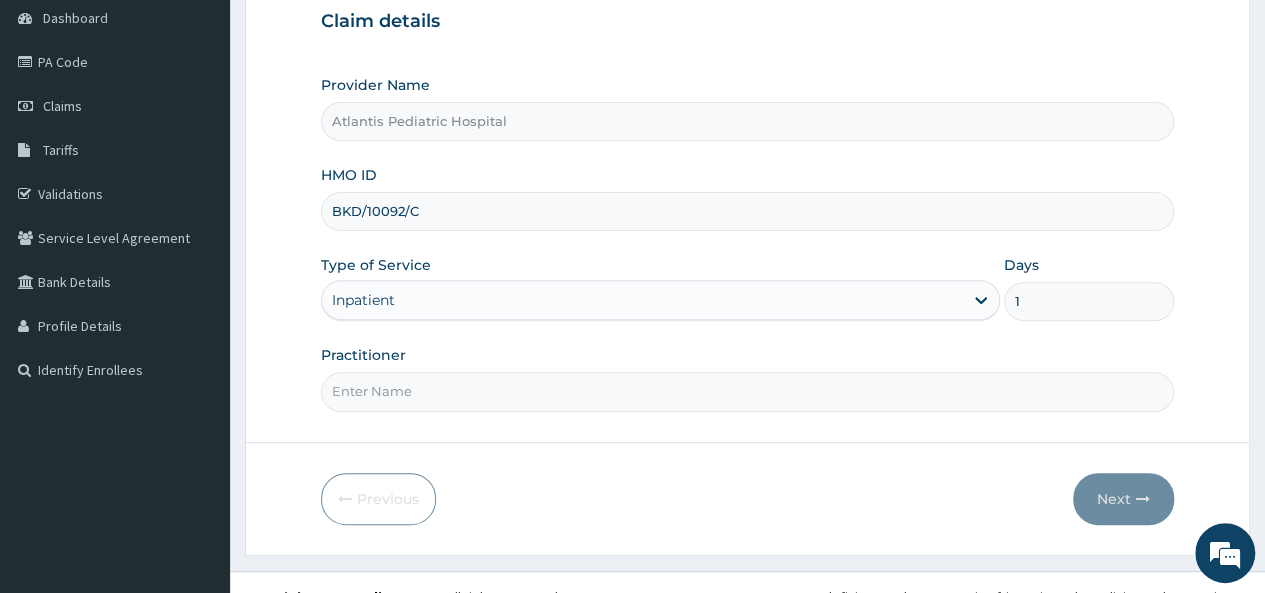 type 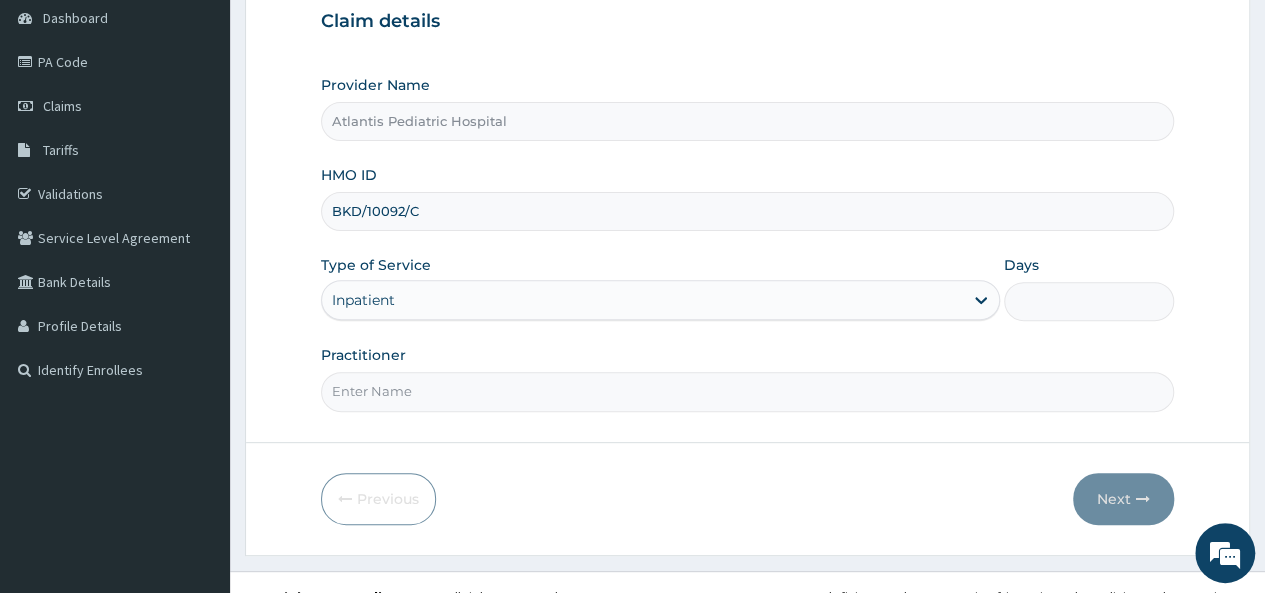 click on "Practitioner" at bounding box center [747, 391] 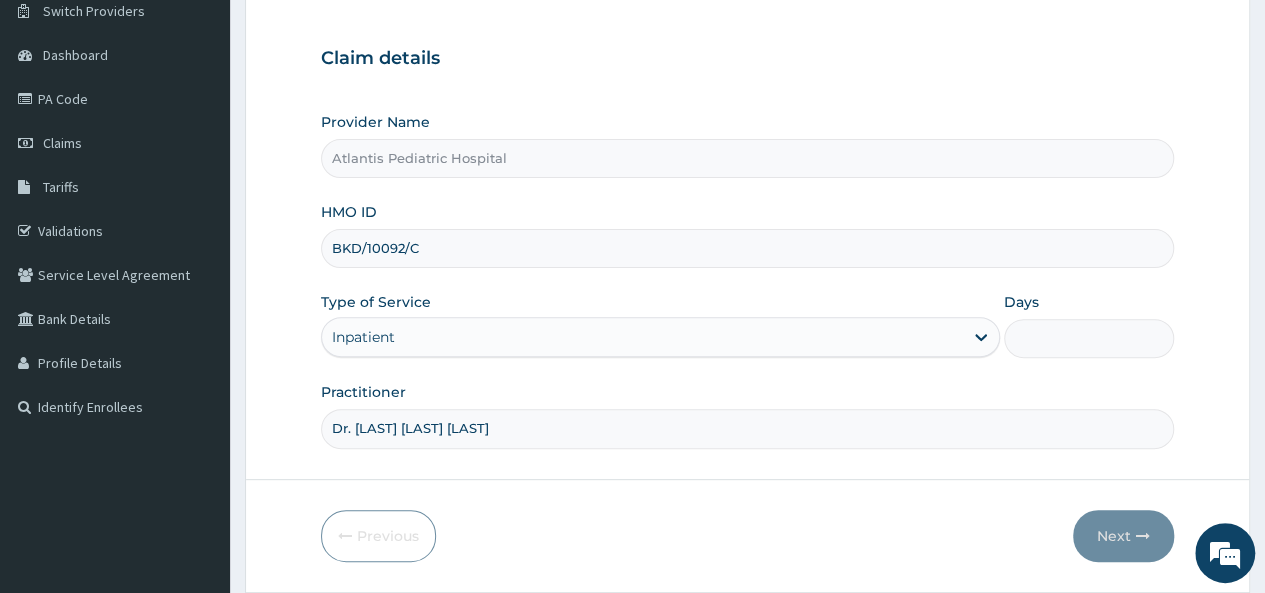 scroll, scrollTop: 224, scrollLeft: 0, axis: vertical 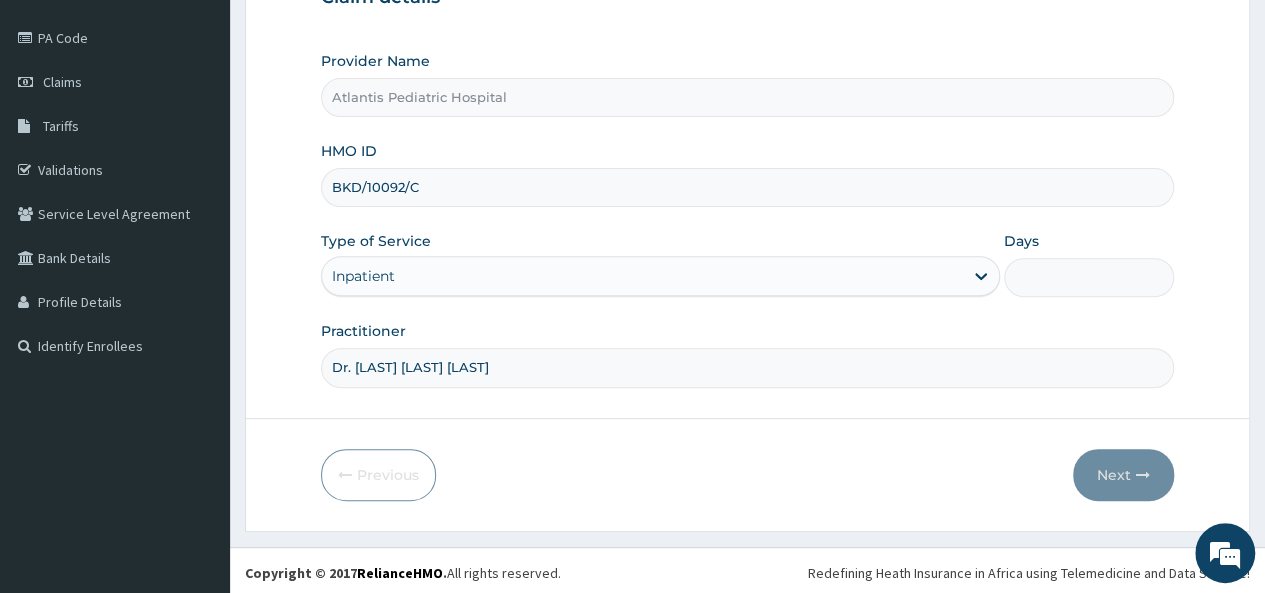 click on "Previous   Next" at bounding box center (747, 475) 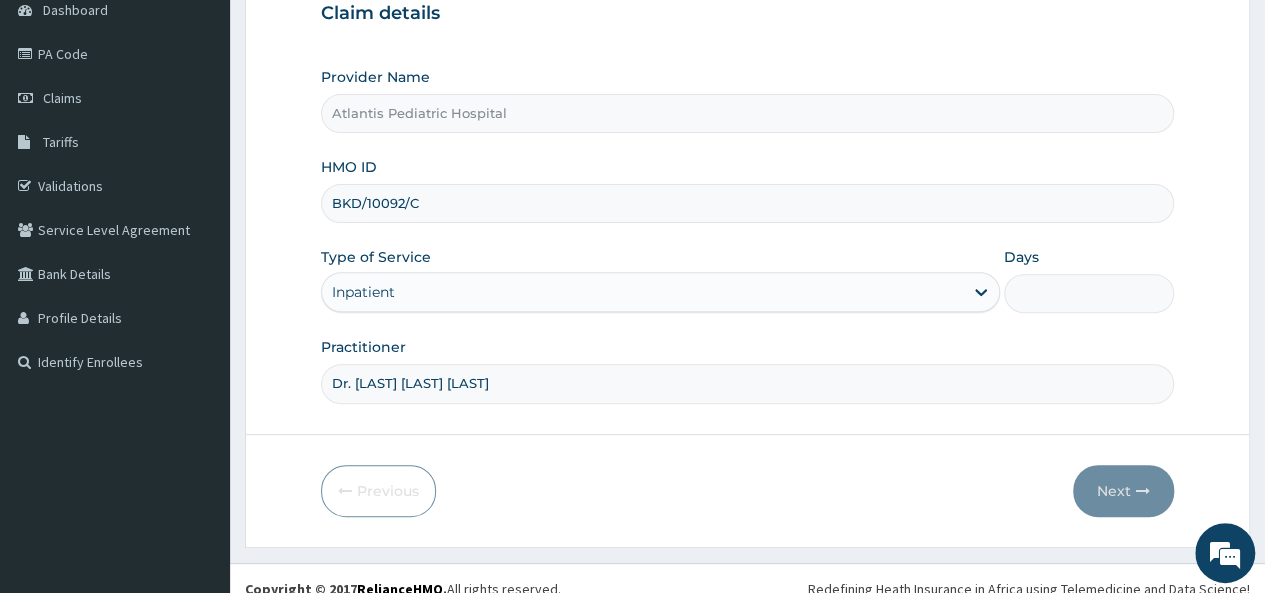 scroll, scrollTop: 224, scrollLeft: 0, axis: vertical 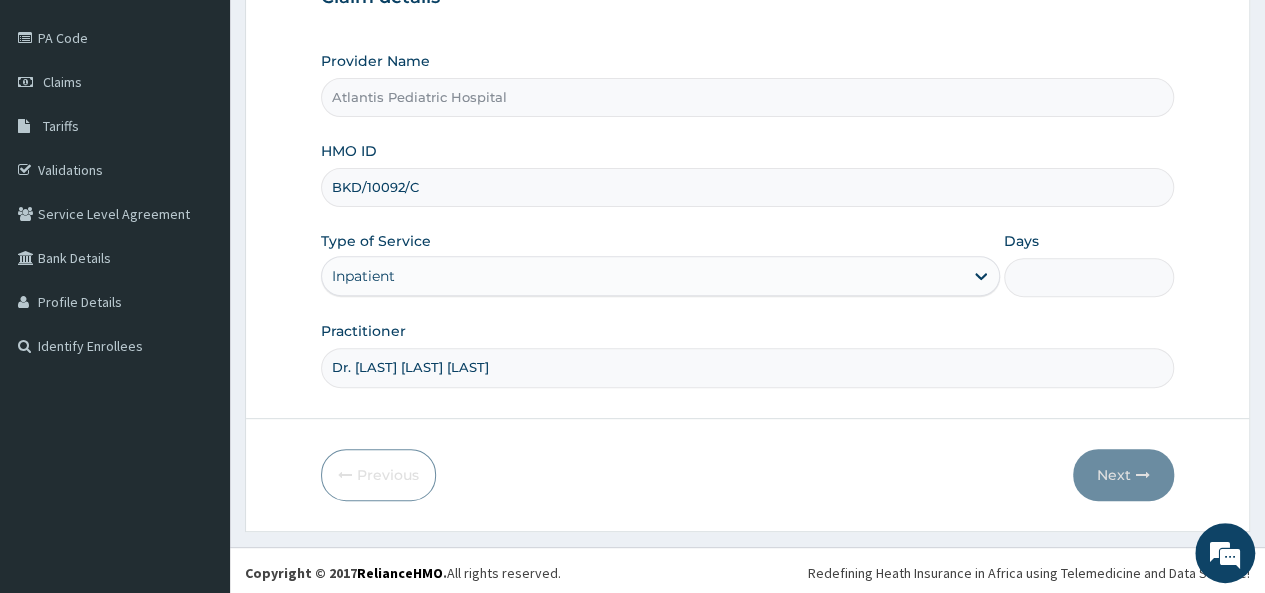 click on "Step  1  of 2 Claim details Provider Name Atlantis Pediatric Hospital HMO ID BKD/10092/C Type of Service Inpatient Days Practitioner Dr. Kayode Olamide Valentine     Previous   Next" at bounding box center (747, 206) 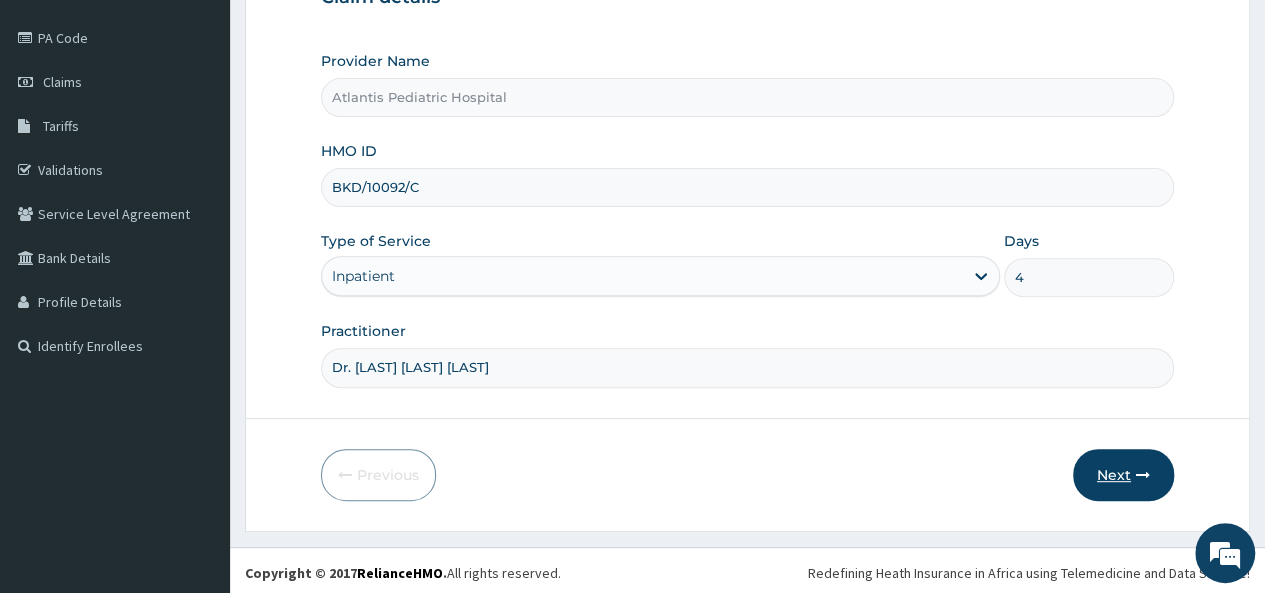 type on "4" 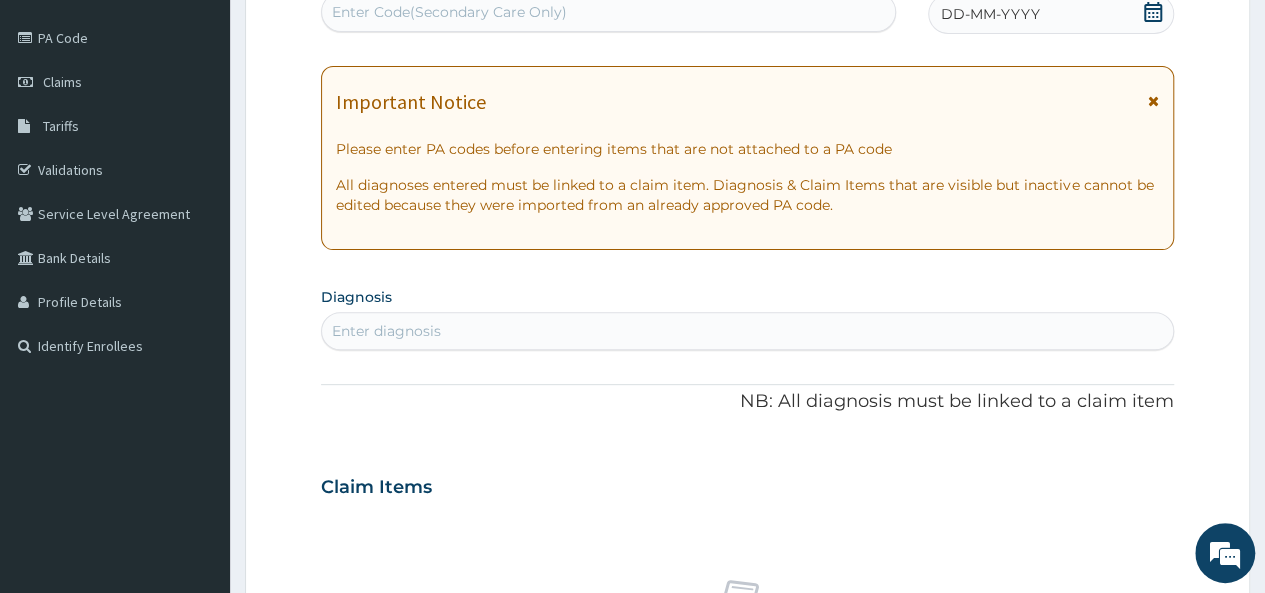 click on "Enter diagnosis" at bounding box center (747, 331) 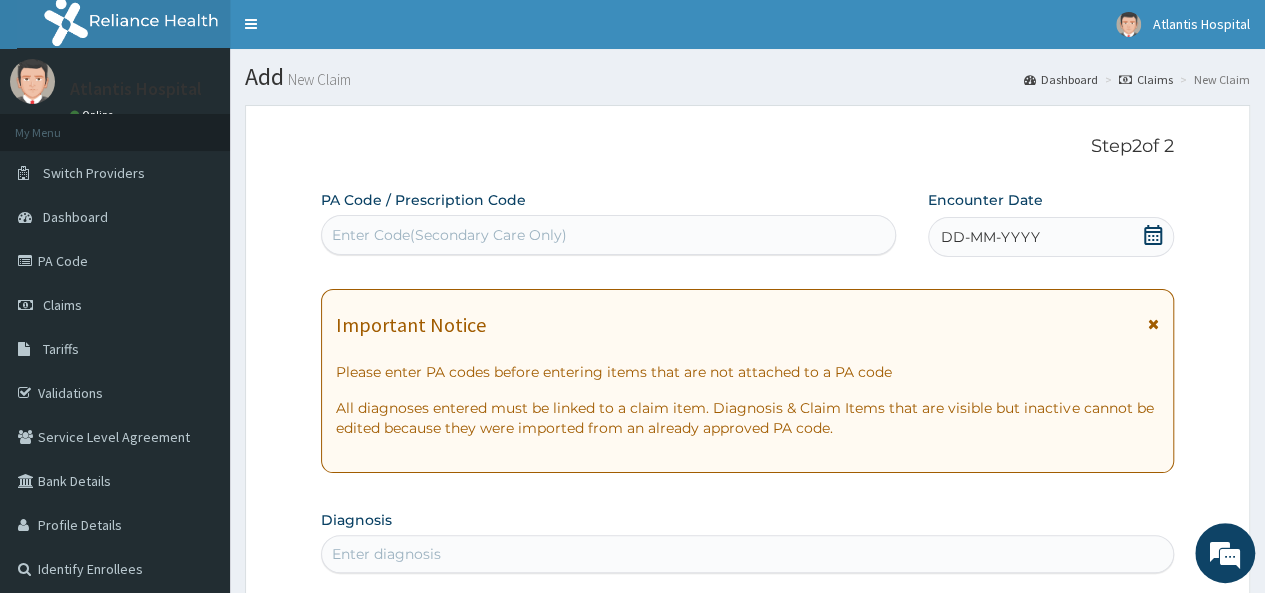 scroll, scrollTop: 0, scrollLeft: 0, axis: both 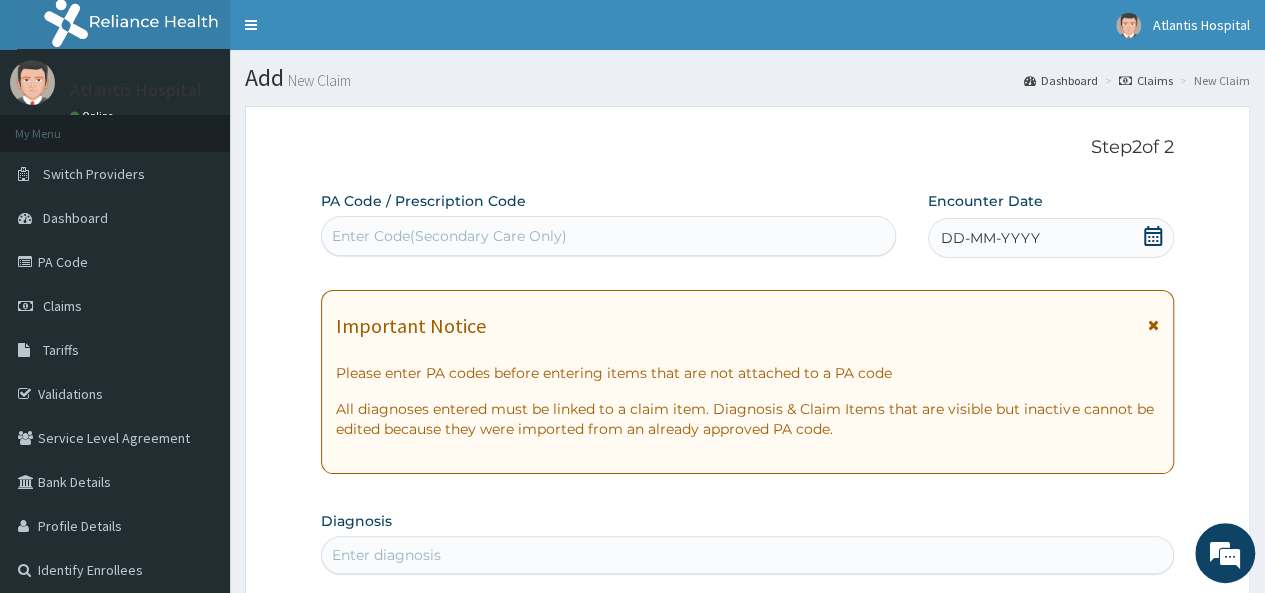 click on "Enter Code(Secondary Care Only)" at bounding box center [449, 236] 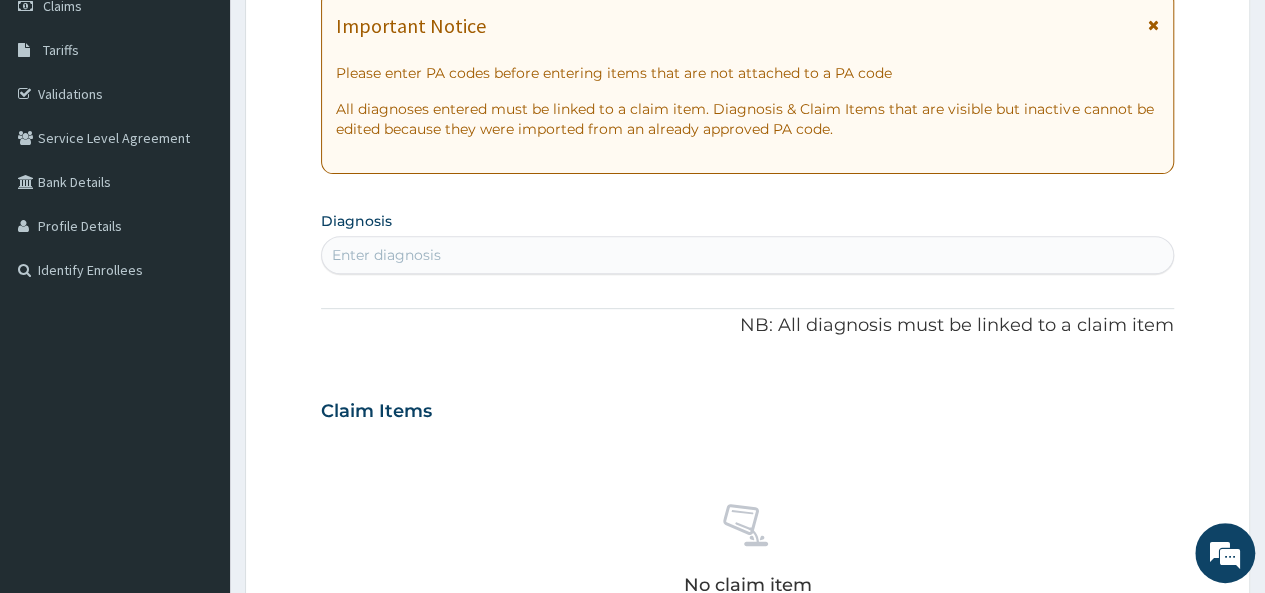 click on "Enter diagnosis" at bounding box center [747, 255] 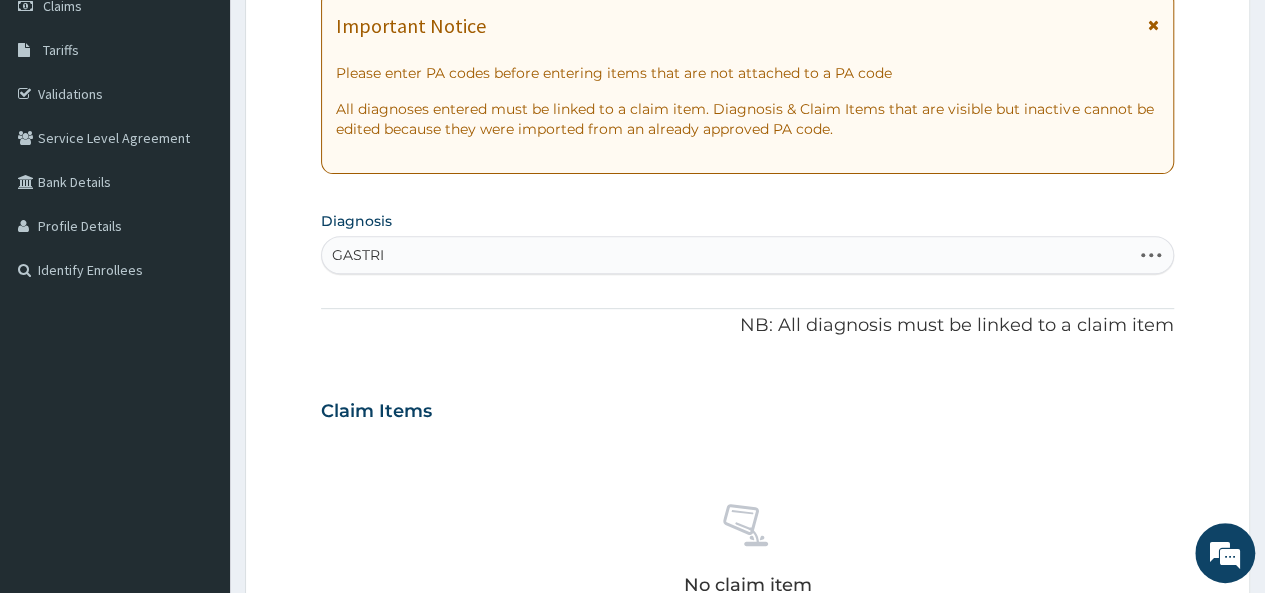 type on "GASTRIC" 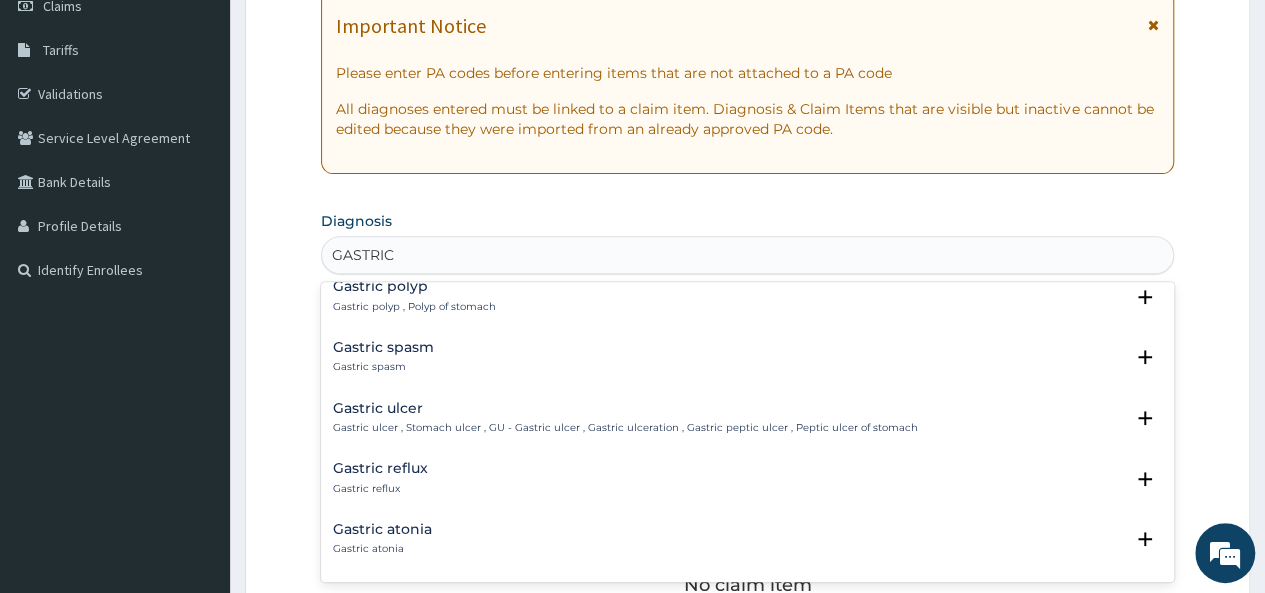 scroll, scrollTop: 200, scrollLeft: 0, axis: vertical 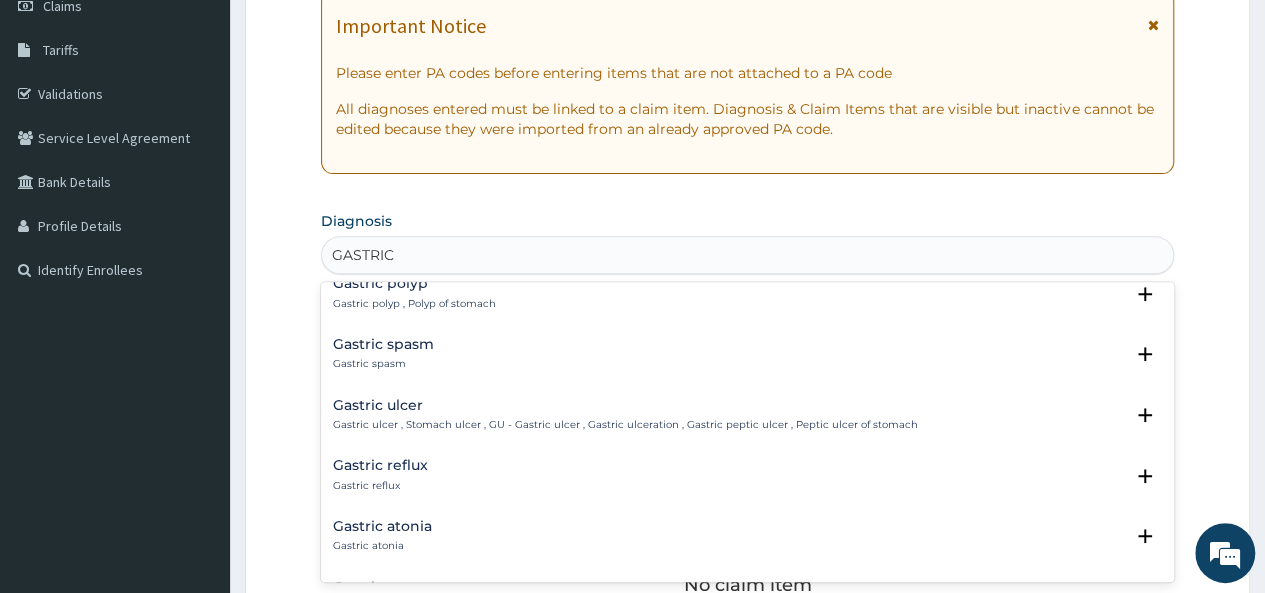 click on "Gastric ulcer , Stomach ulcer , GU - Gastric ulcer , Gastric ulceration , Gastric peptic ulcer , Peptic ulcer of stomach" at bounding box center (625, 425) 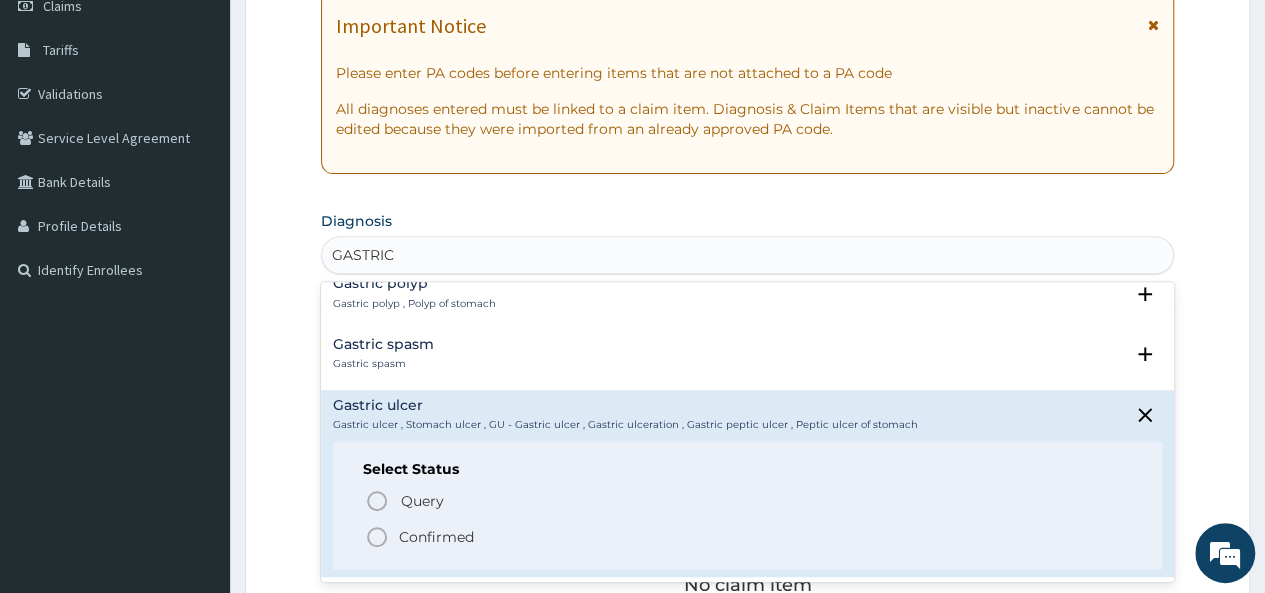 click 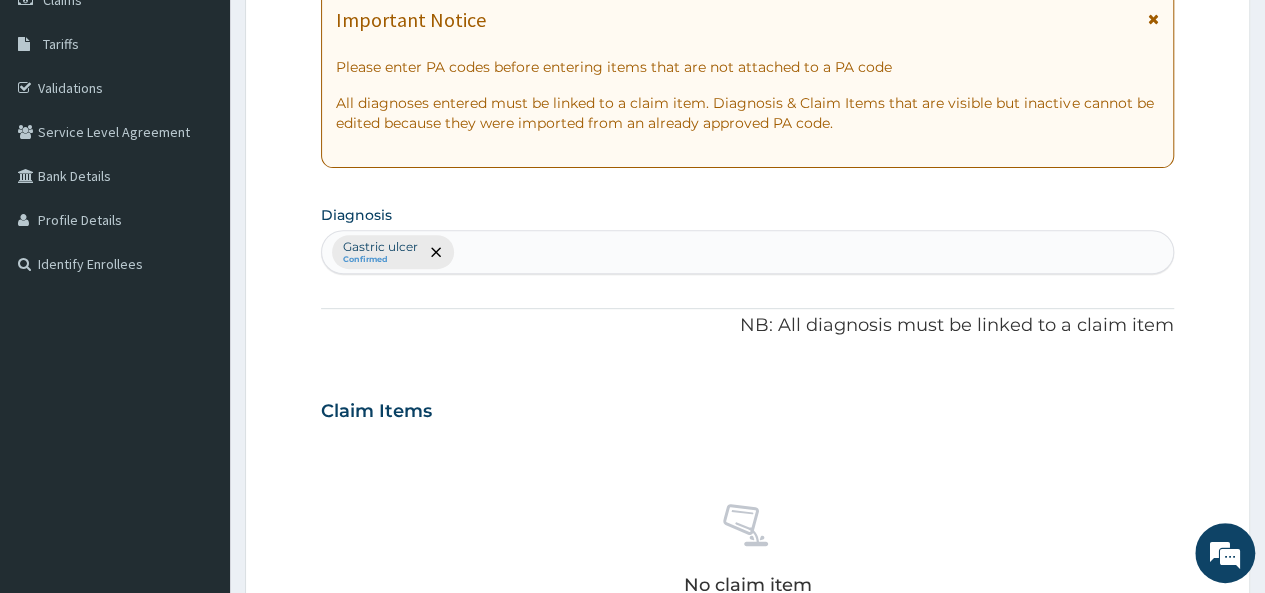 scroll, scrollTop: 500, scrollLeft: 0, axis: vertical 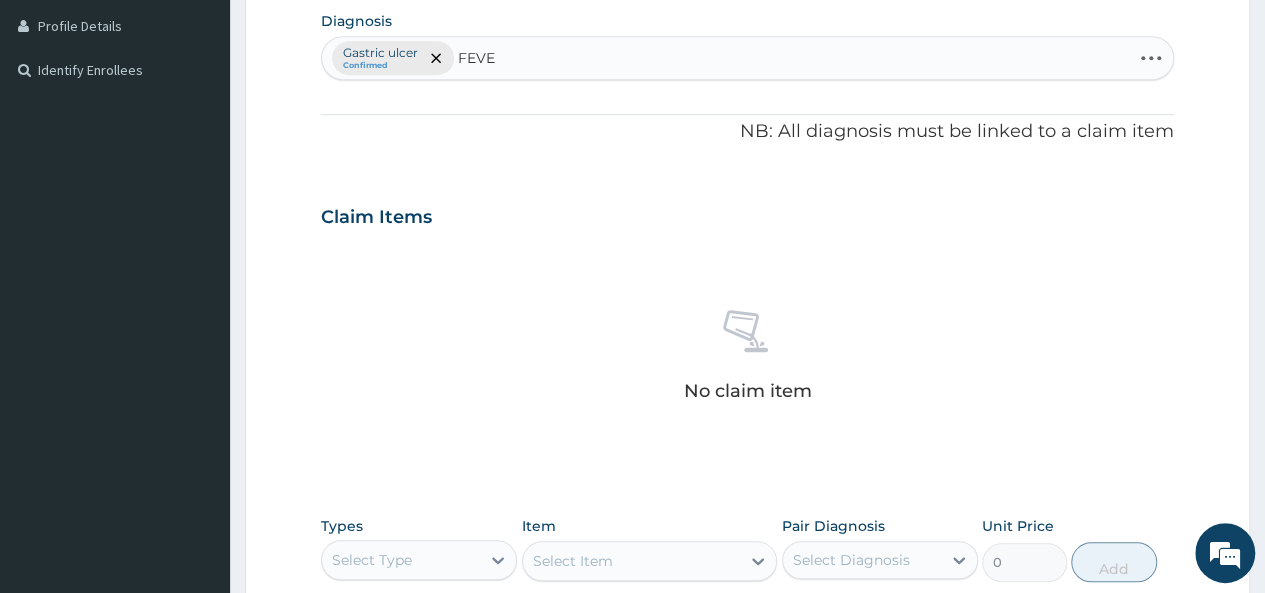 type on "FEVER" 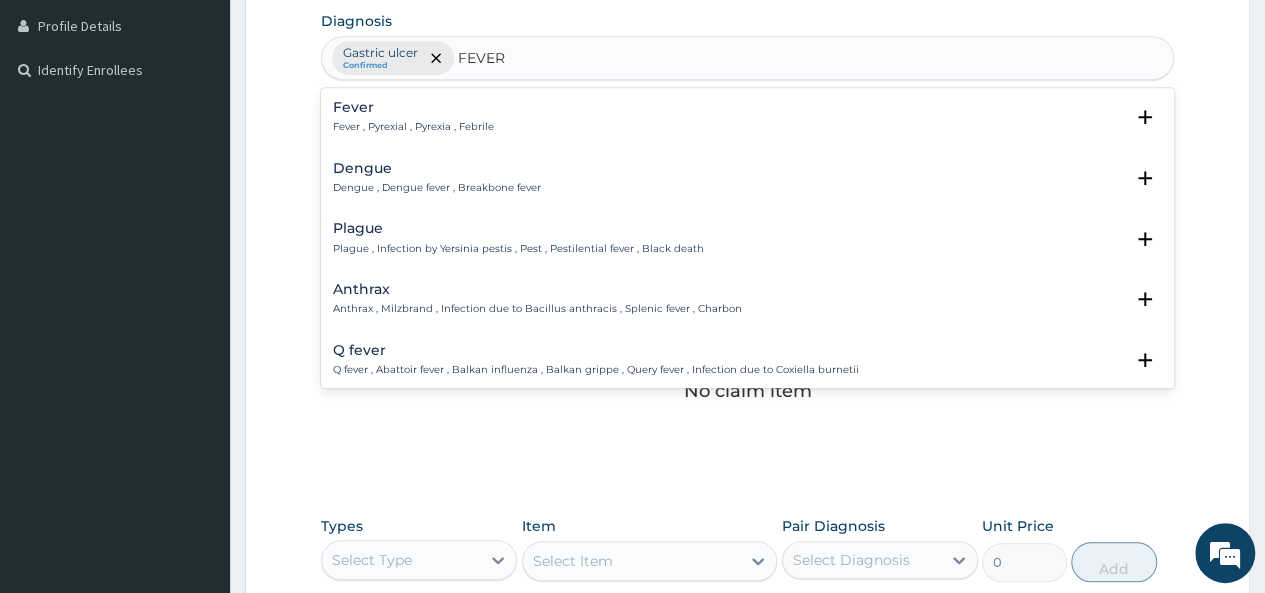 click on "Fever Fever , Pyrexial , Pyrexia , Febrile" at bounding box center [413, 117] 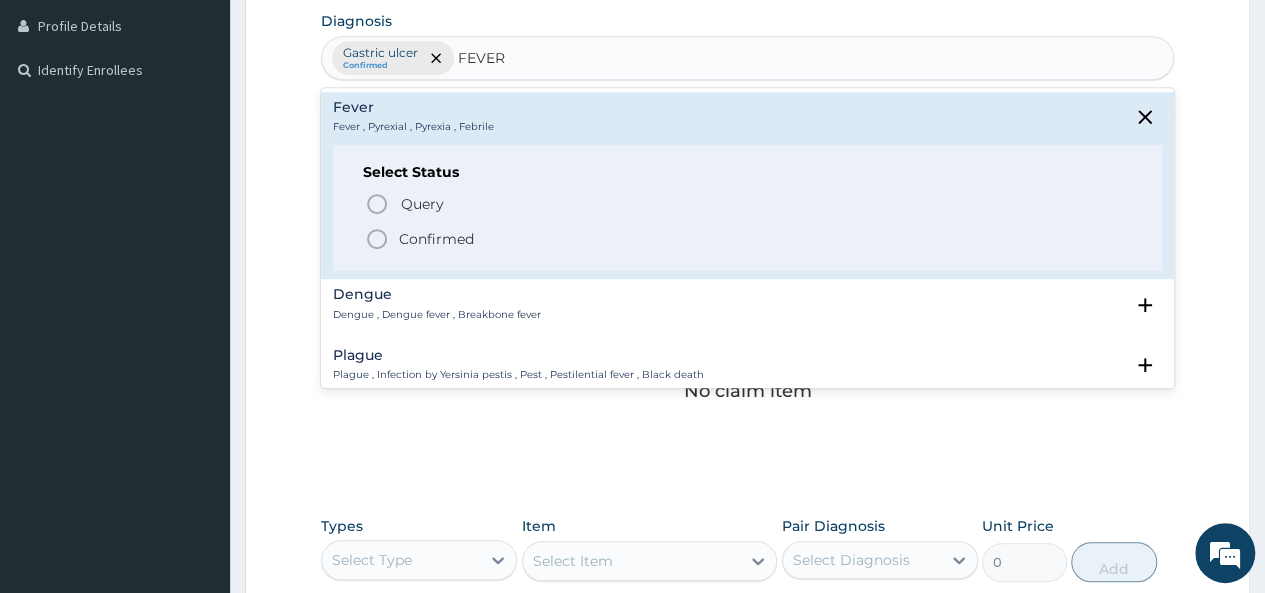click 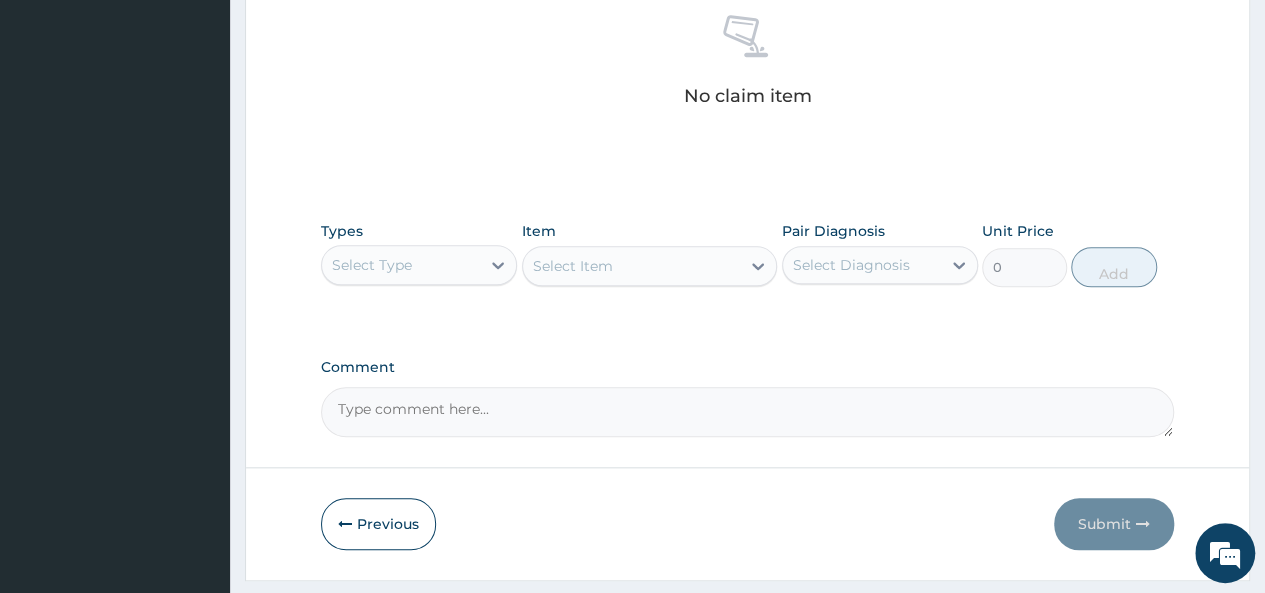 scroll, scrollTop: 800, scrollLeft: 0, axis: vertical 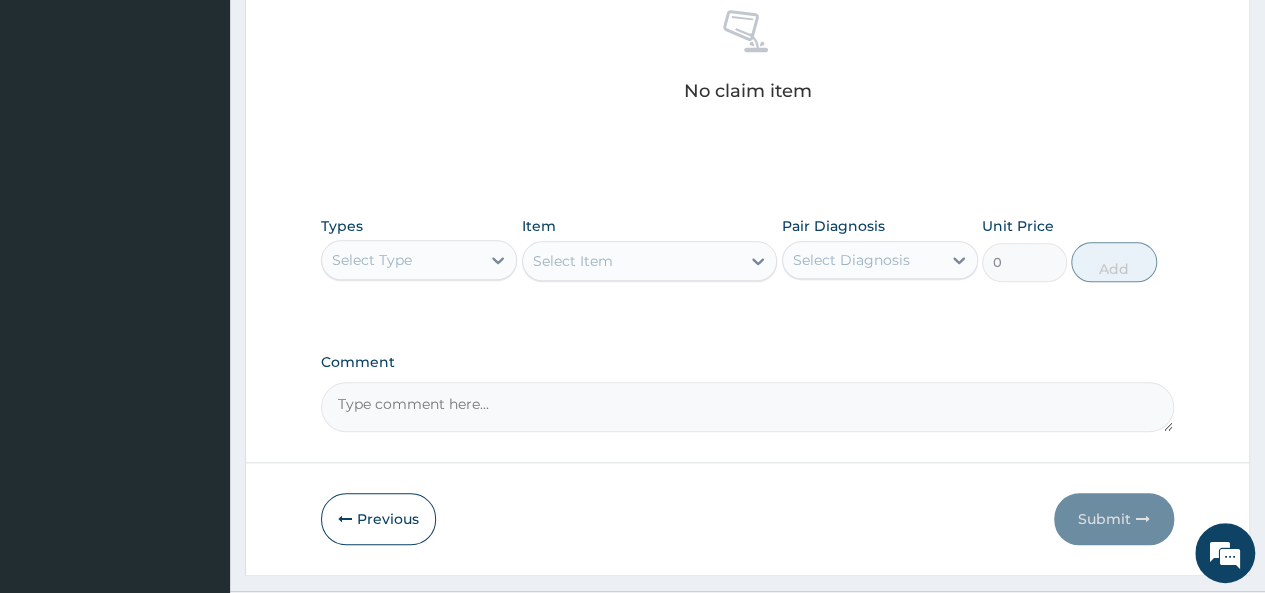 click on "Select Type" at bounding box center [401, 260] 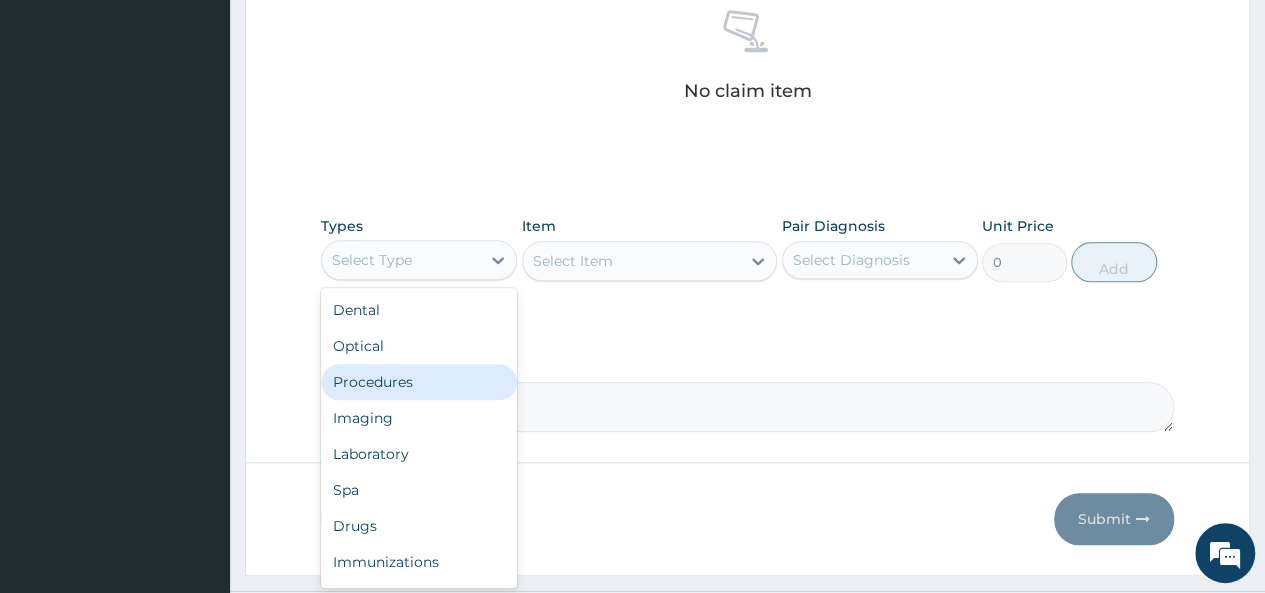 click on "Procedures" at bounding box center (419, 382) 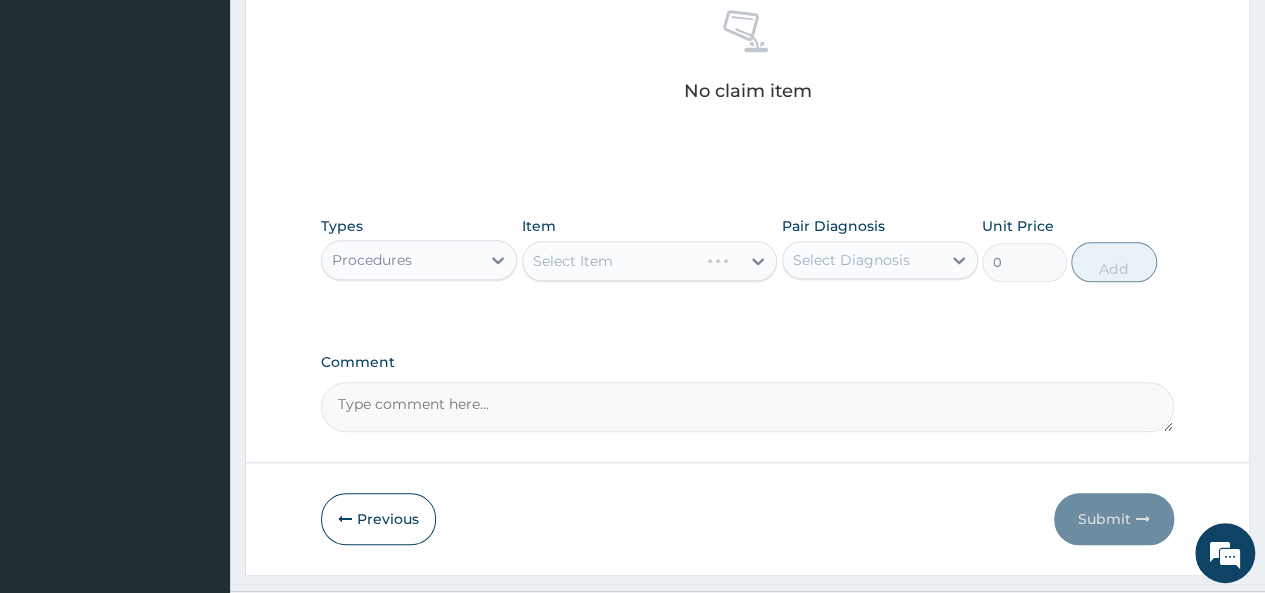 click on "Select Item" at bounding box center (650, 261) 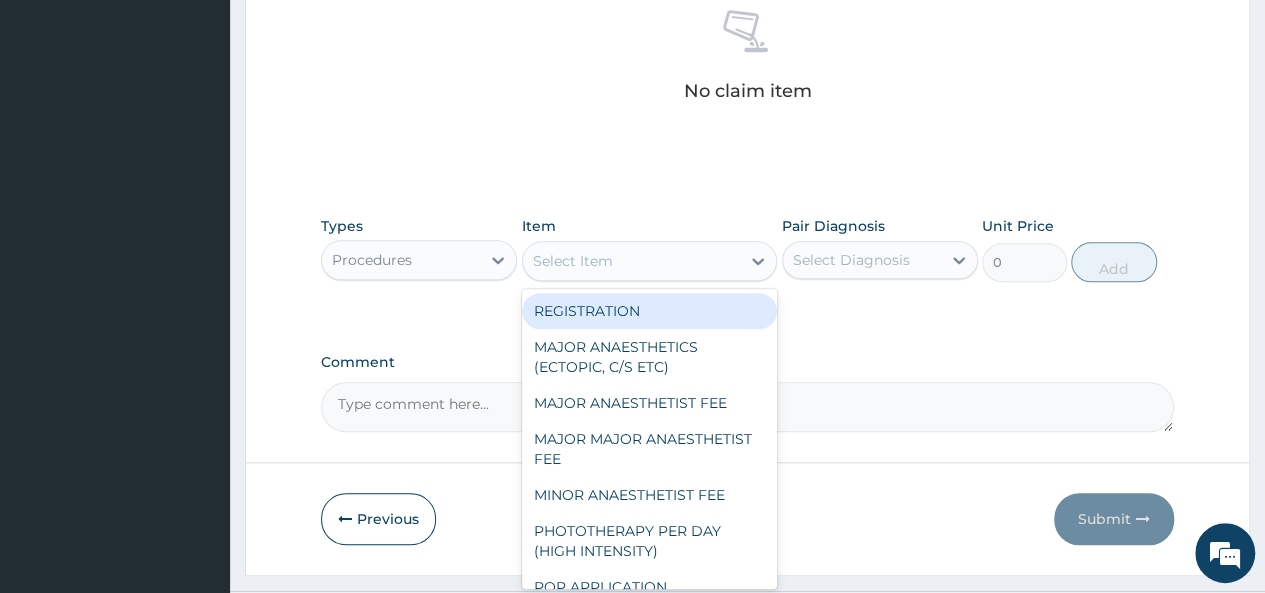 click on "Select Item" at bounding box center [573, 261] 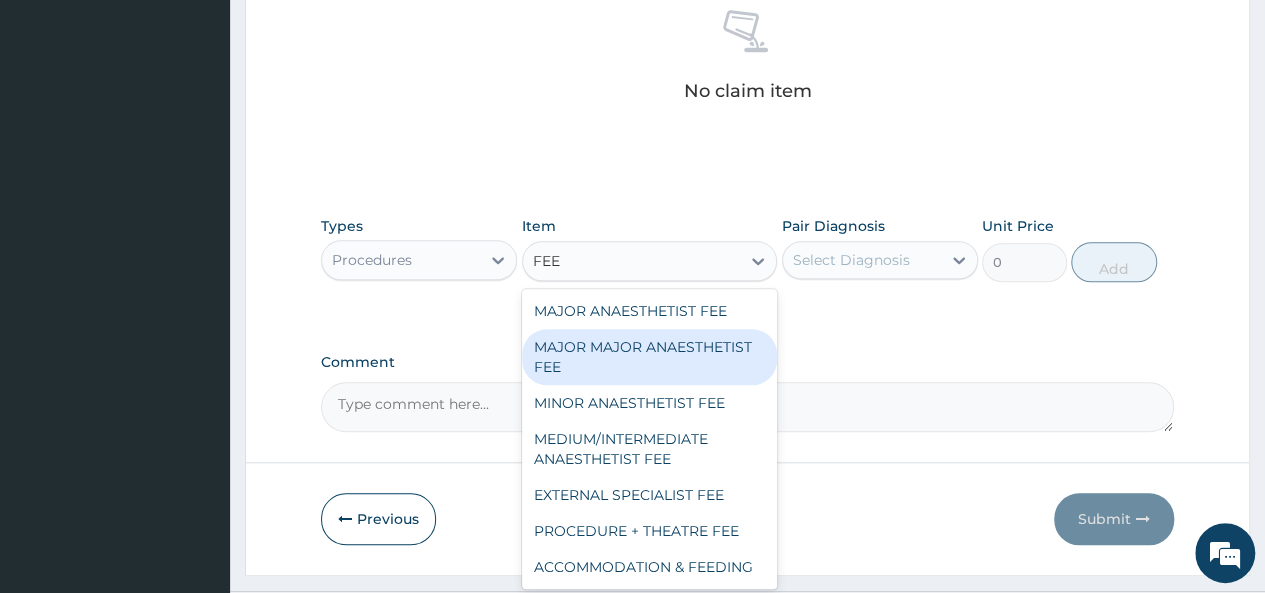 type on "FEED" 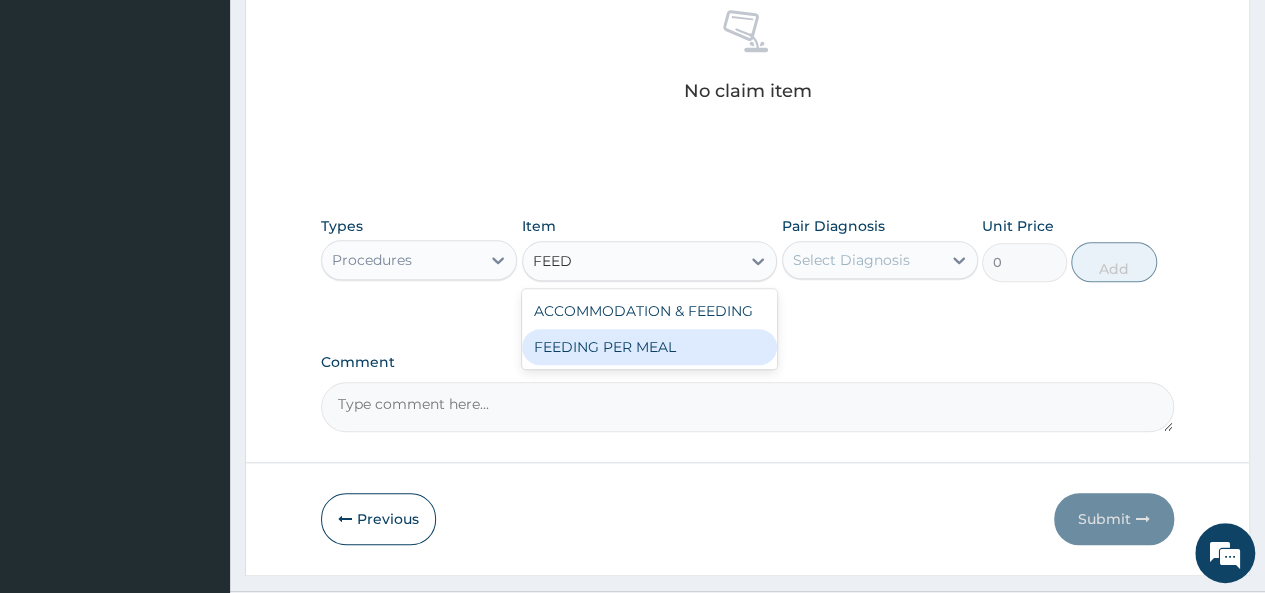 click on "FEEDING PER MEAL" at bounding box center (650, 347) 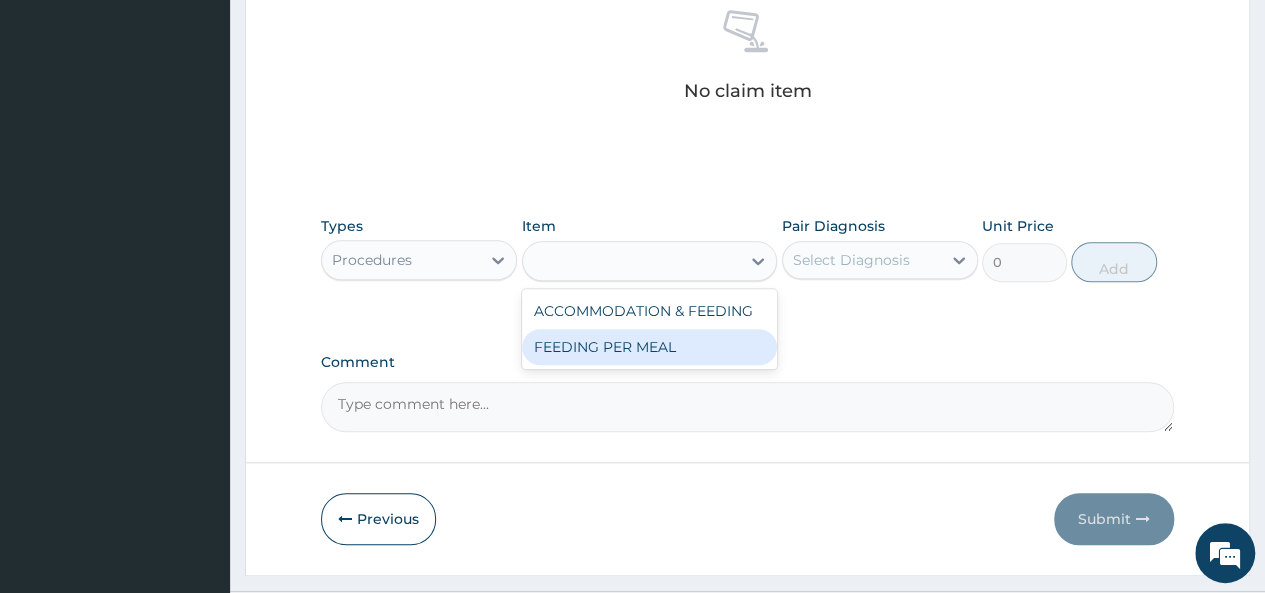 type on "4928" 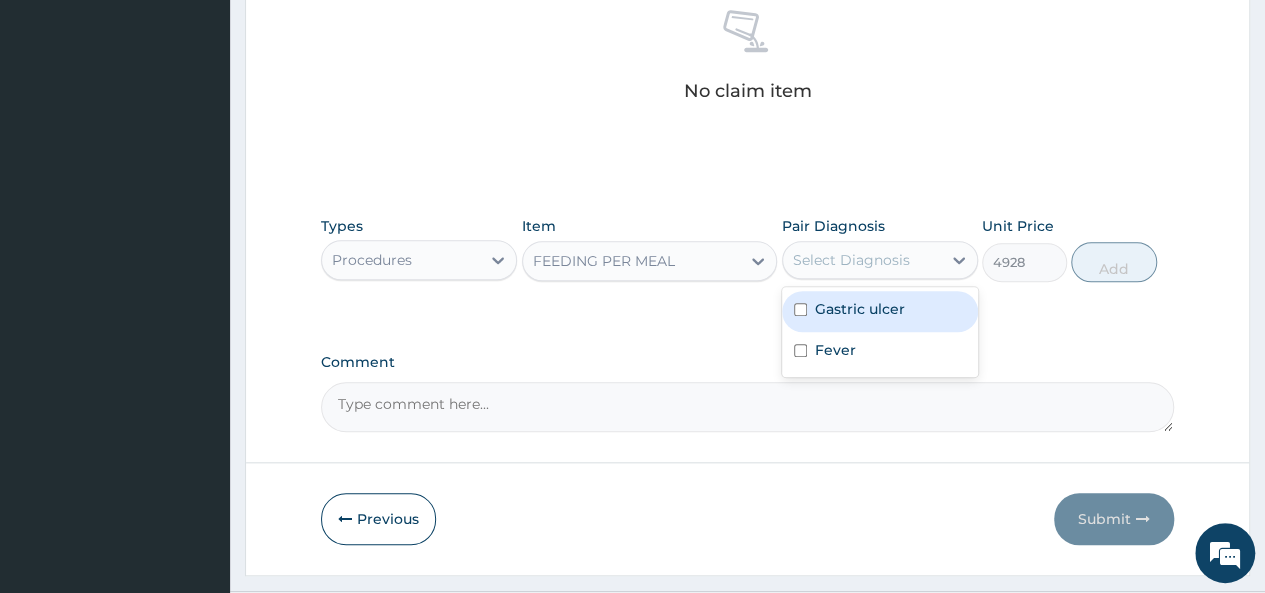 click on "Select Diagnosis" at bounding box center (862, 260) 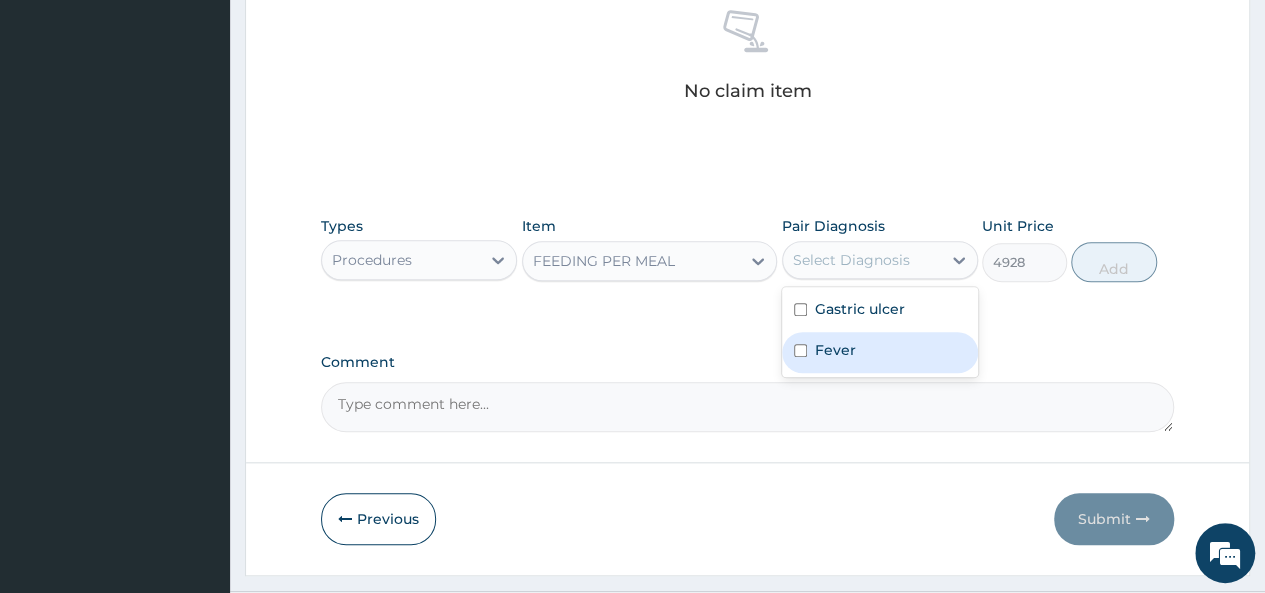 click on "Fever" at bounding box center (835, 350) 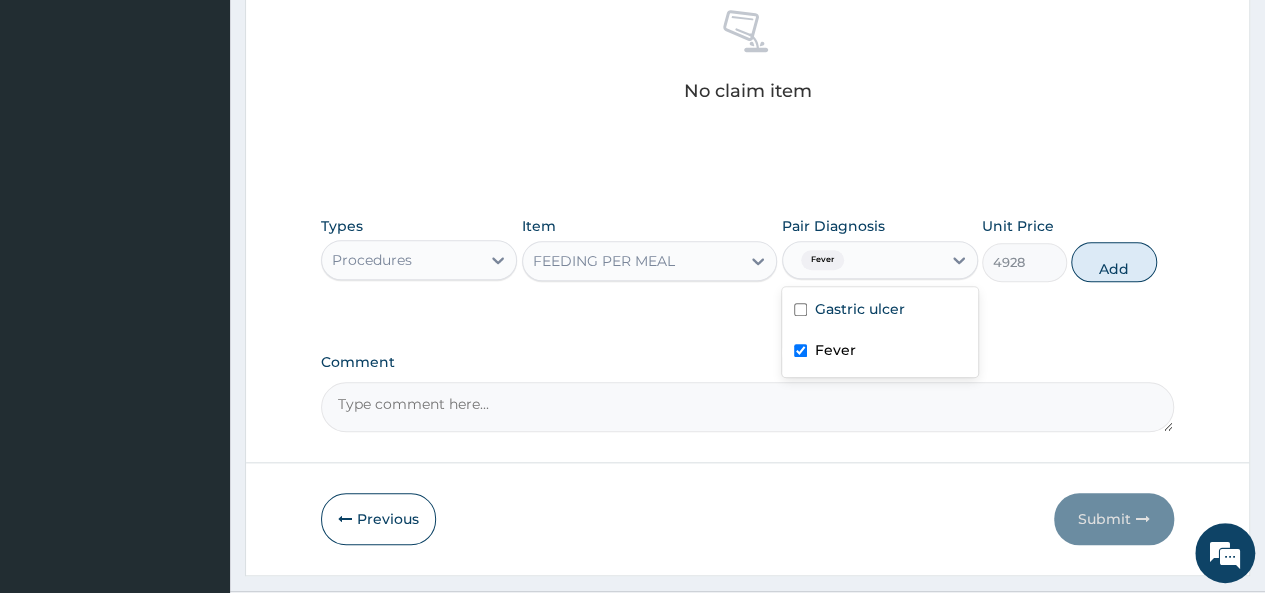 checkbox on "true" 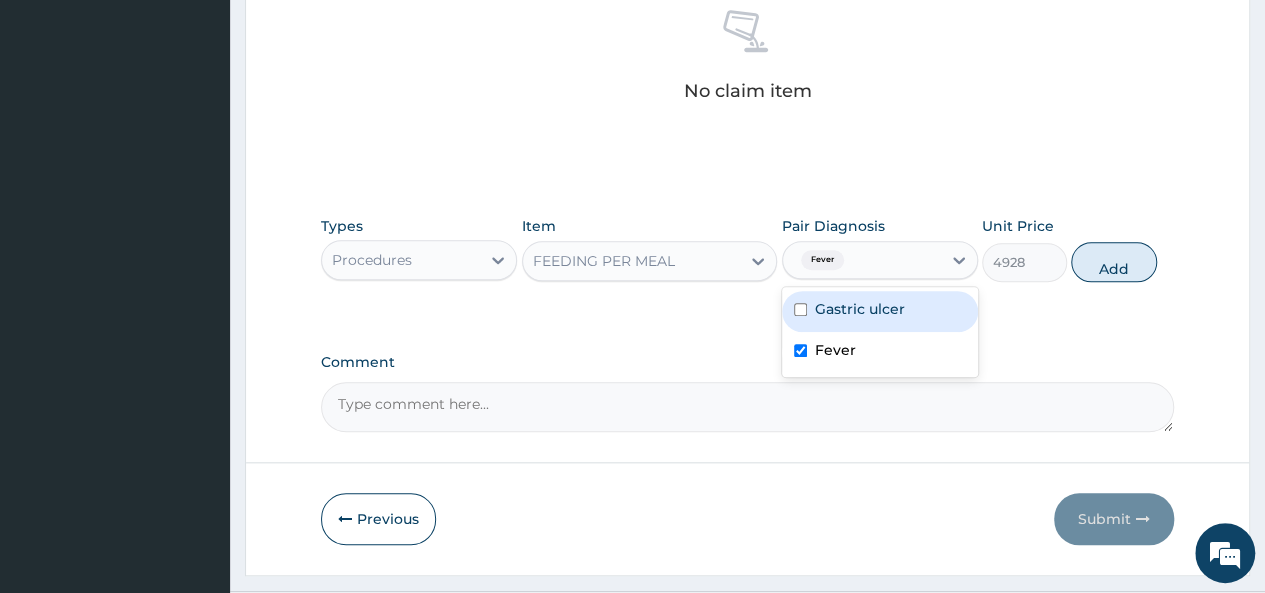 click at bounding box center (800, 309) 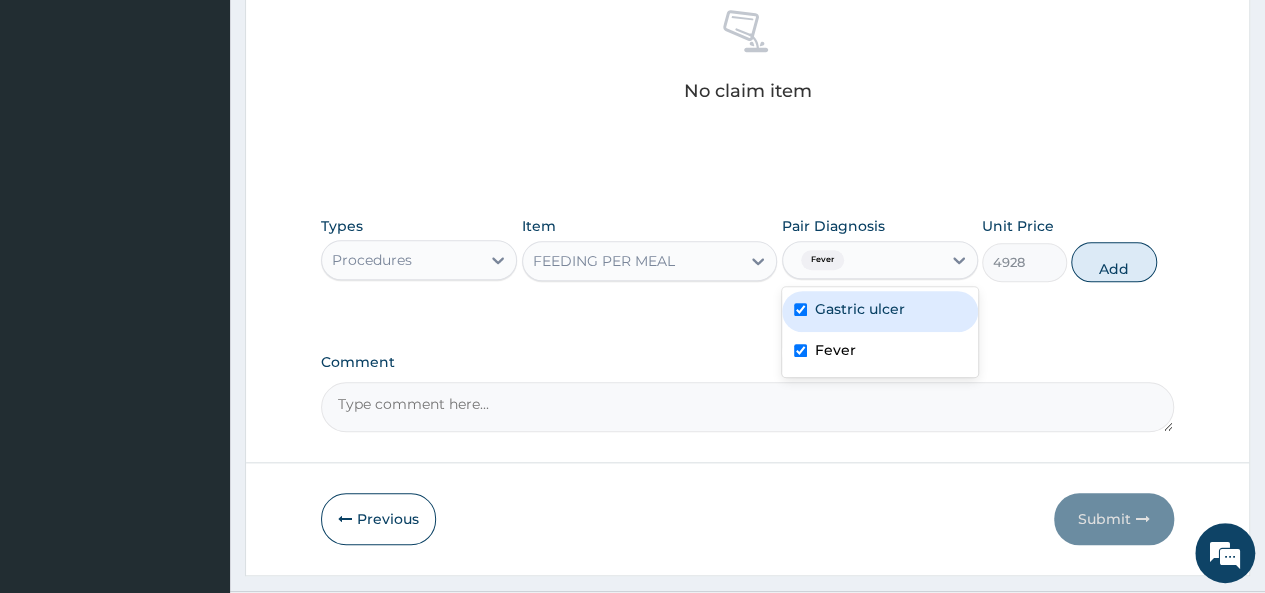 checkbox on "true" 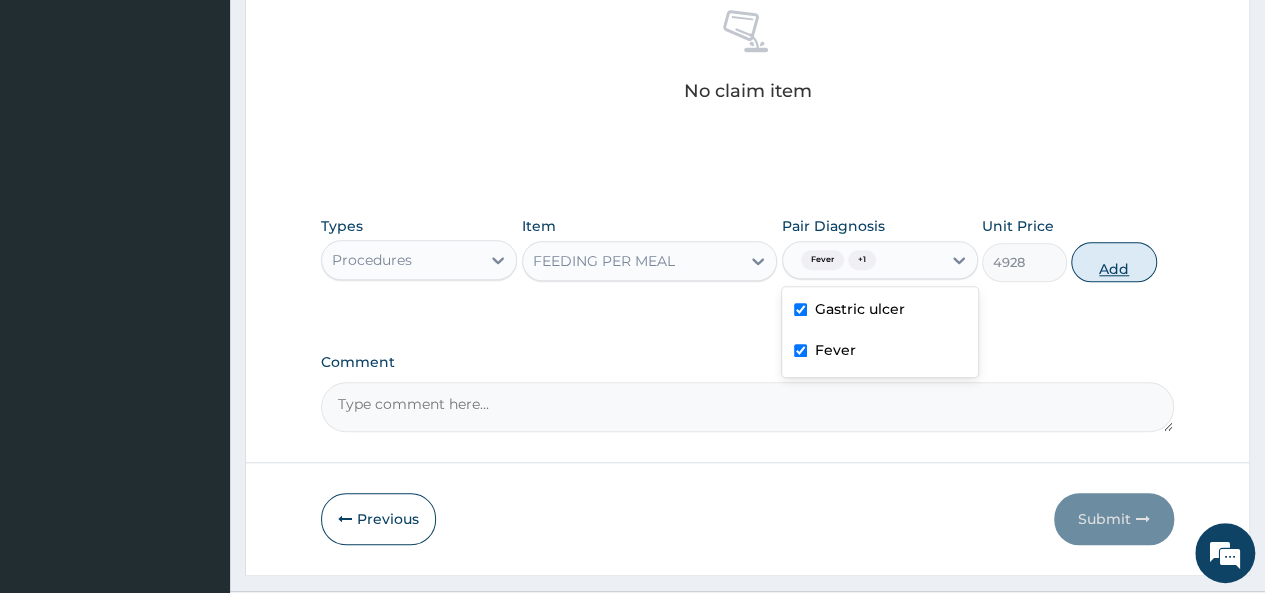 click on "Add" at bounding box center [1113, 262] 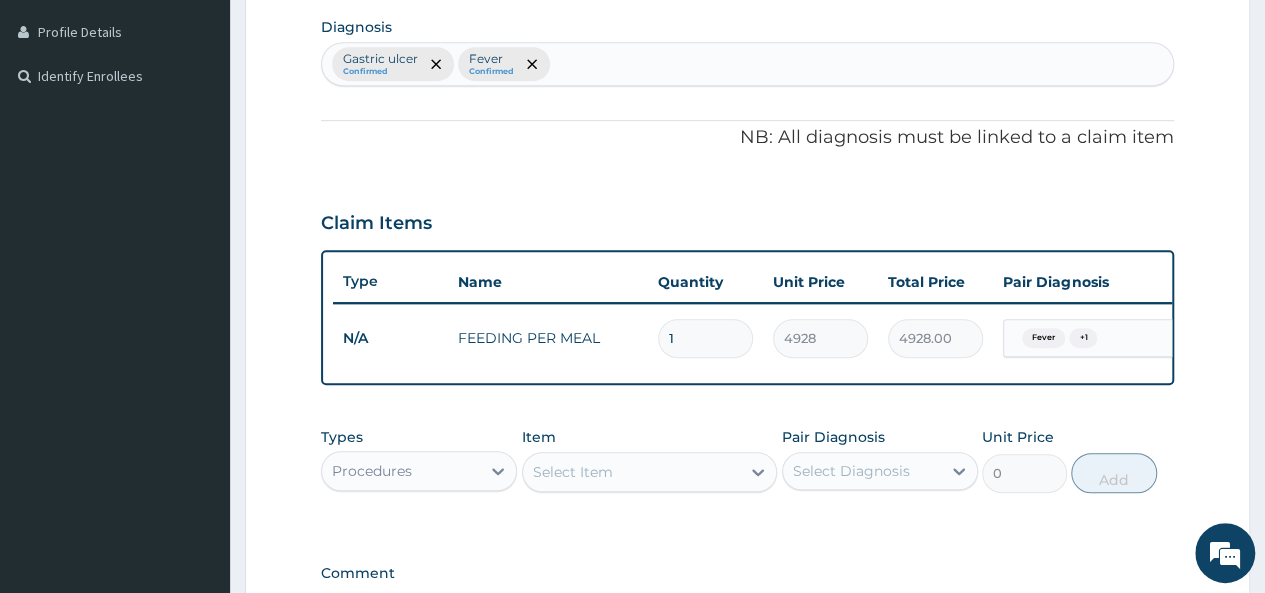 scroll, scrollTop: 466, scrollLeft: 0, axis: vertical 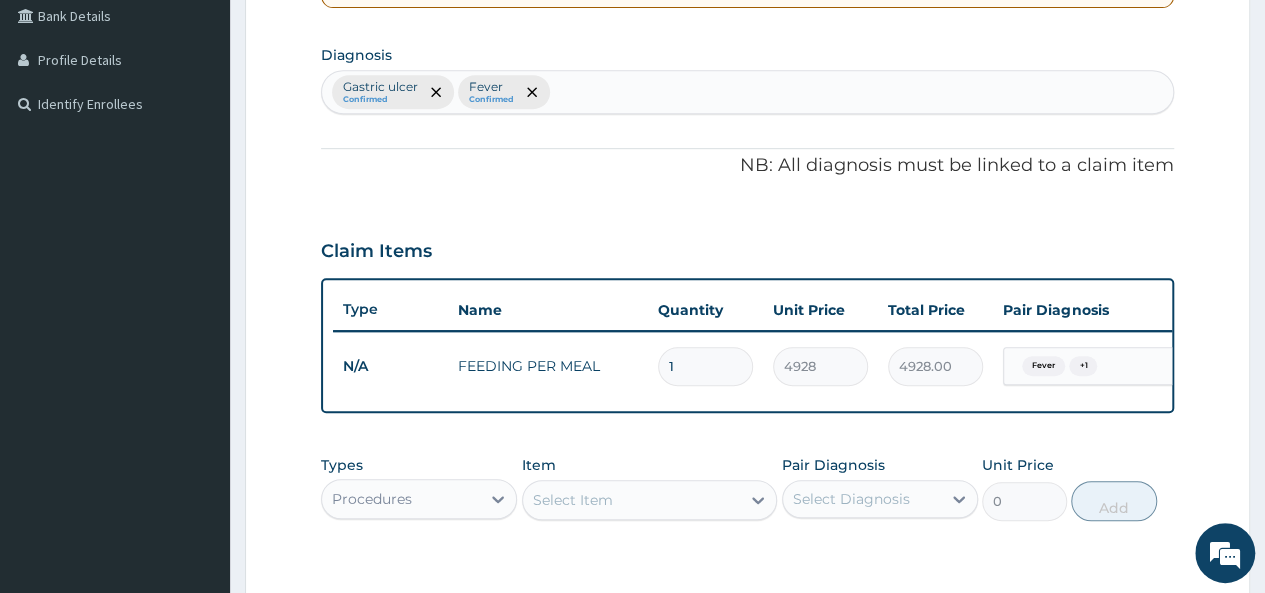 click on "1" at bounding box center (705, 366) 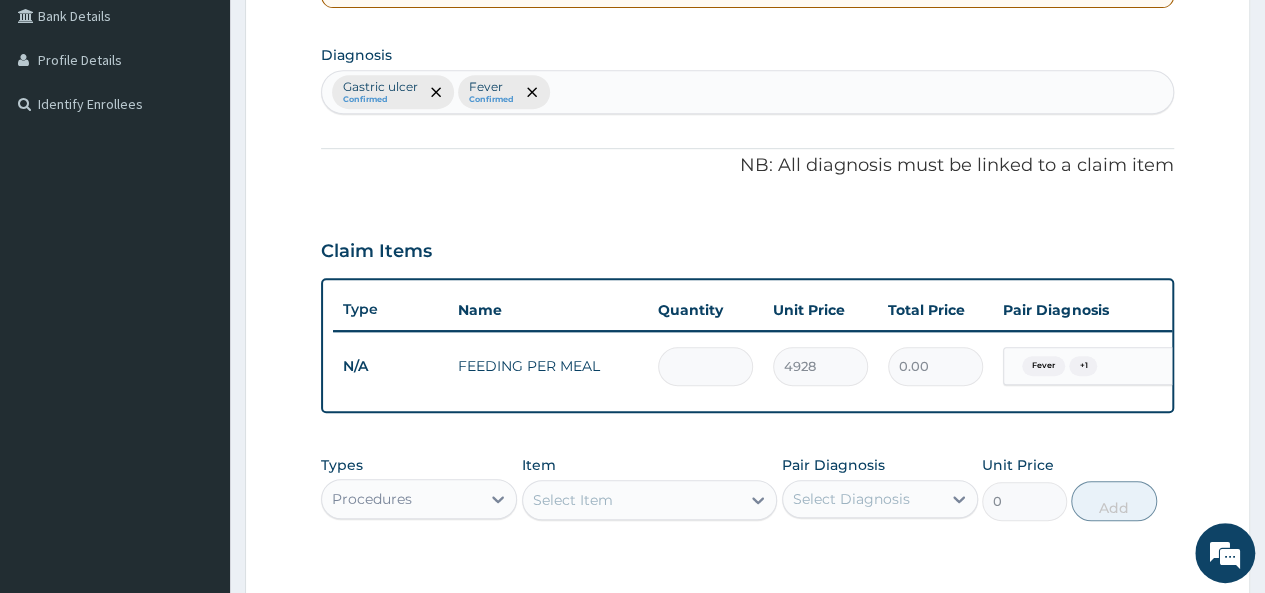 type on "8" 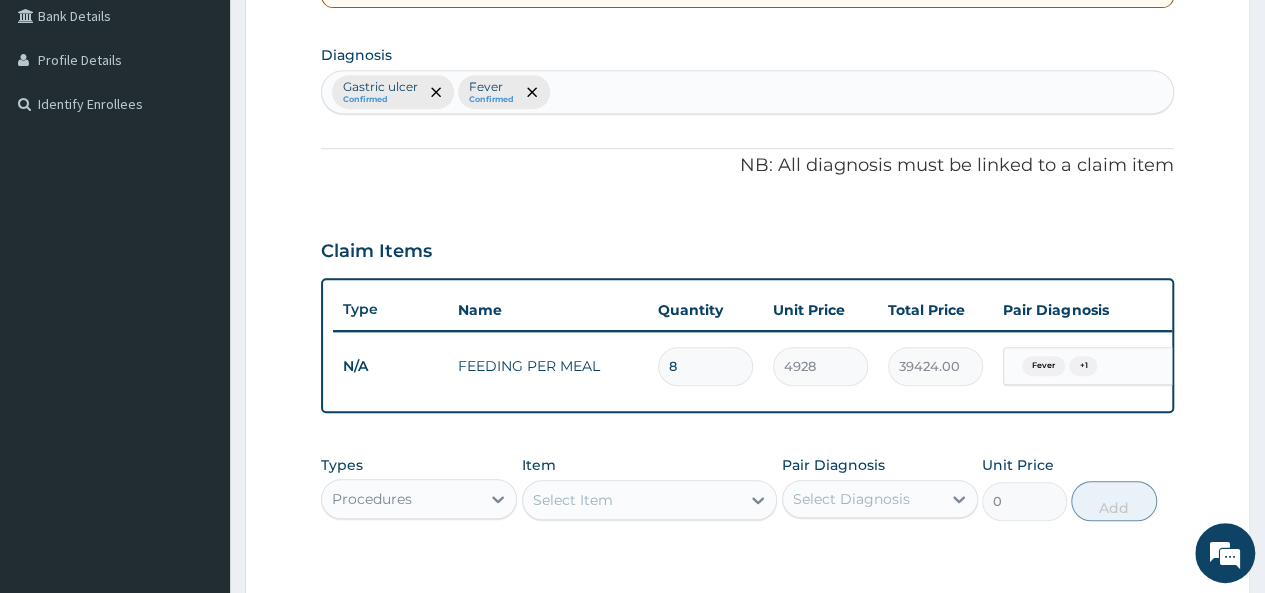 type on "7" 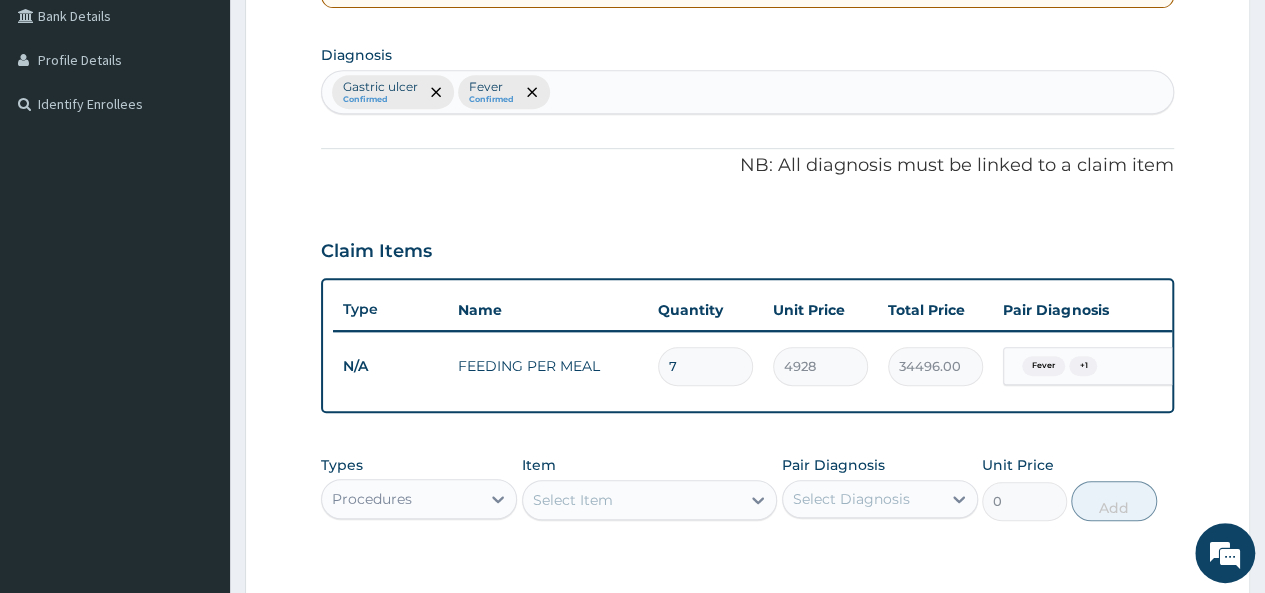 type on "6" 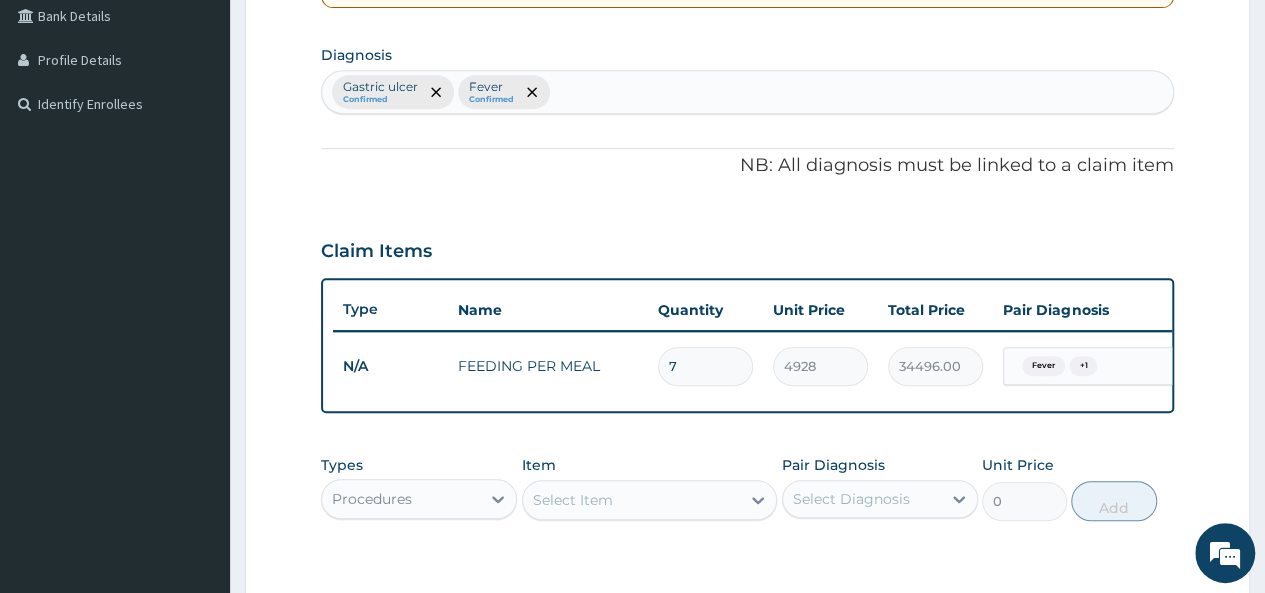 type on "29568.00" 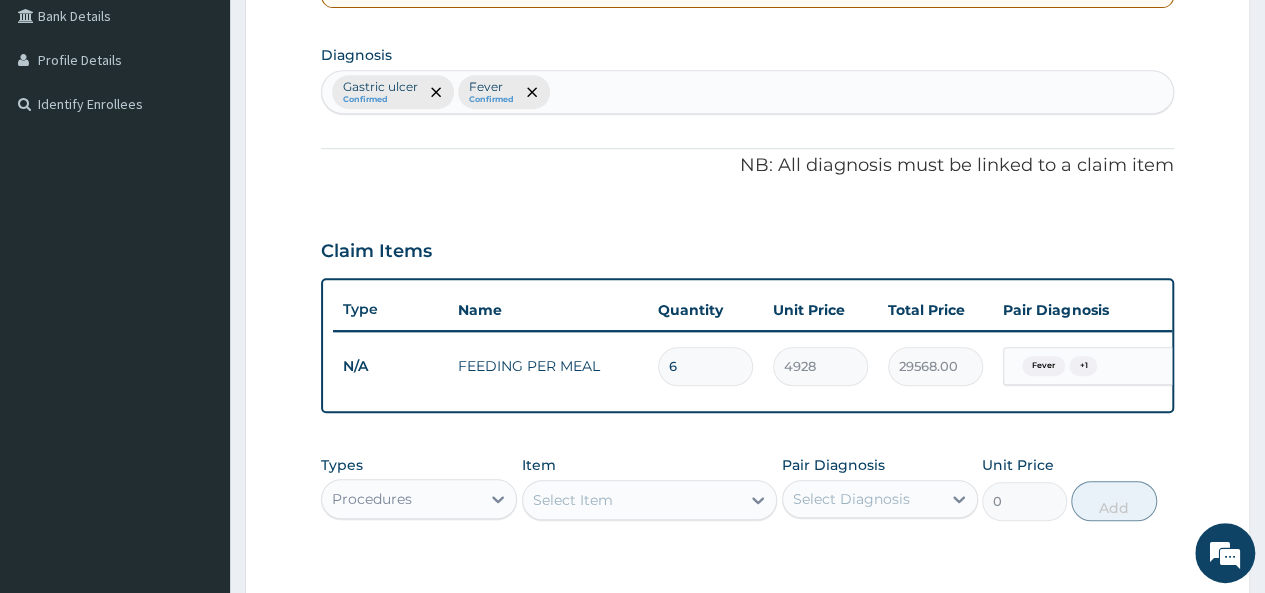 type on "5" 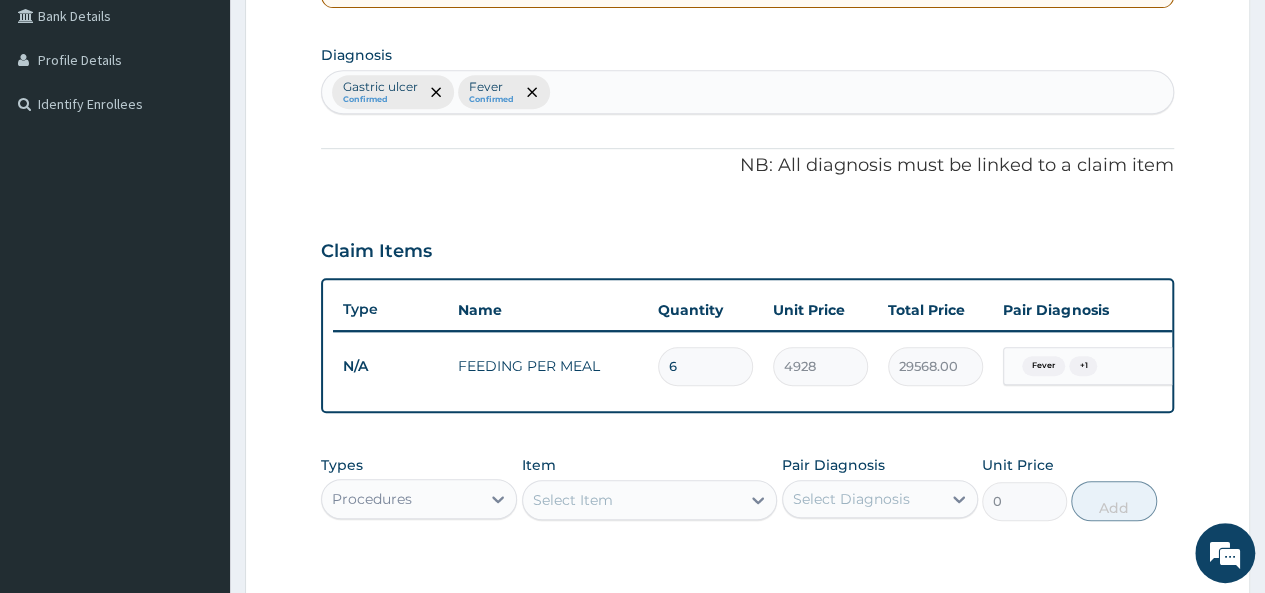 type on "24640.00" 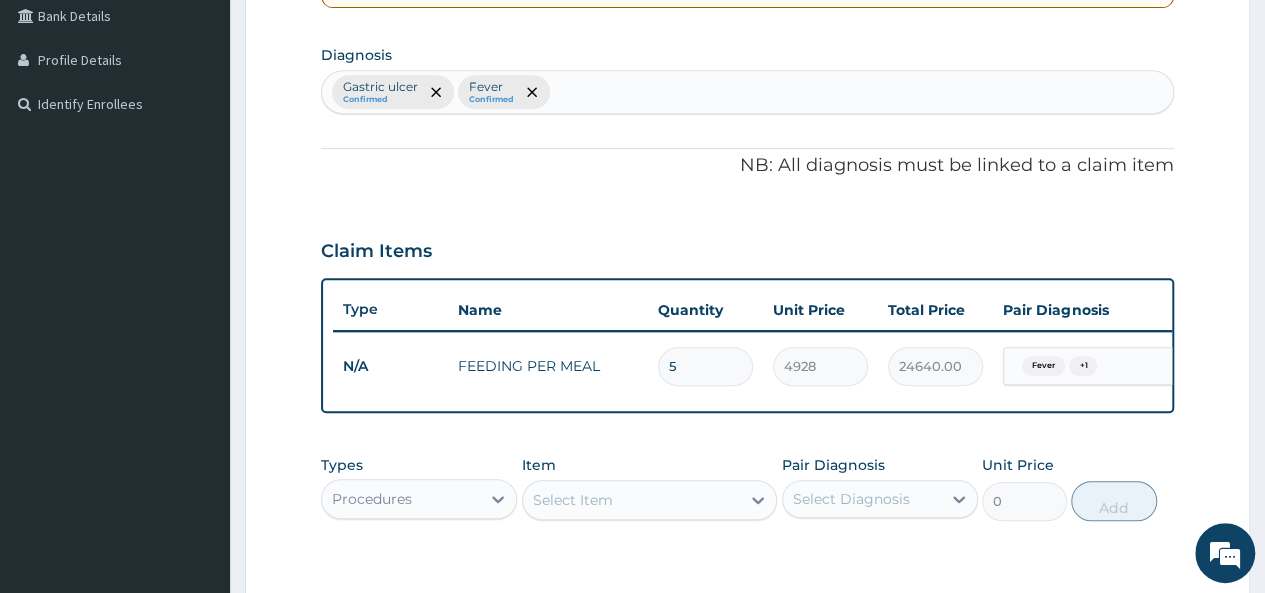 scroll, scrollTop: 766, scrollLeft: 0, axis: vertical 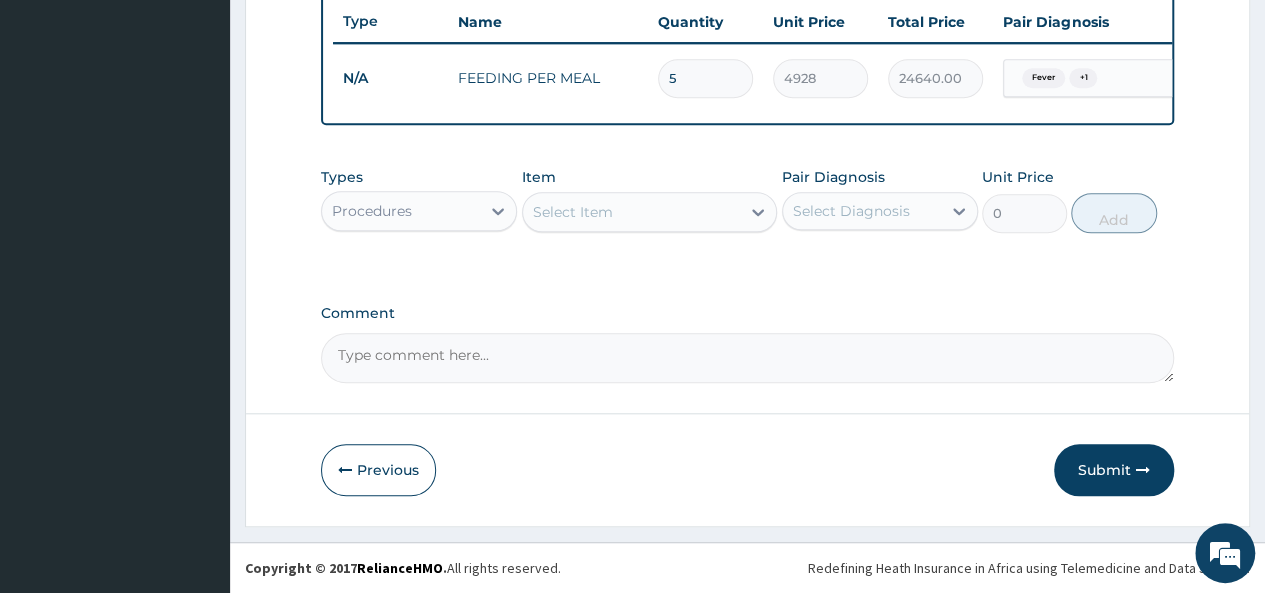 type on "5" 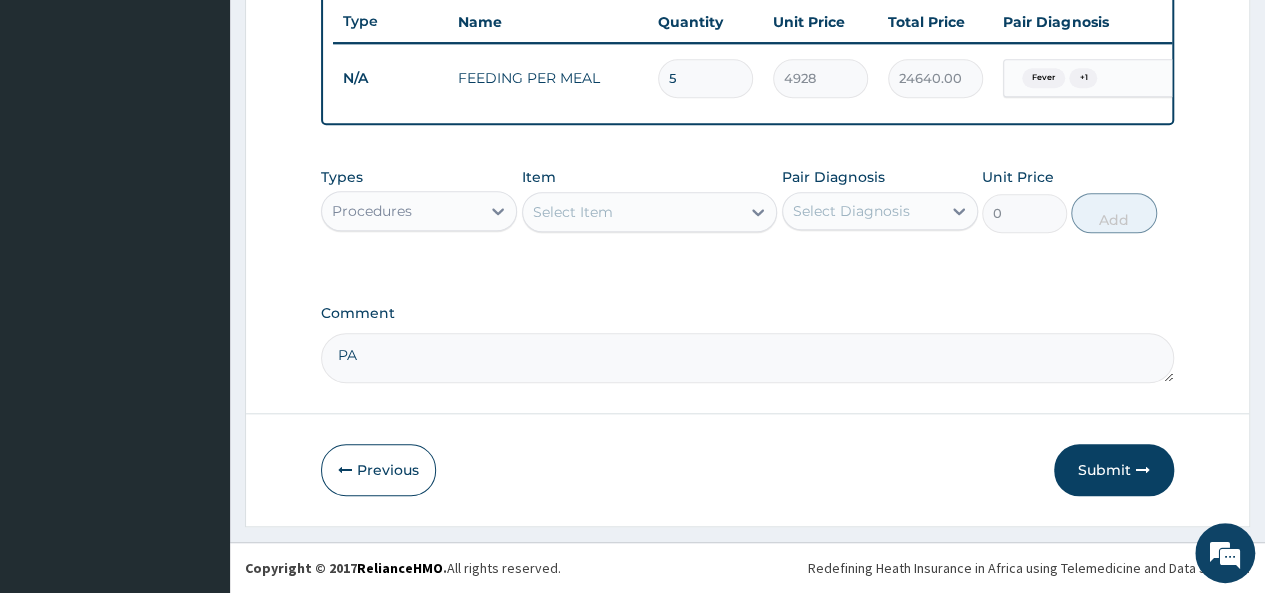 type on "P" 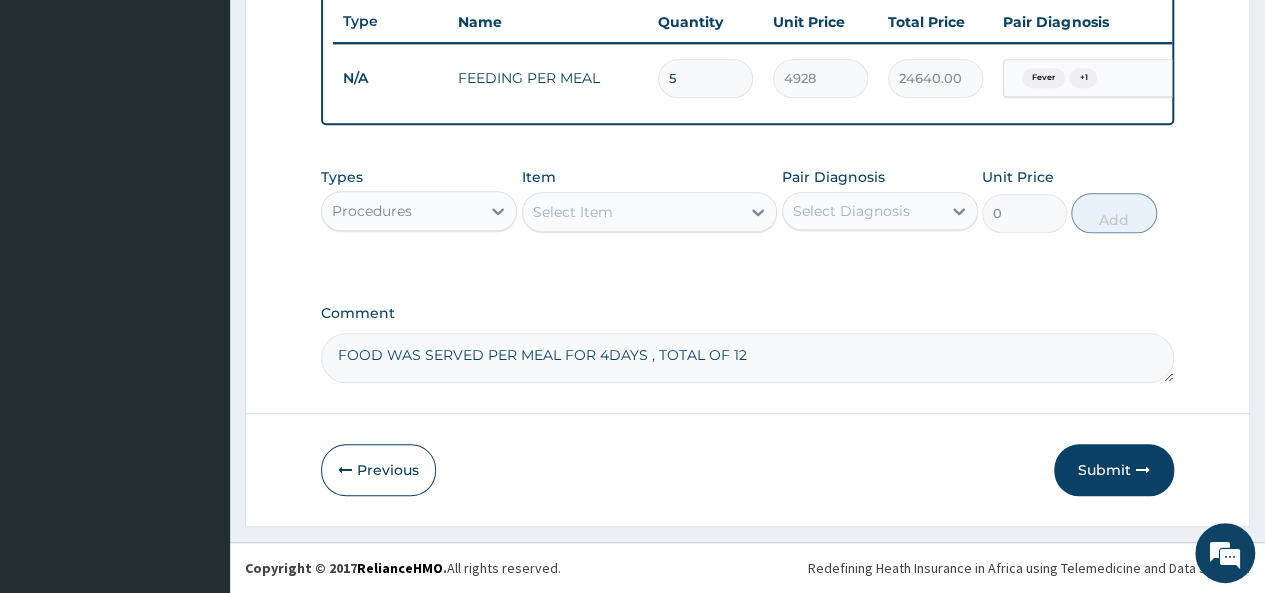type on "FOOD WAS SERVED PER MEAL FOR 4DAYS , TOTAL OF 12" 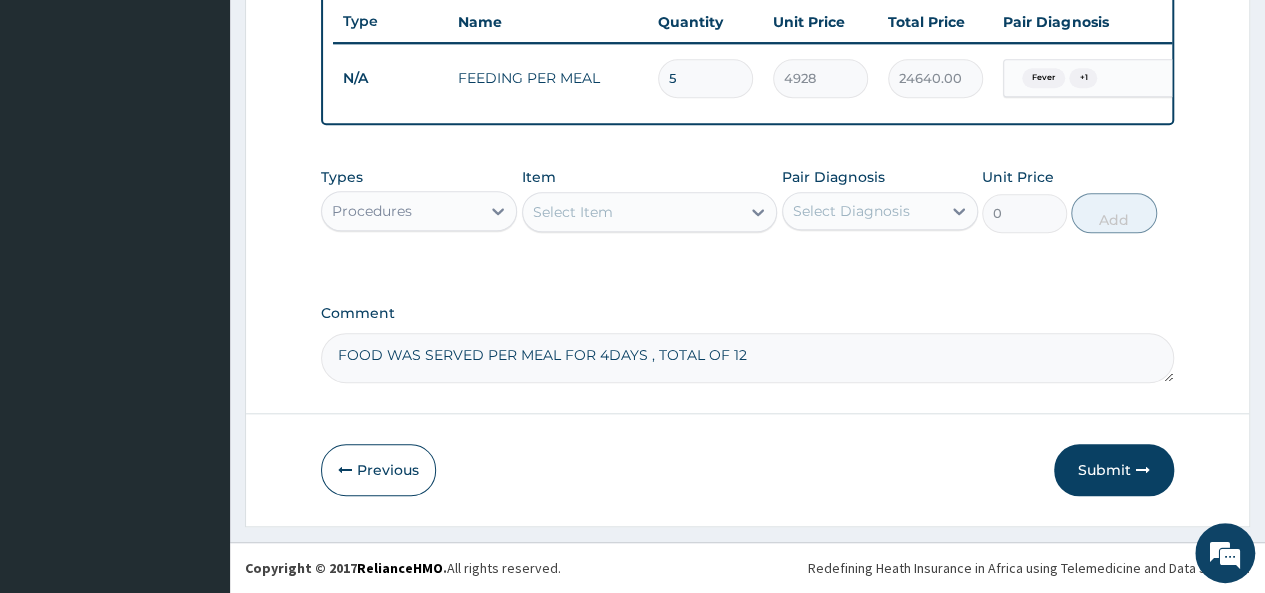 click on "5" at bounding box center [705, 78] 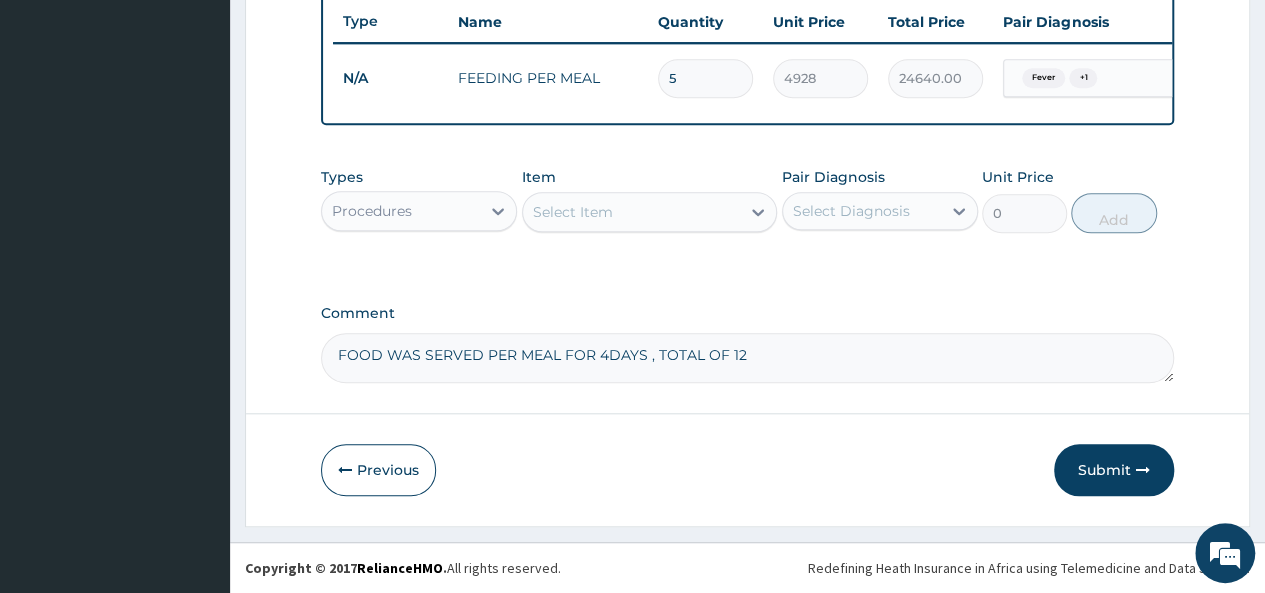 click on "5" at bounding box center (705, 78) 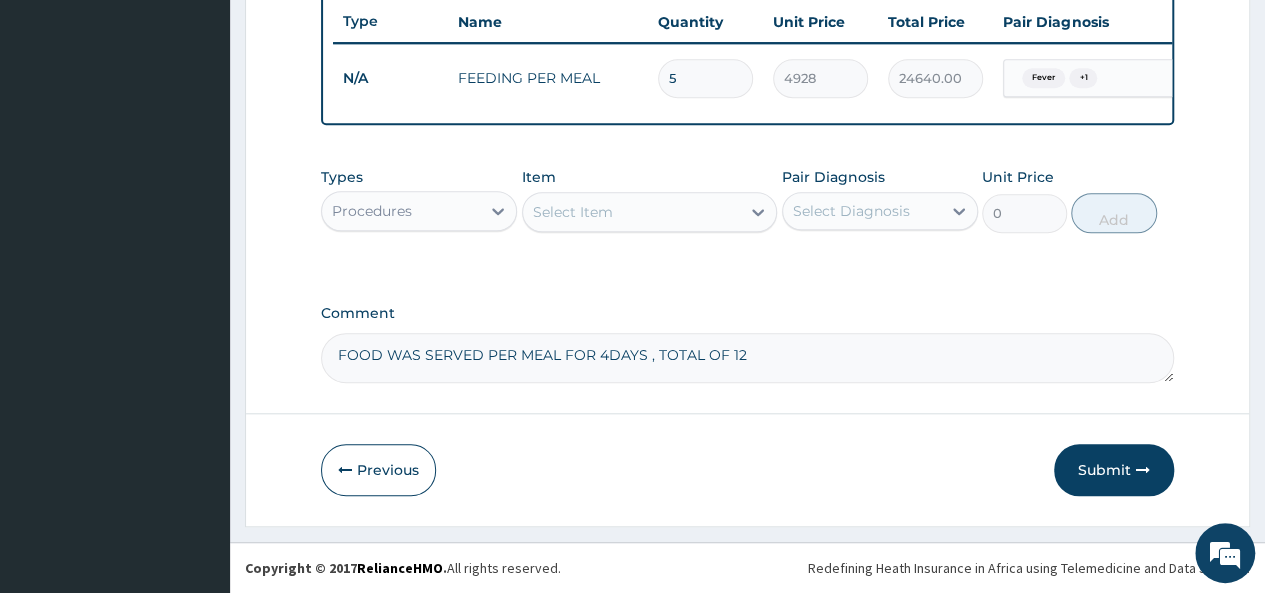 type on "0.00" 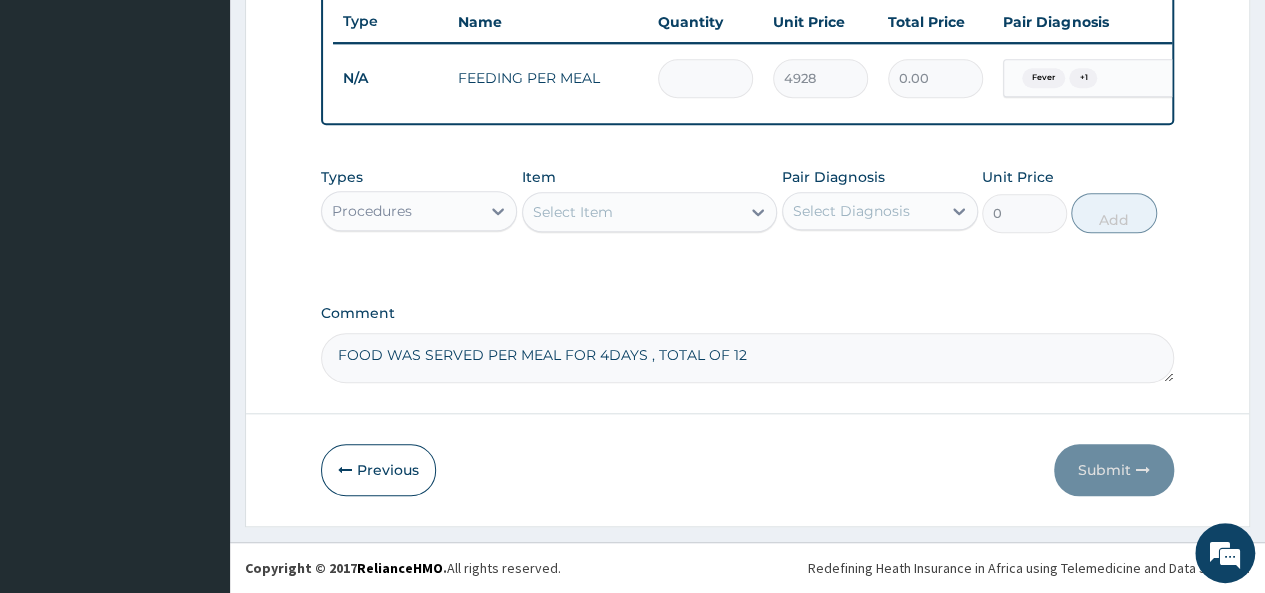click at bounding box center (705, 78) 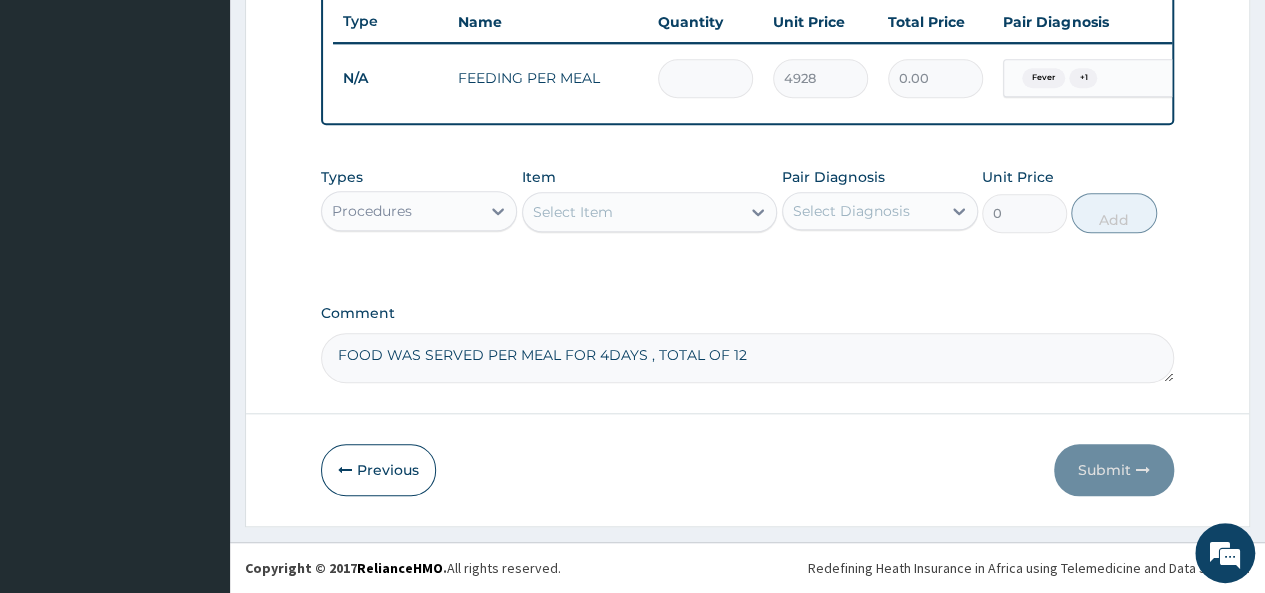 click at bounding box center [705, 78] 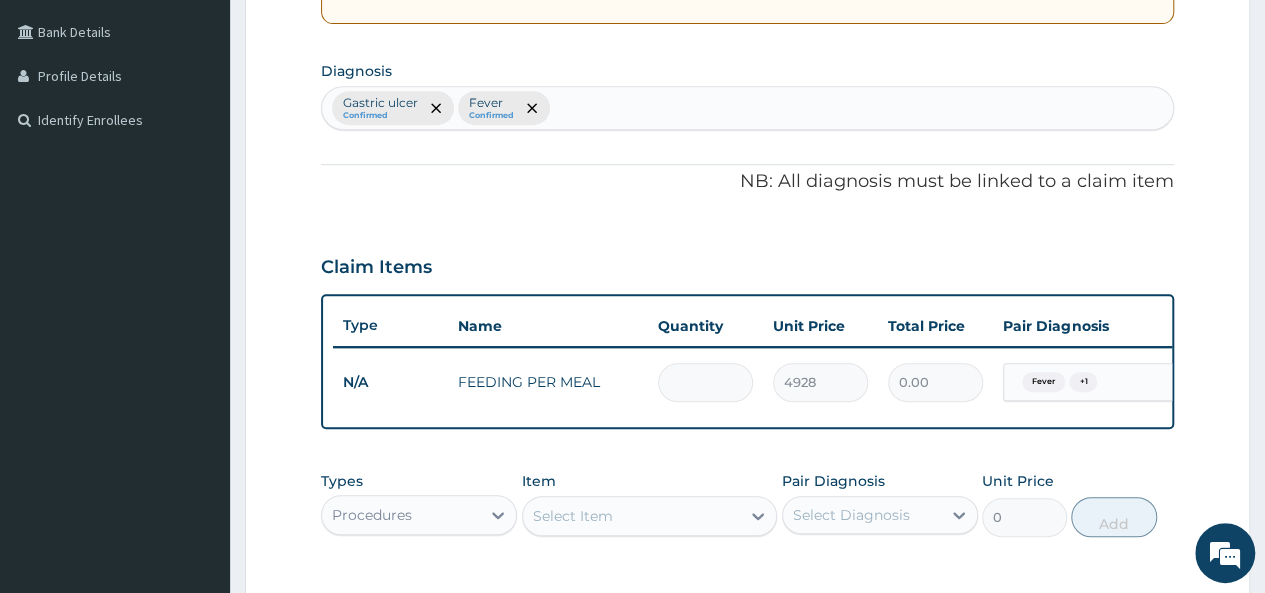 scroll, scrollTop: 566, scrollLeft: 0, axis: vertical 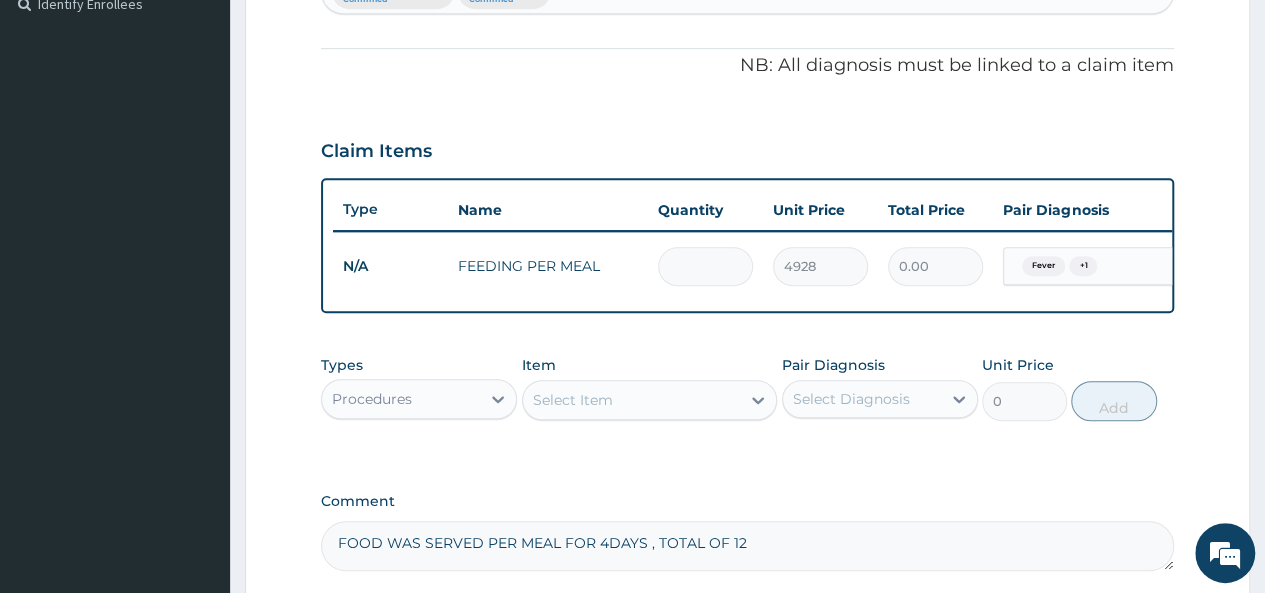 click at bounding box center [705, 266] 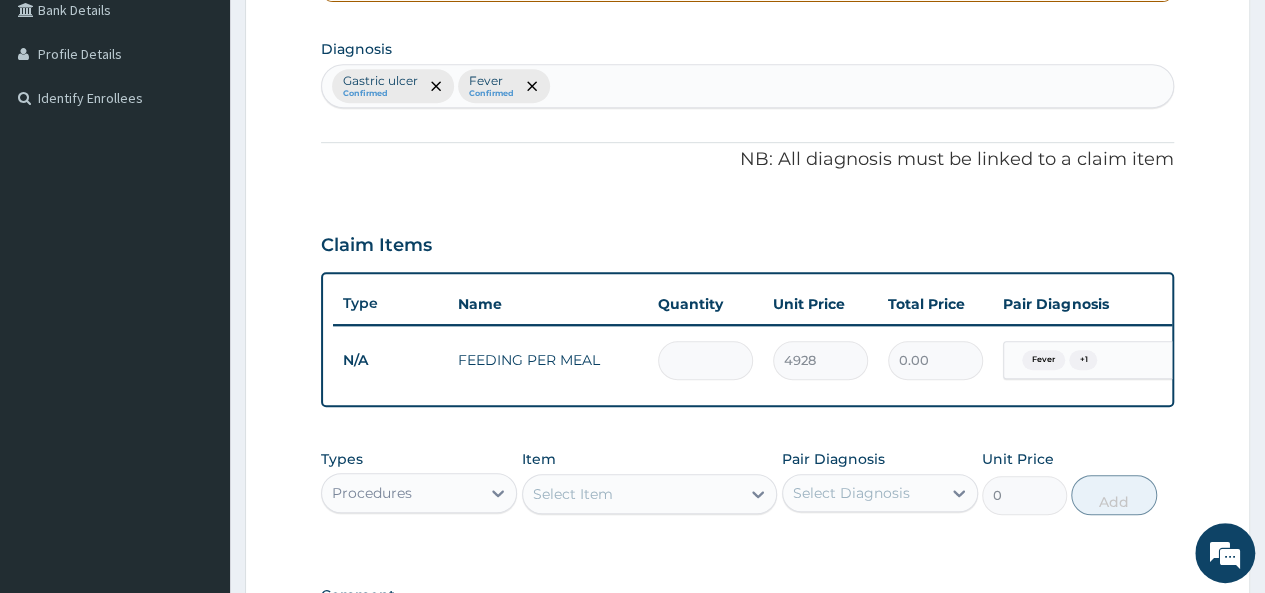 scroll, scrollTop: 466, scrollLeft: 0, axis: vertical 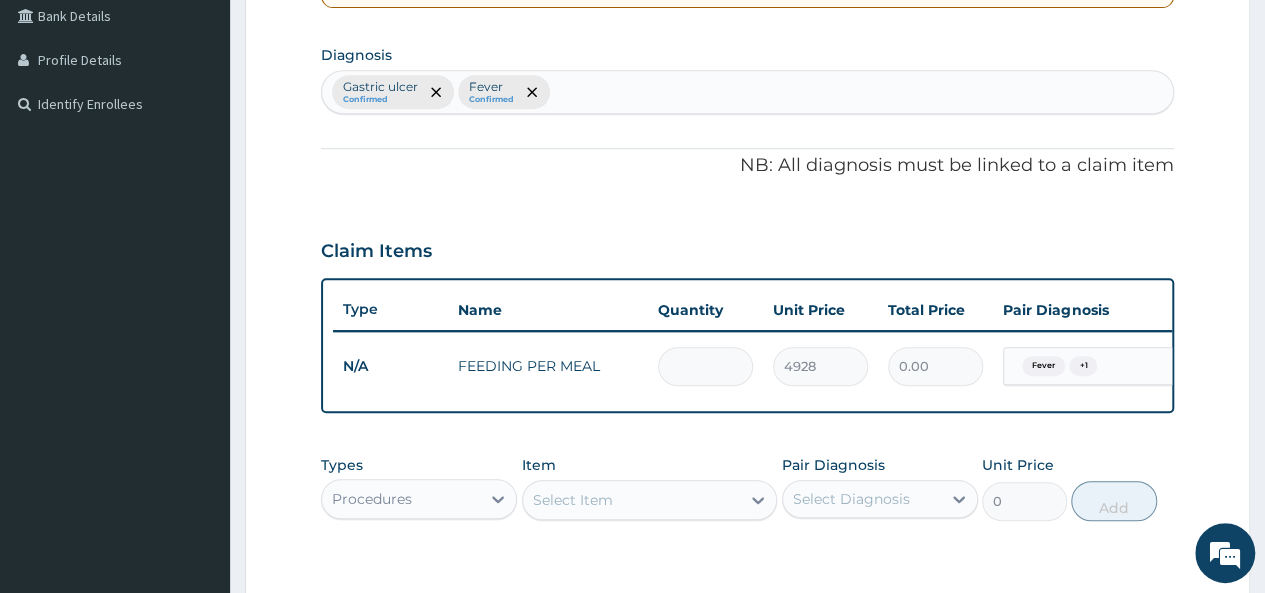click at bounding box center (705, 366) 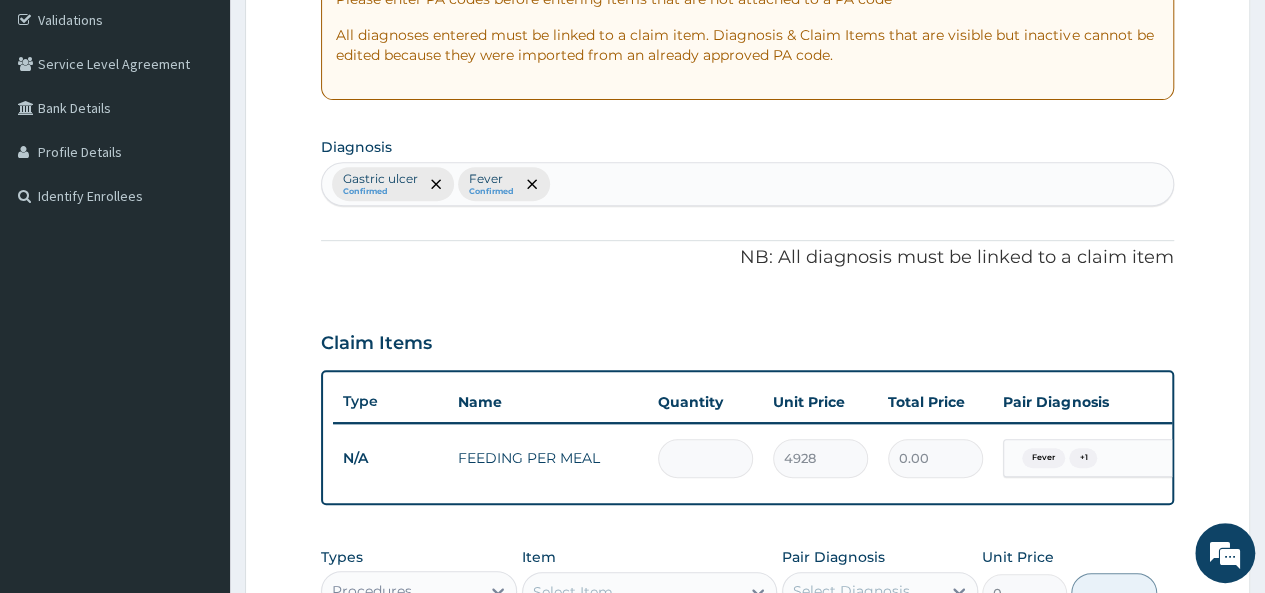 scroll, scrollTop: 500, scrollLeft: 0, axis: vertical 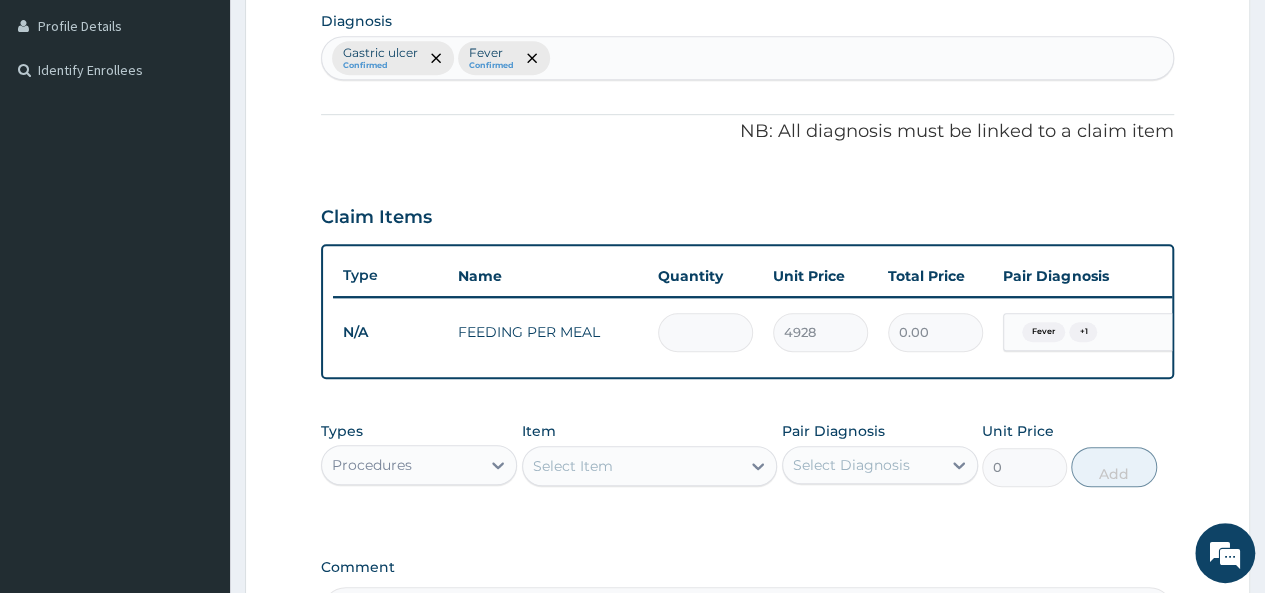 click at bounding box center (705, 332) 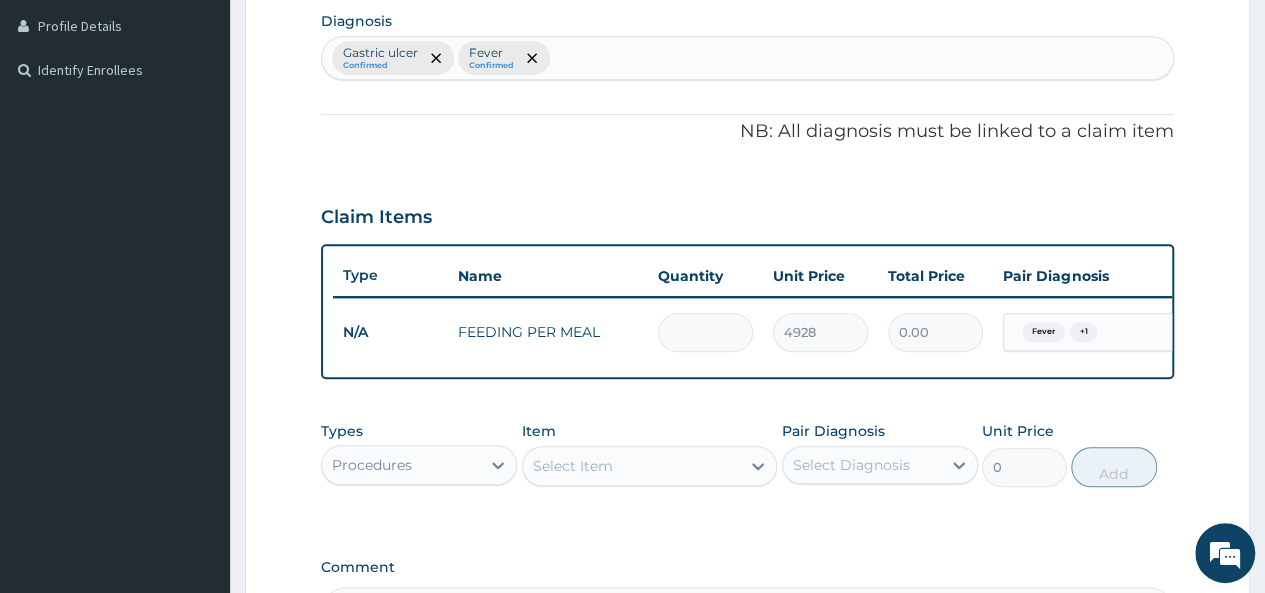 type on "1" 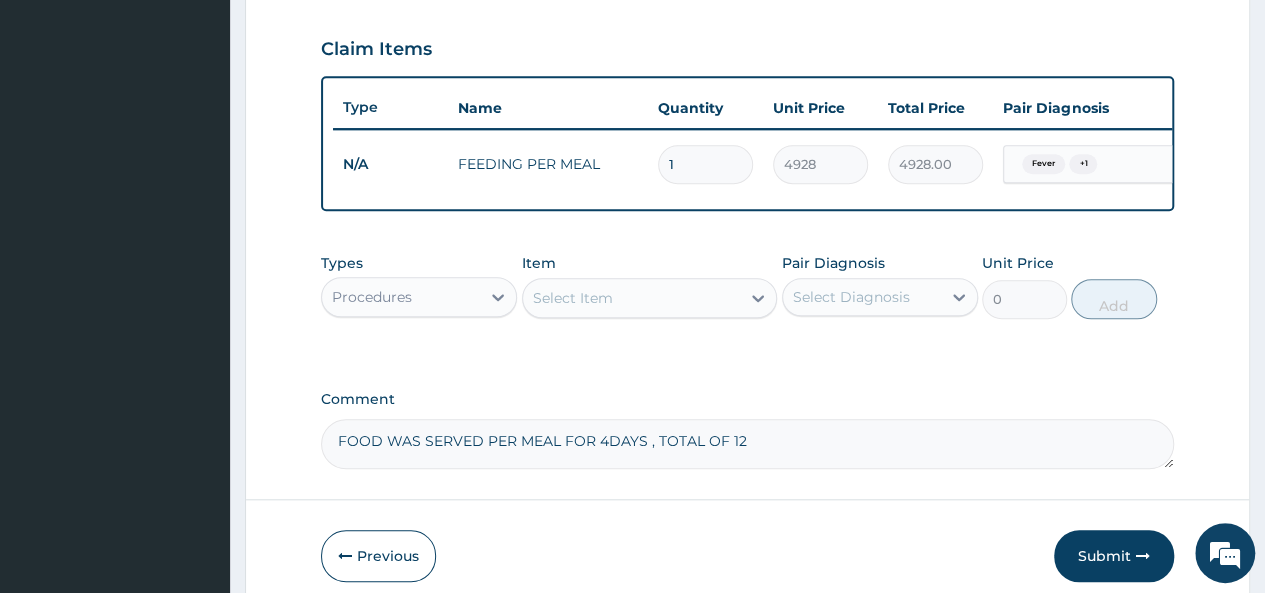 scroll, scrollTop: 700, scrollLeft: 0, axis: vertical 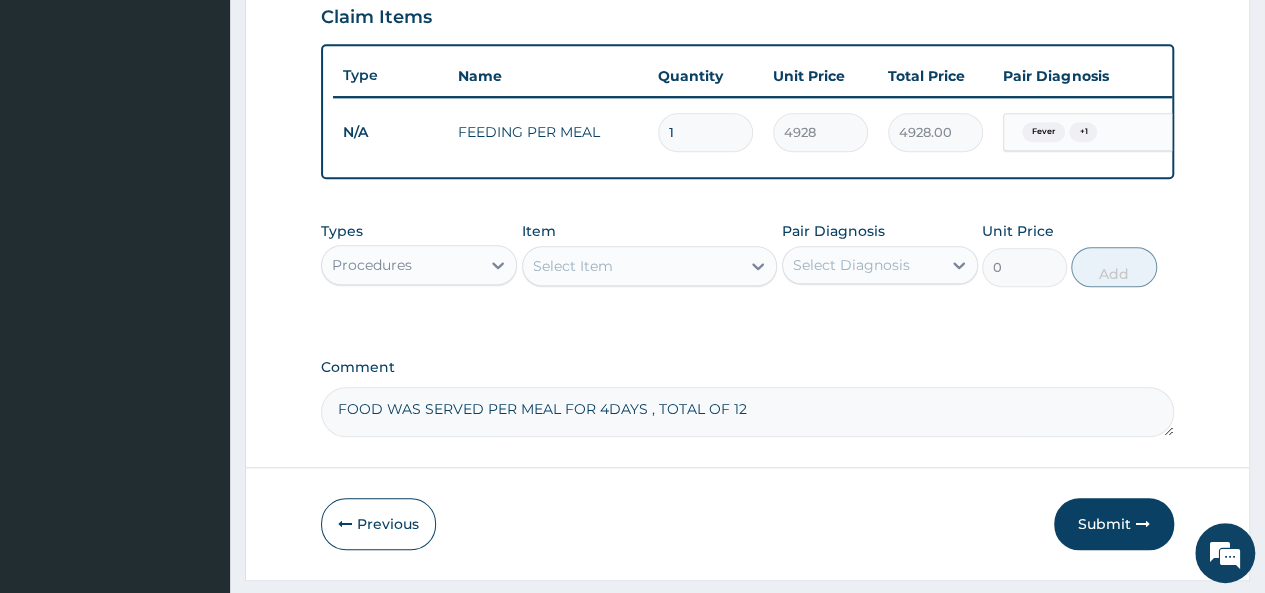 type 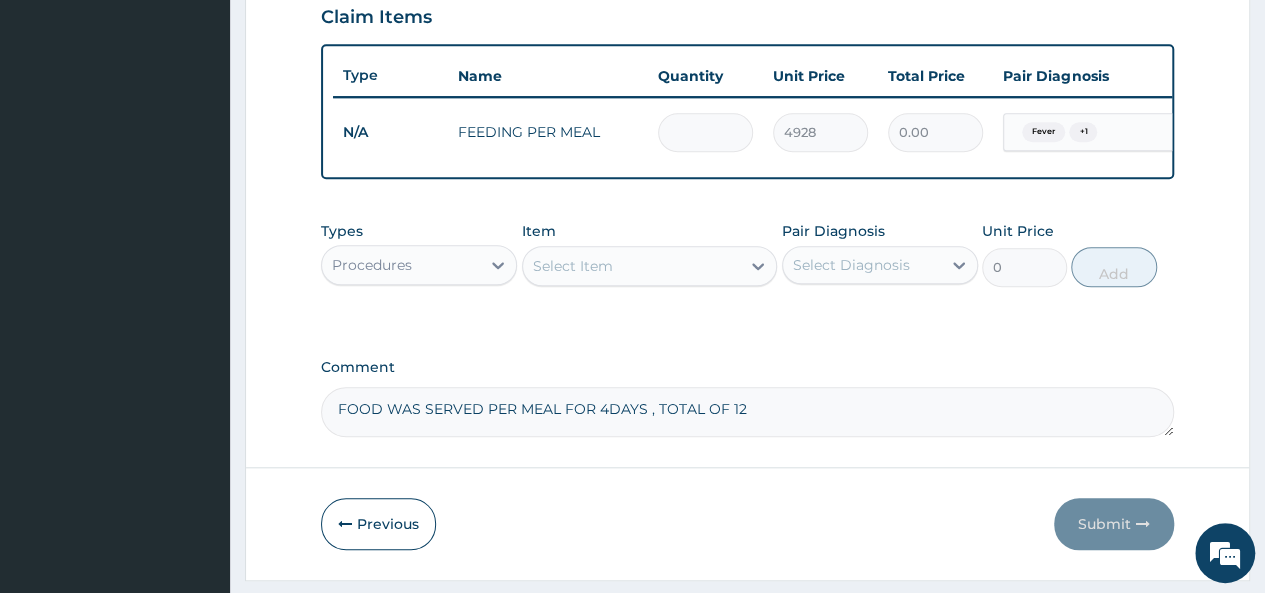 click at bounding box center (705, 132) 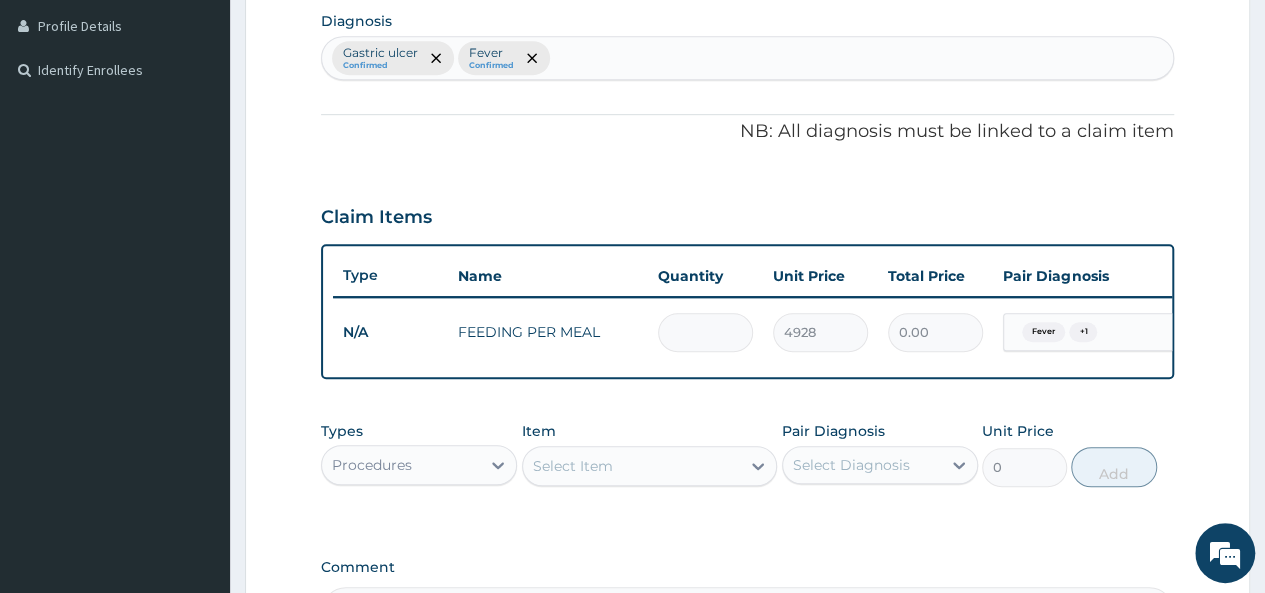 scroll, scrollTop: 700, scrollLeft: 0, axis: vertical 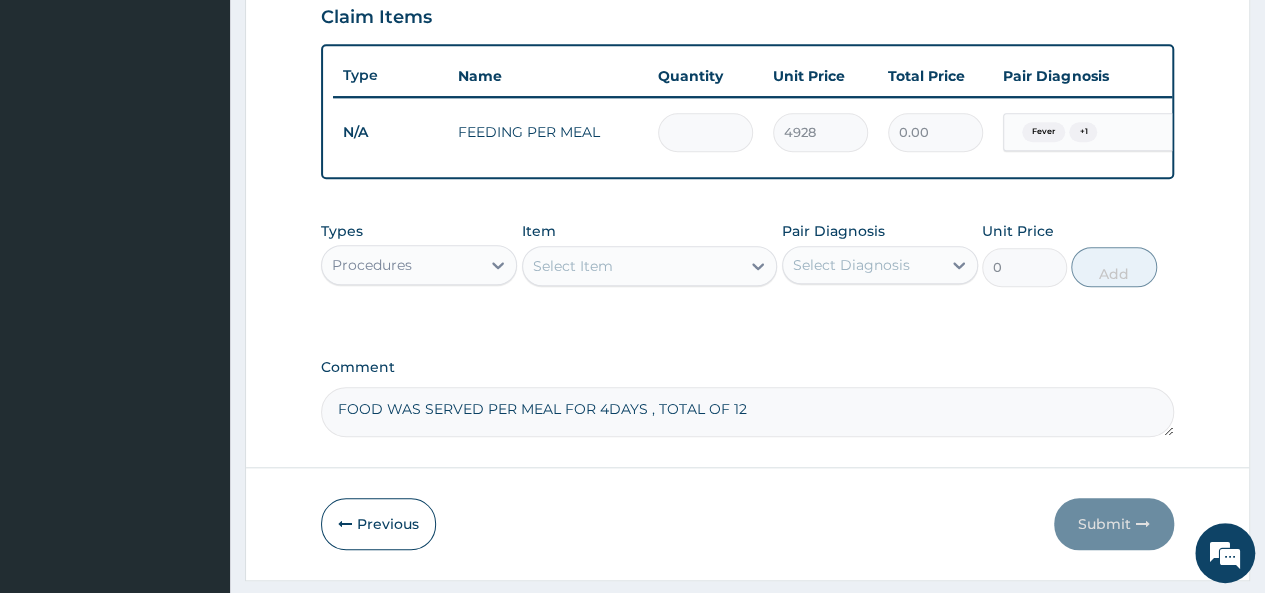 click at bounding box center [705, 132] 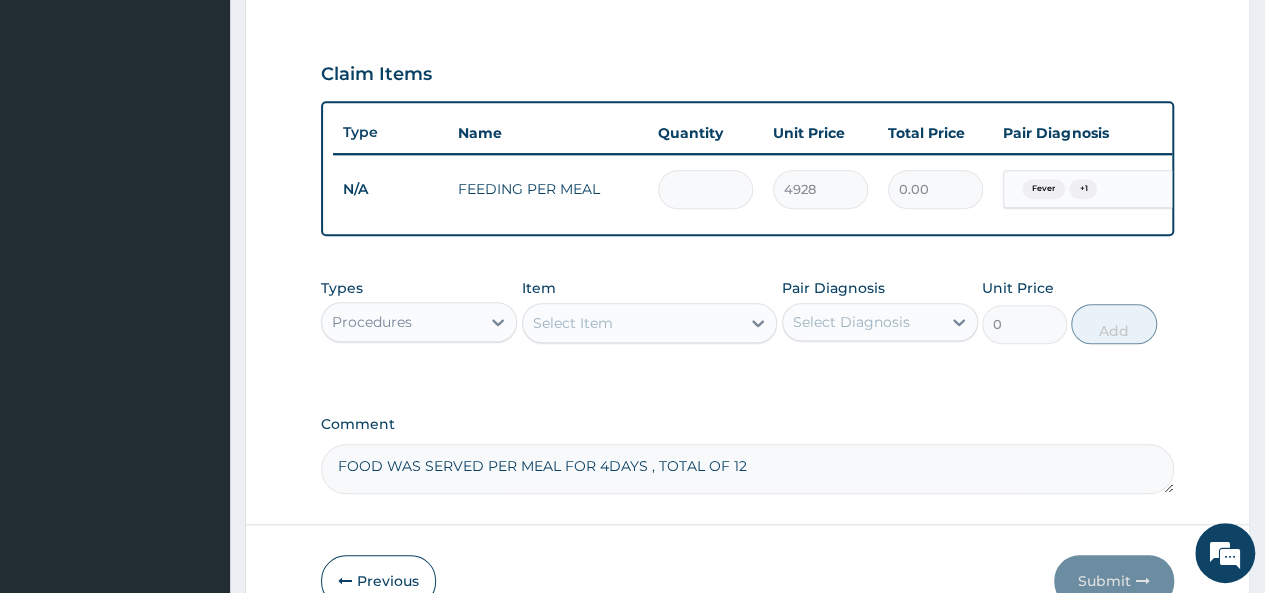 scroll, scrollTop: 600, scrollLeft: 0, axis: vertical 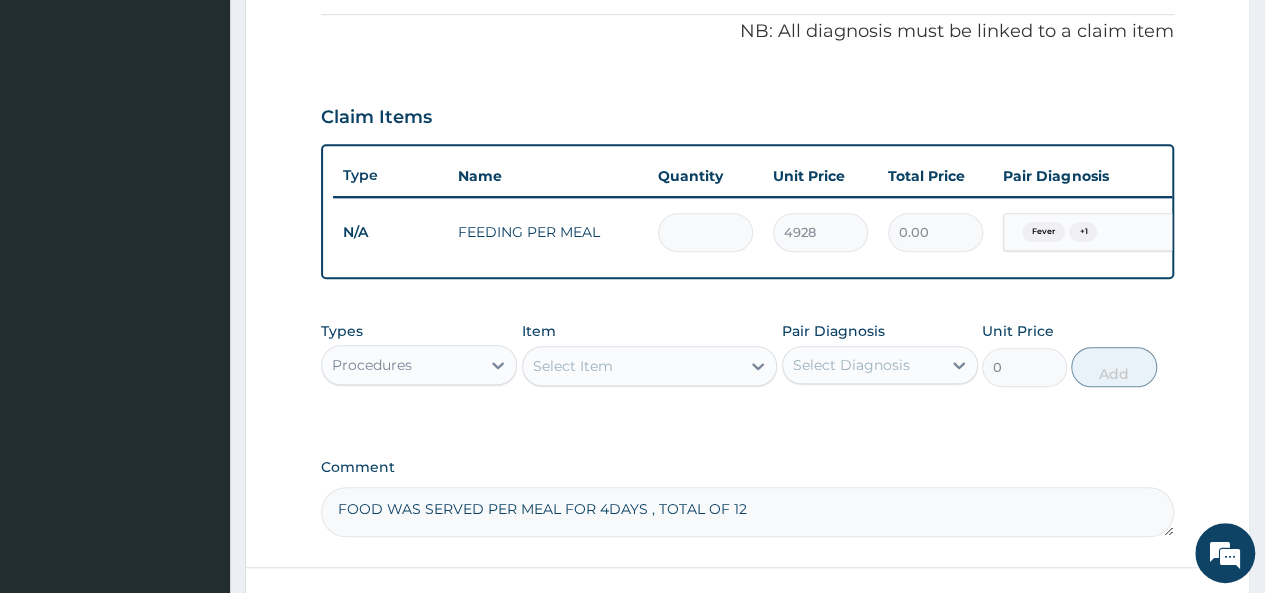 click at bounding box center [705, 232] 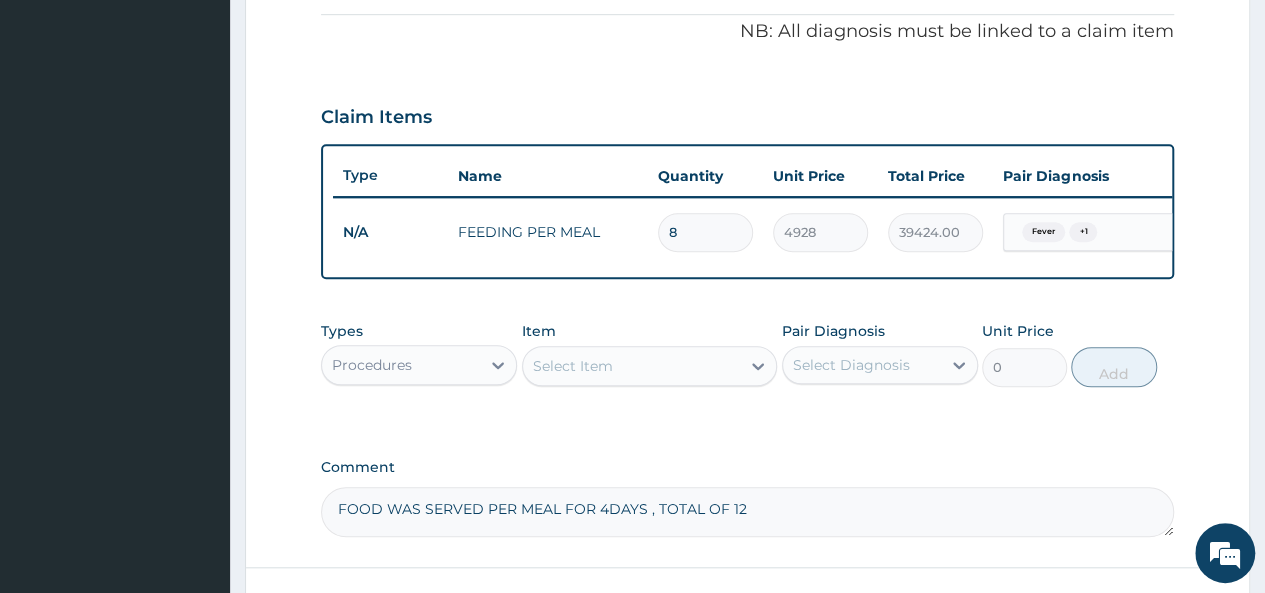type on "8" 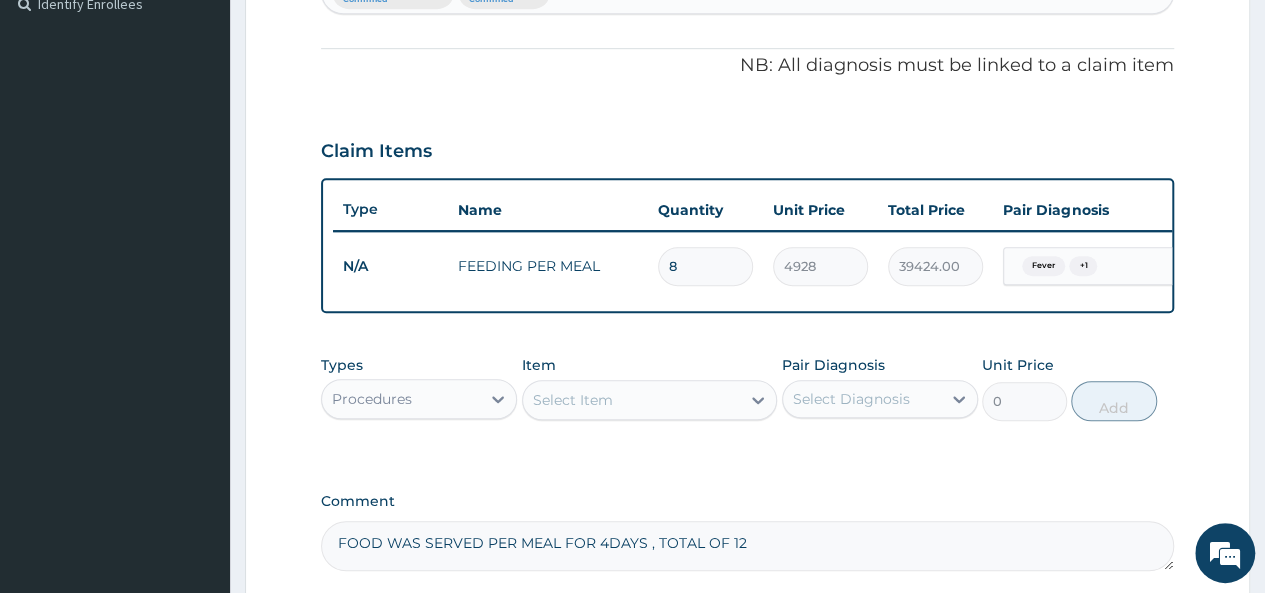 scroll, scrollTop: 766, scrollLeft: 0, axis: vertical 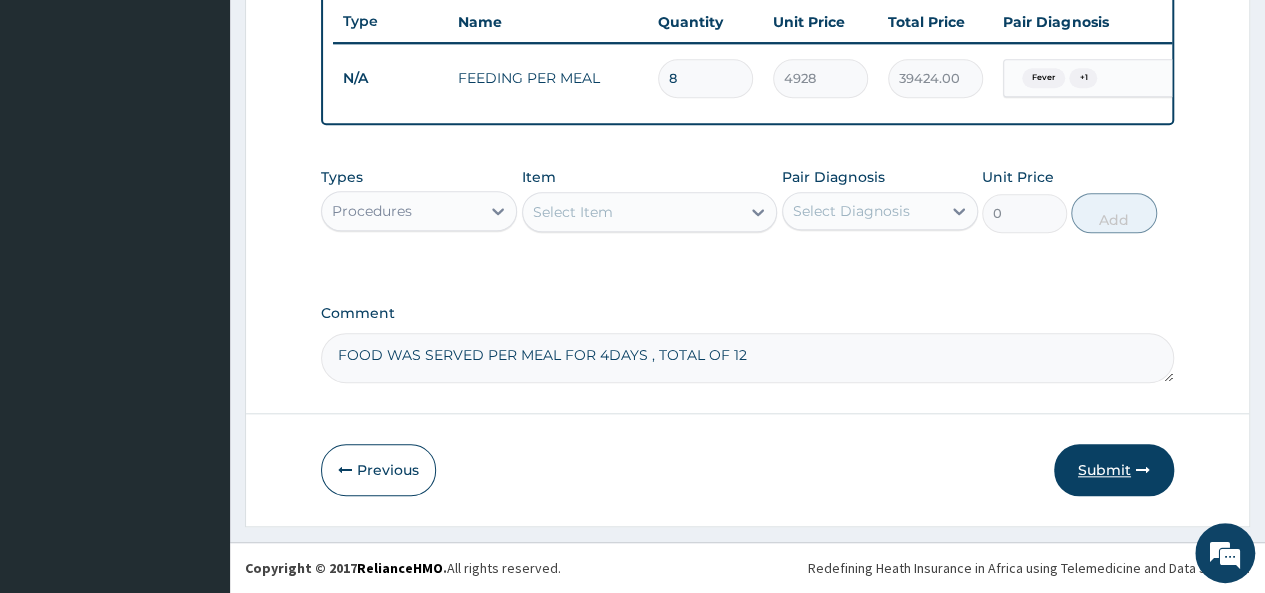 click on "Submit" at bounding box center [1114, 470] 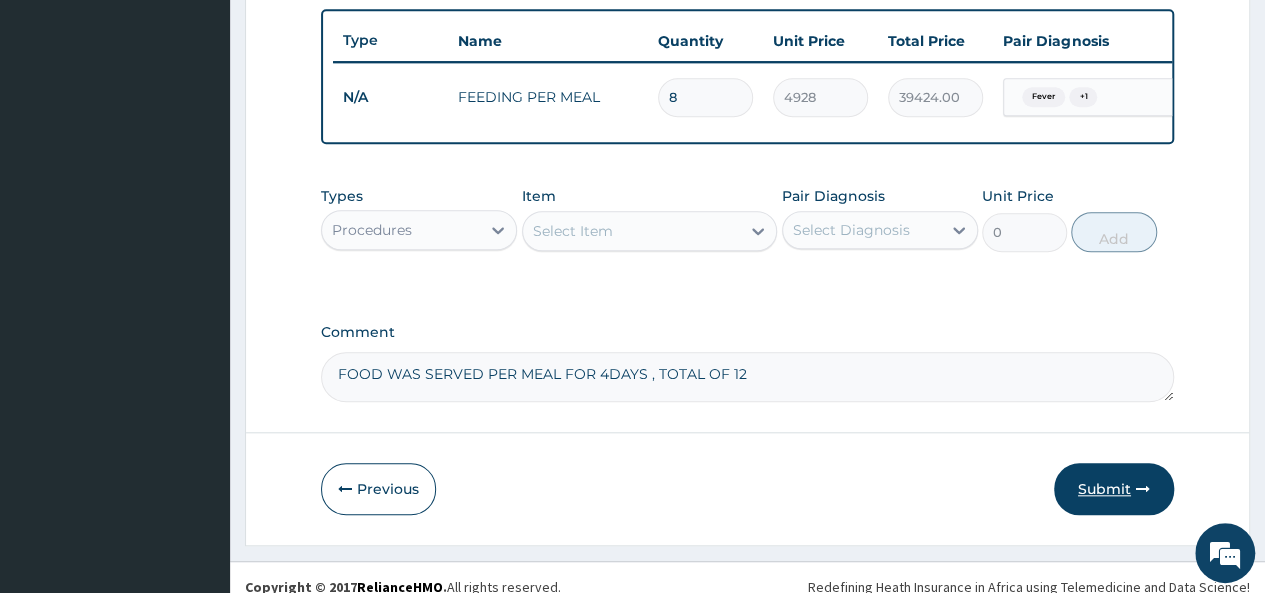 scroll, scrollTop: 766, scrollLeft: 0, axis: vertical 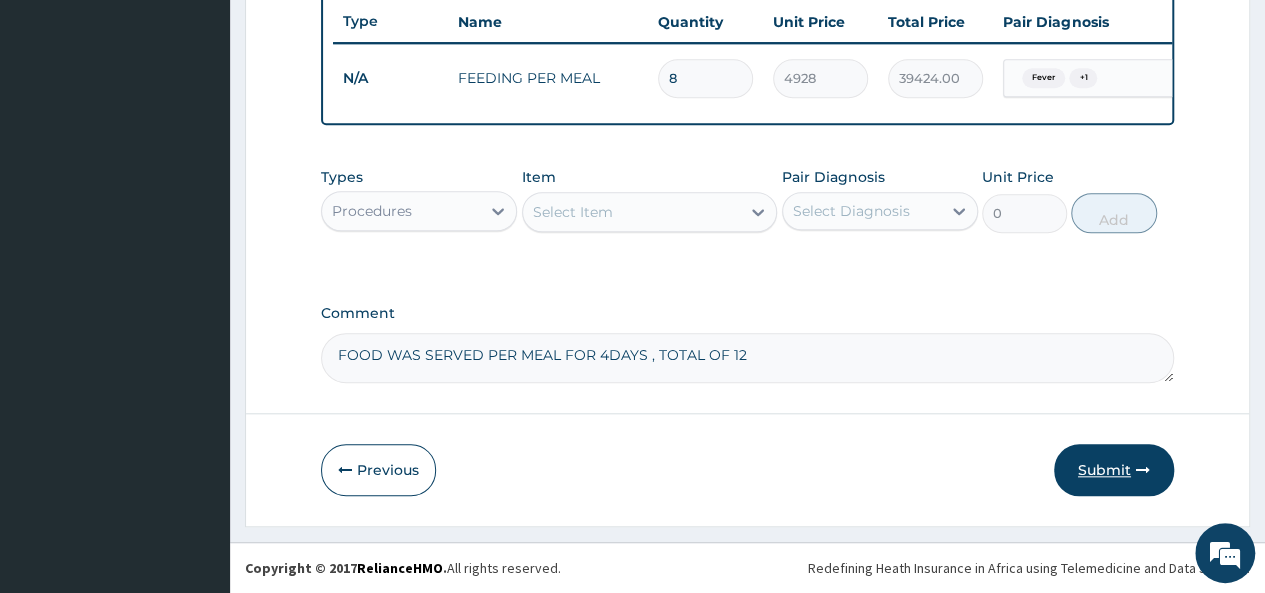click on "Submit" at bounding box center [1114, 470] 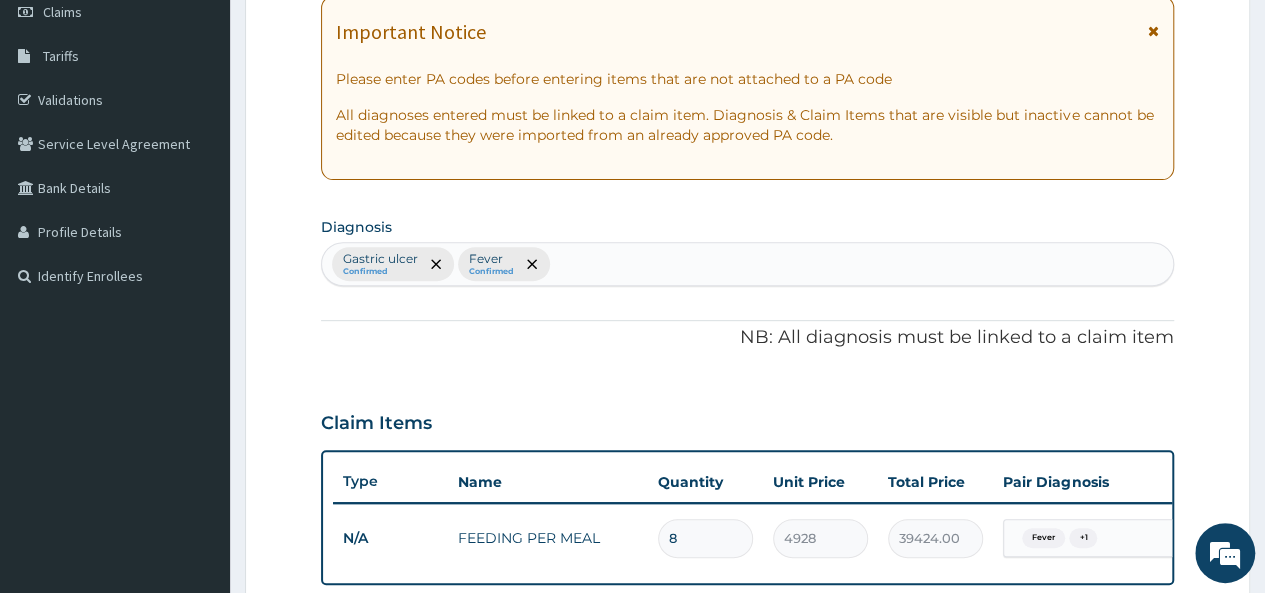 scroll, scrollTop: 266, scrollLeft: 0, axis: vertical 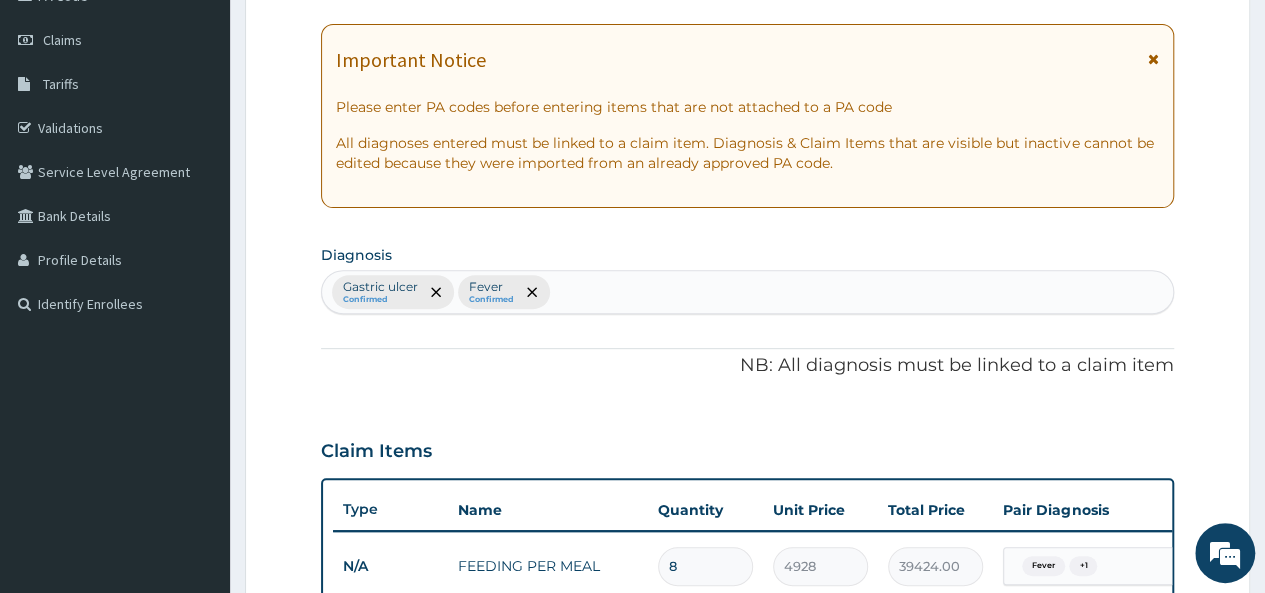 click on "Gastric ulcer Confirmed Fever Confirmed" at bounding box center (747, 292) 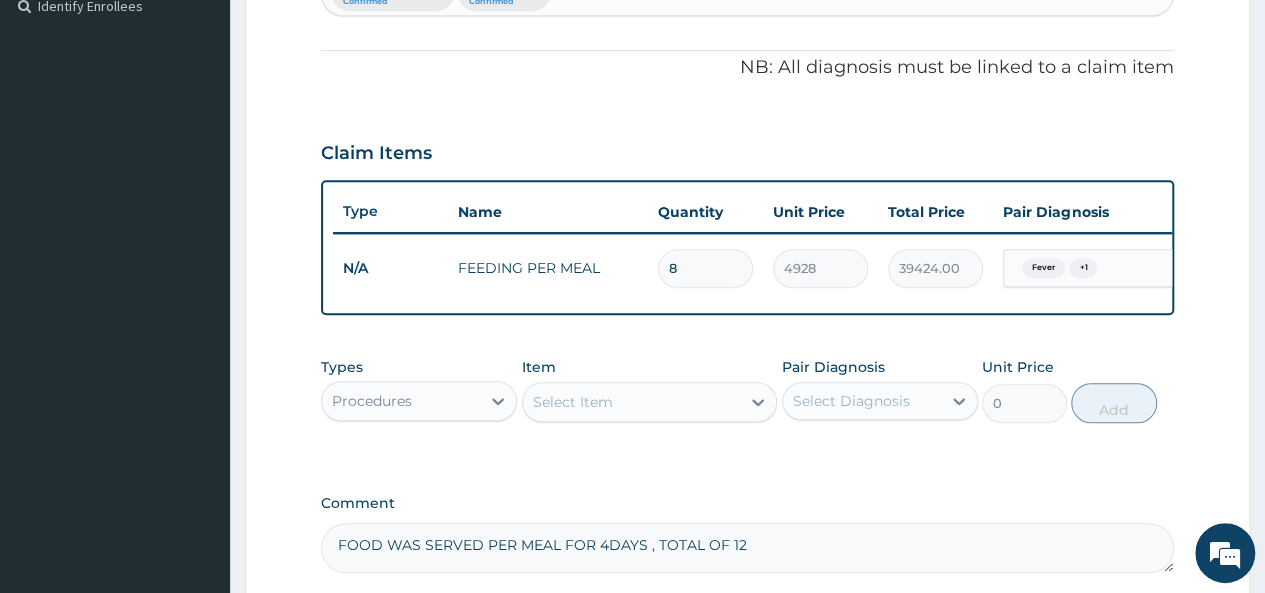 scroll, scrollTop: 566, scrollLeft: 0, axis: vertical 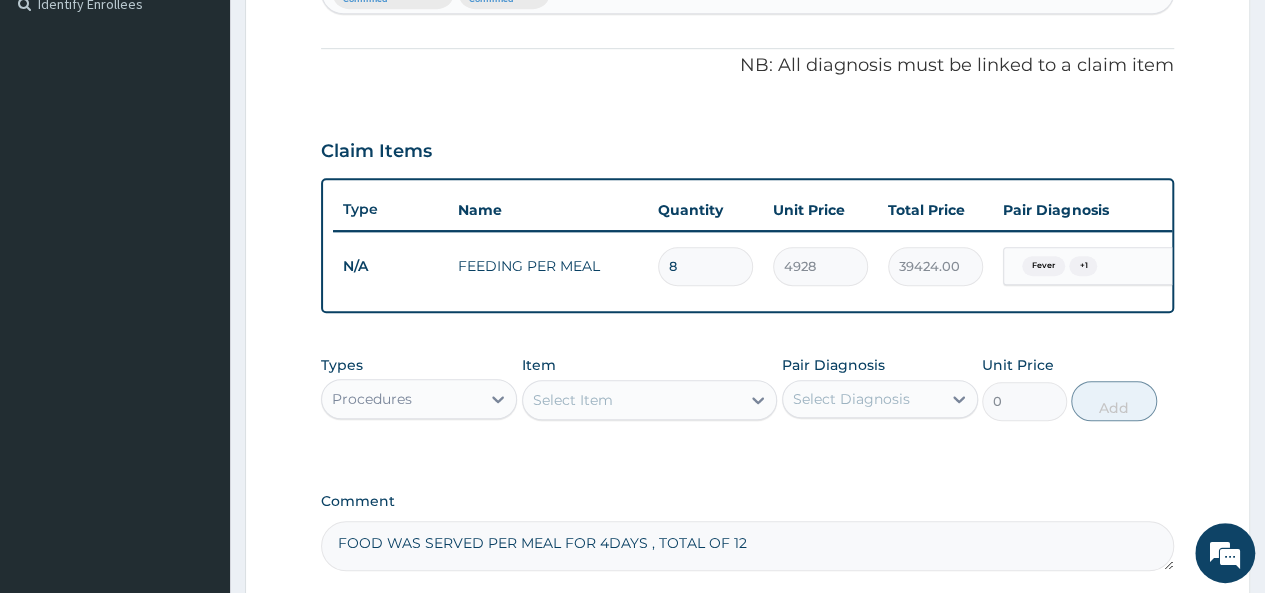 click on "Claim Items" at bounding box center [747, 147] 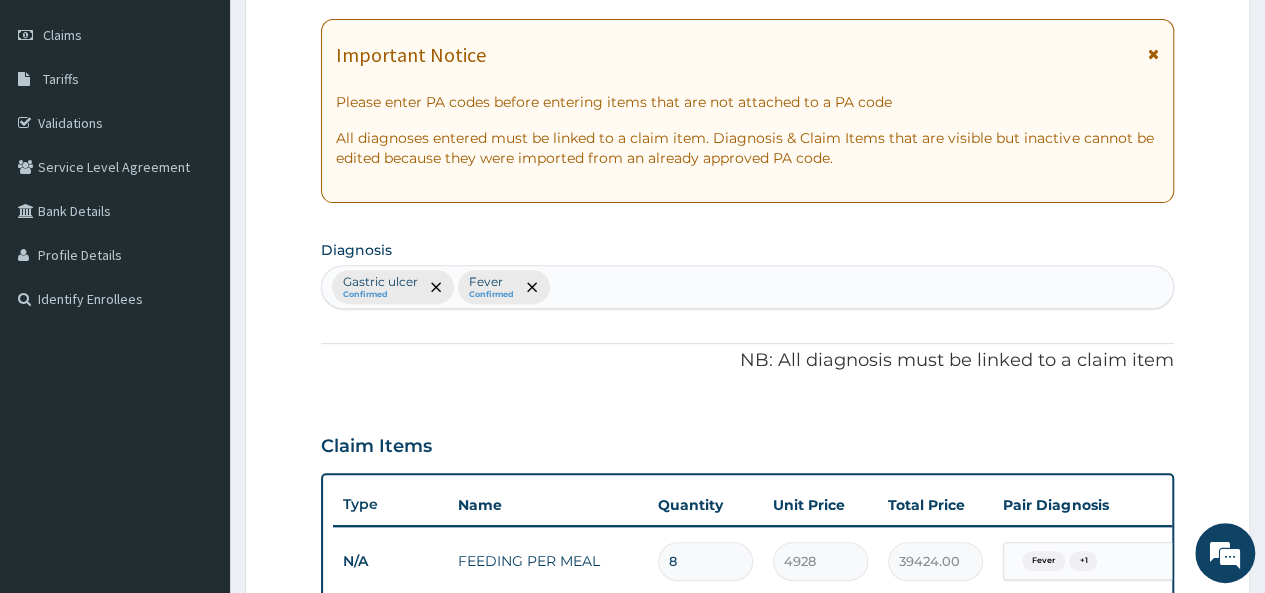 scroll, scrollTop: 266, scrollLeft: 0, axis: vertical 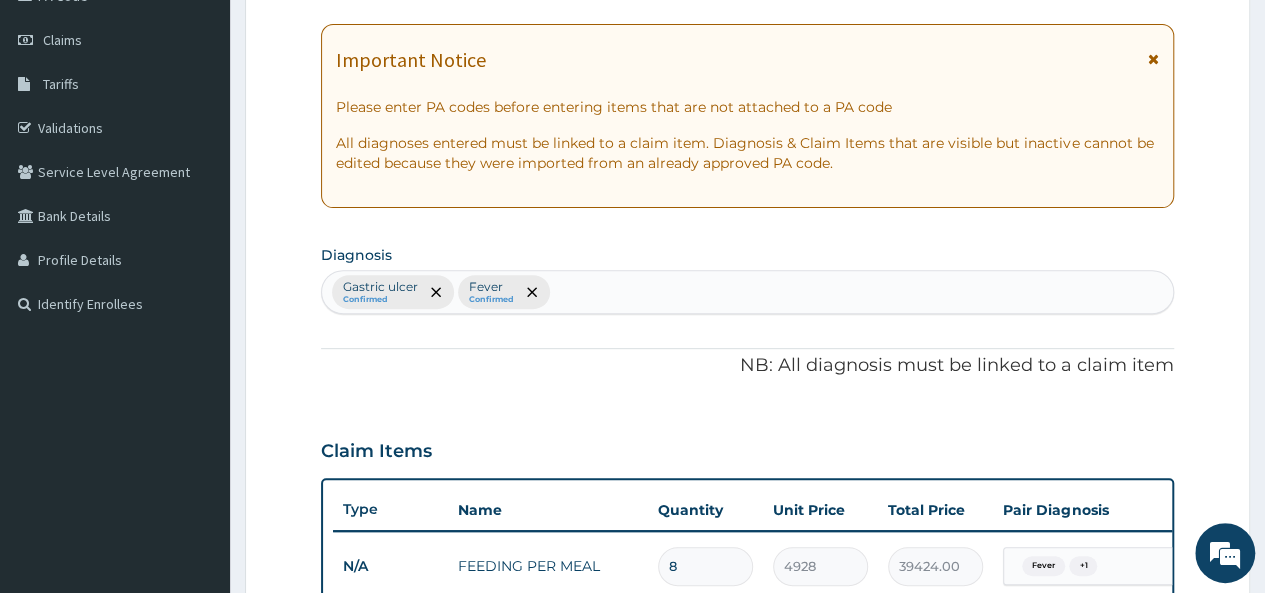 click on "NB: All diagnosis must be linked to a claim item" at bounding box center (747, 366) 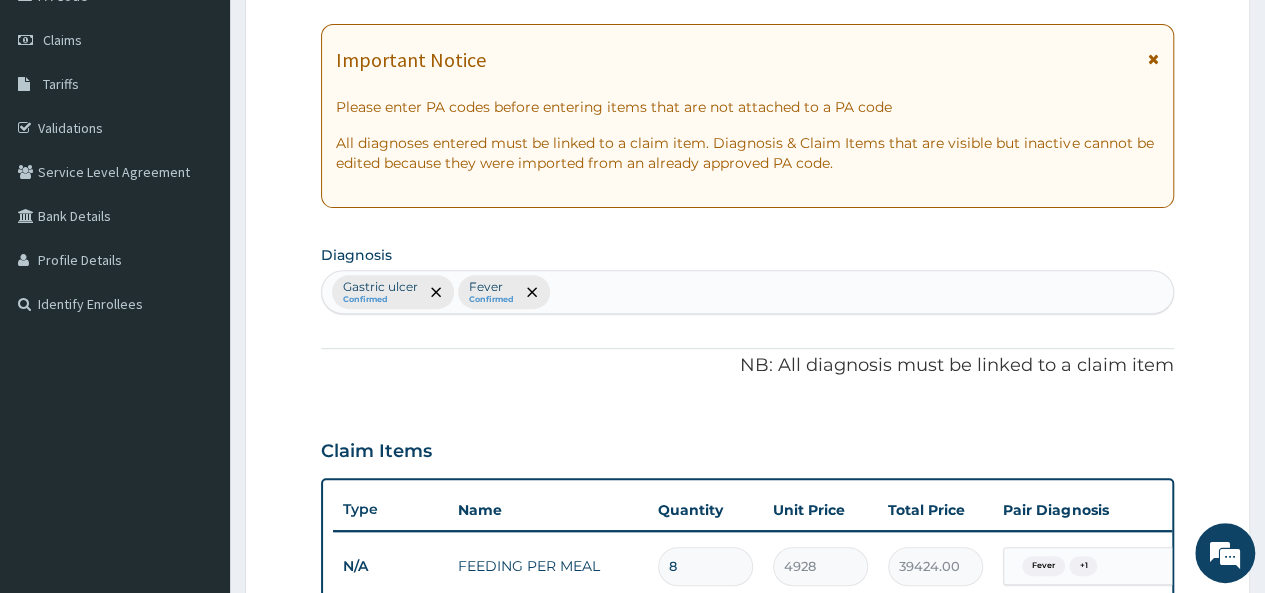 click on "Gastric ulcer Confirmed Fever Confirmed" at bounding box center (747, 292) 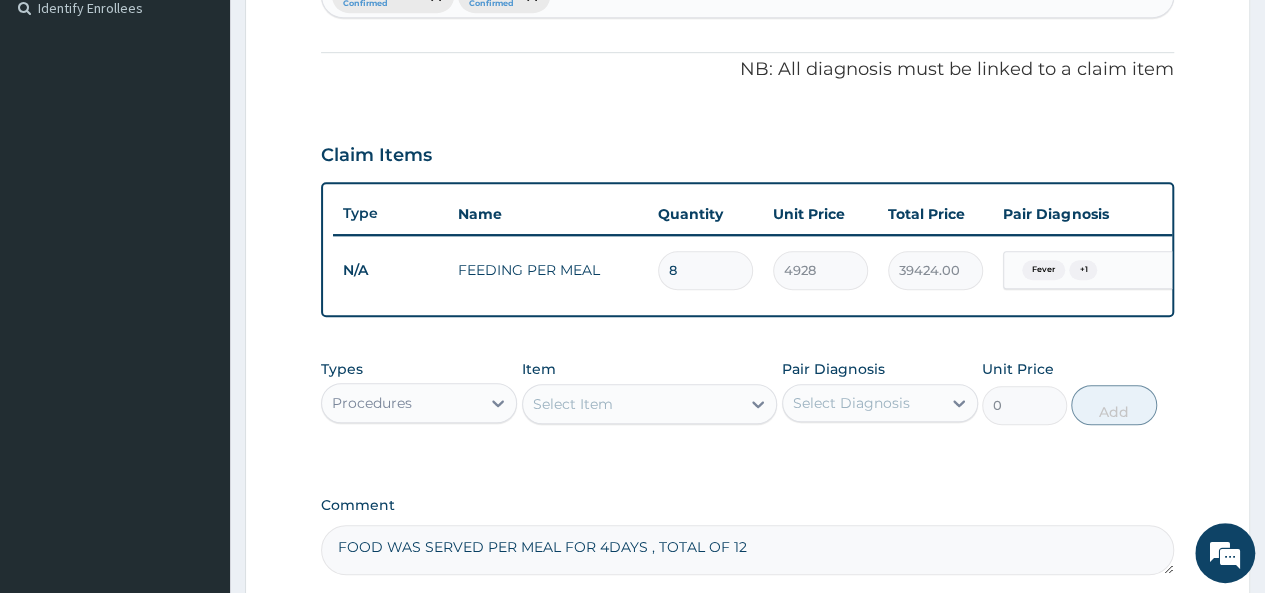 scroll, scrollTop: 466, scrollLeft: 0, axis: vertical 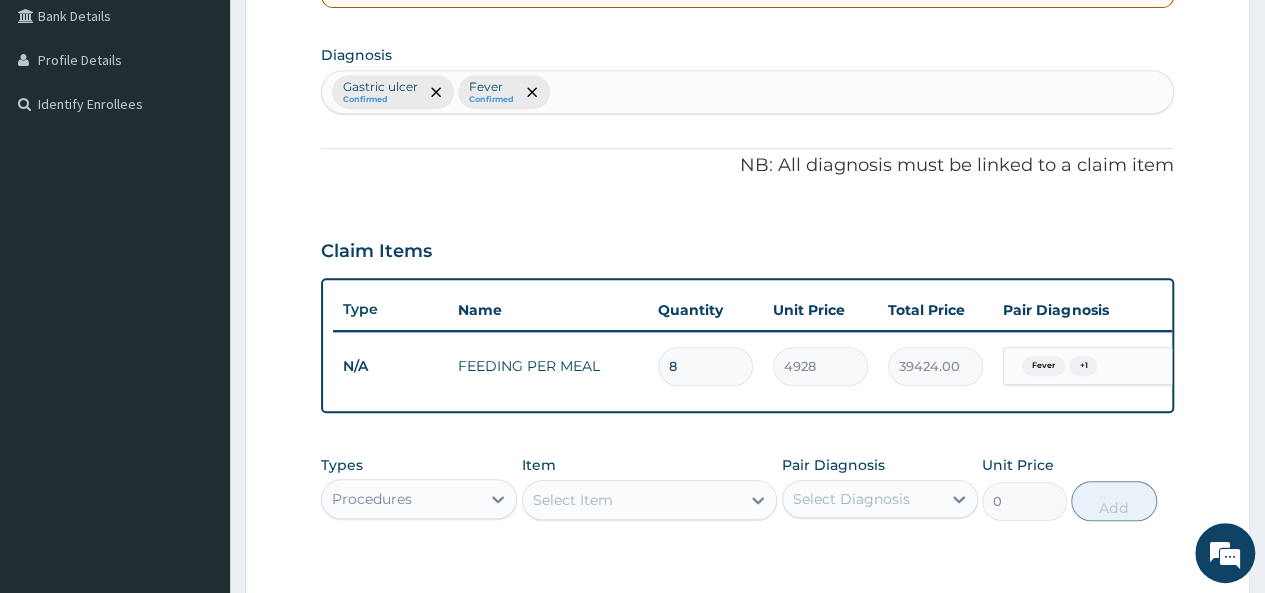 click on "PA Code / Prescription Code Enter Code(Secondary Care Only) Encounter Date DD-MM-YYYY Important Notice Please enter PA codes before entering items that are not attached to a PA code   All diagnoses entered must be linked to a claim item. Diagnosis & Claim Items that are visible but inactive cannot be edited because they were imported from an already approved PA code. Diagnosis option Fever, selected.   Select is focused ,type to refine list, press Down to open the menu,  press left to focus selected values Gastric ulcer Confirmed Fever Confirmed NB: All diagnosis must be linked to a claim item Claim Items Type Name Quantity Unit Price Total Price Pair Diagnosis Actions N/A FEEDING PER MEAL 8 4928 39424.00 Fever  + 1 Delete Types Procedures Item Select Item Pair Diagnosis Select Diagnosis Unit Price 0 Add Comment FOOD WAS SERVED PER MEAL FOR 4DAYS , TOTAL OF 12" at bounding box center [747, 198] 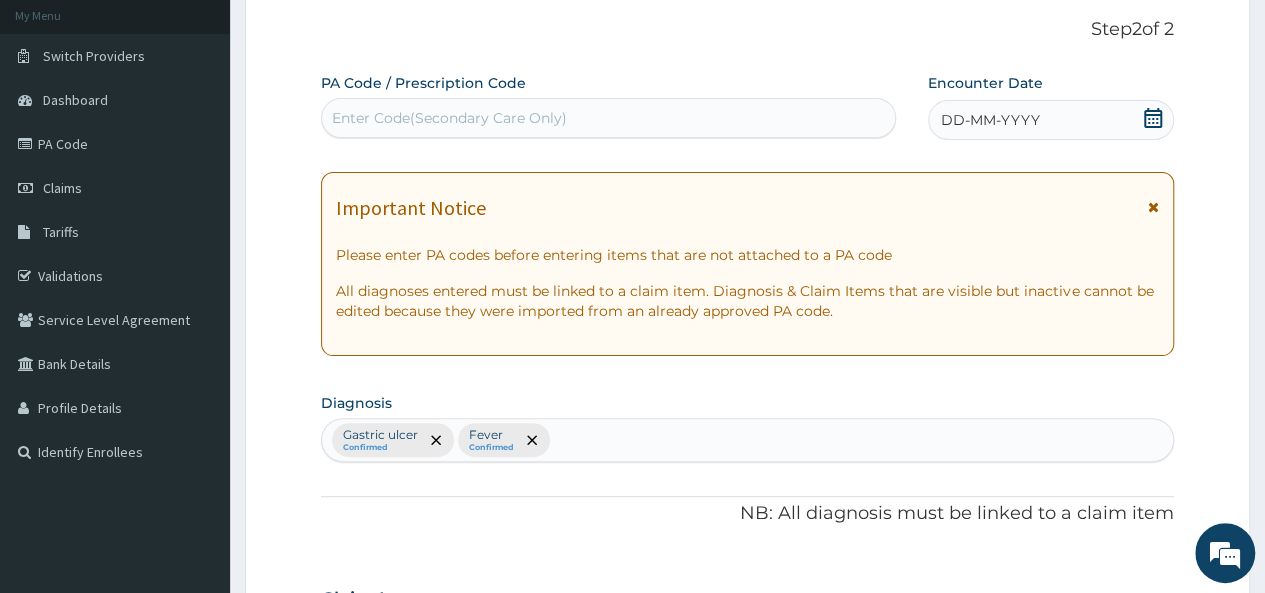 scroll, scrollTop: 0, scrollLeft: 0, axis: both 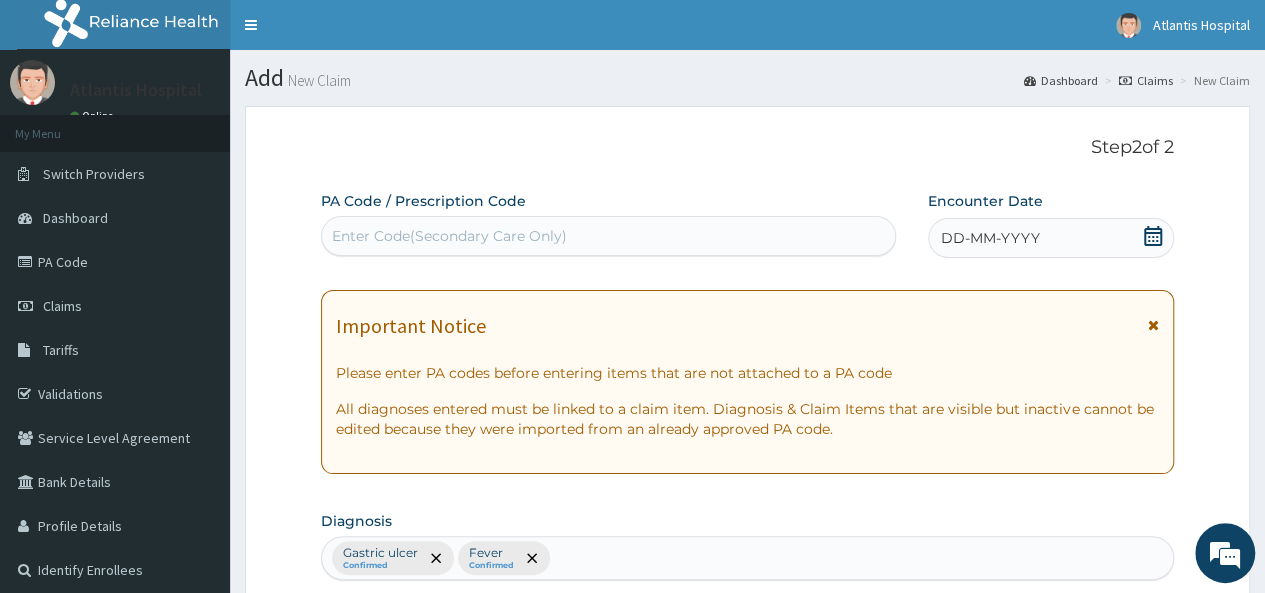 click 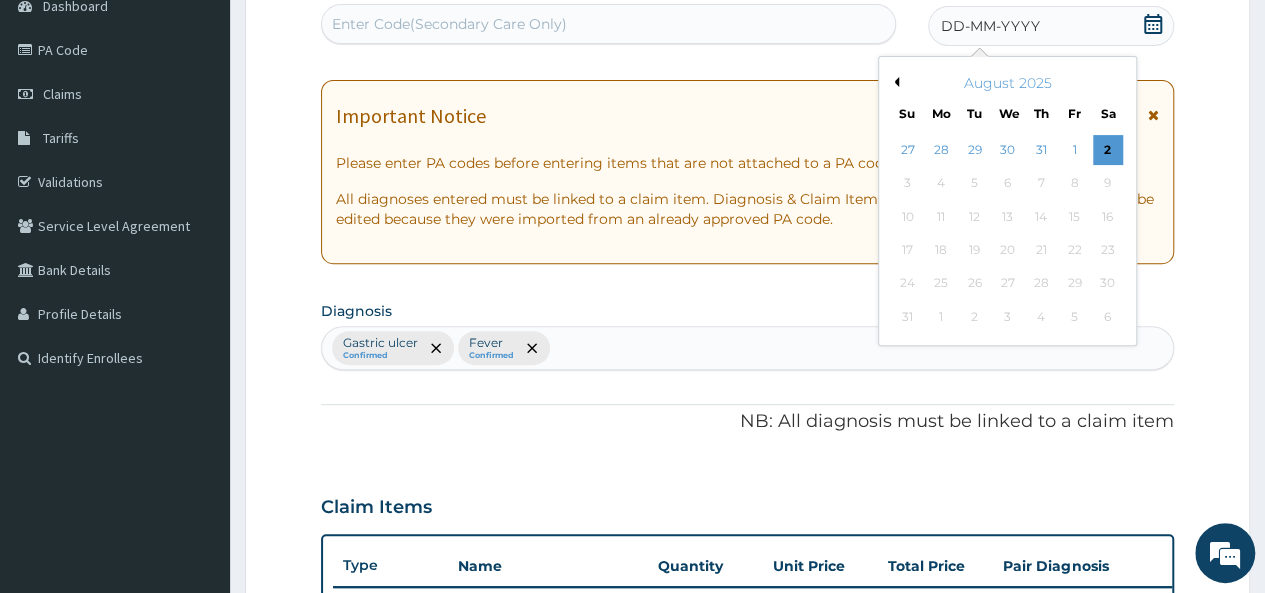 scroll, scrollTop: 100, scrollLeft: 0, axis: vertical 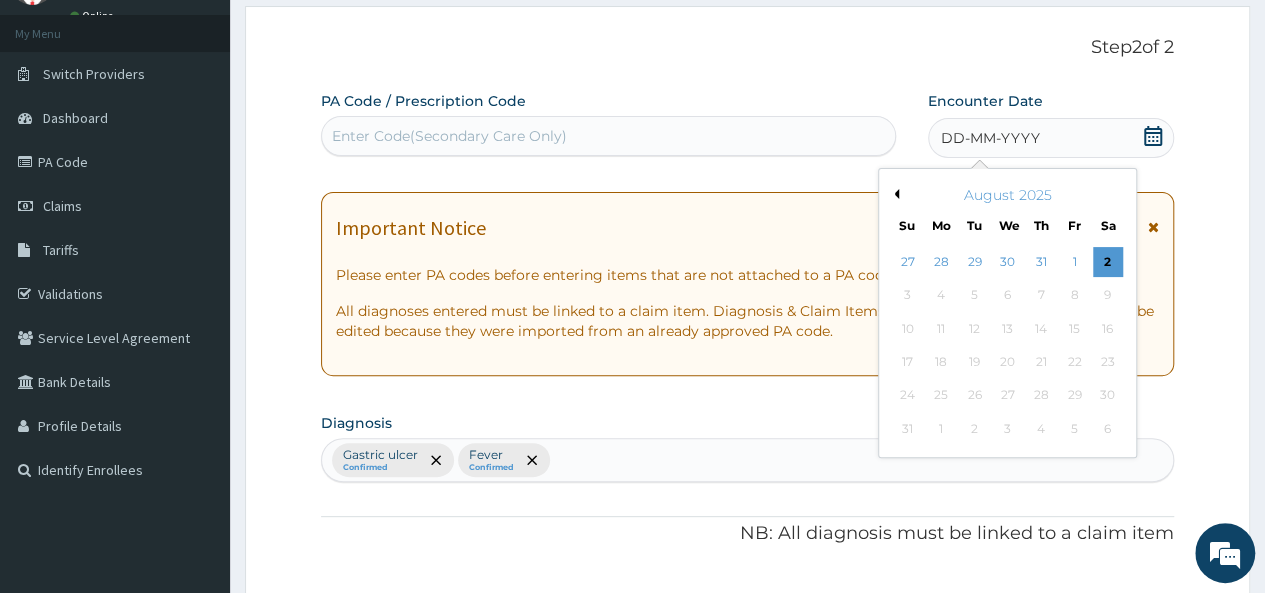 click on "August 2025" at bounding box center [1007, 195] 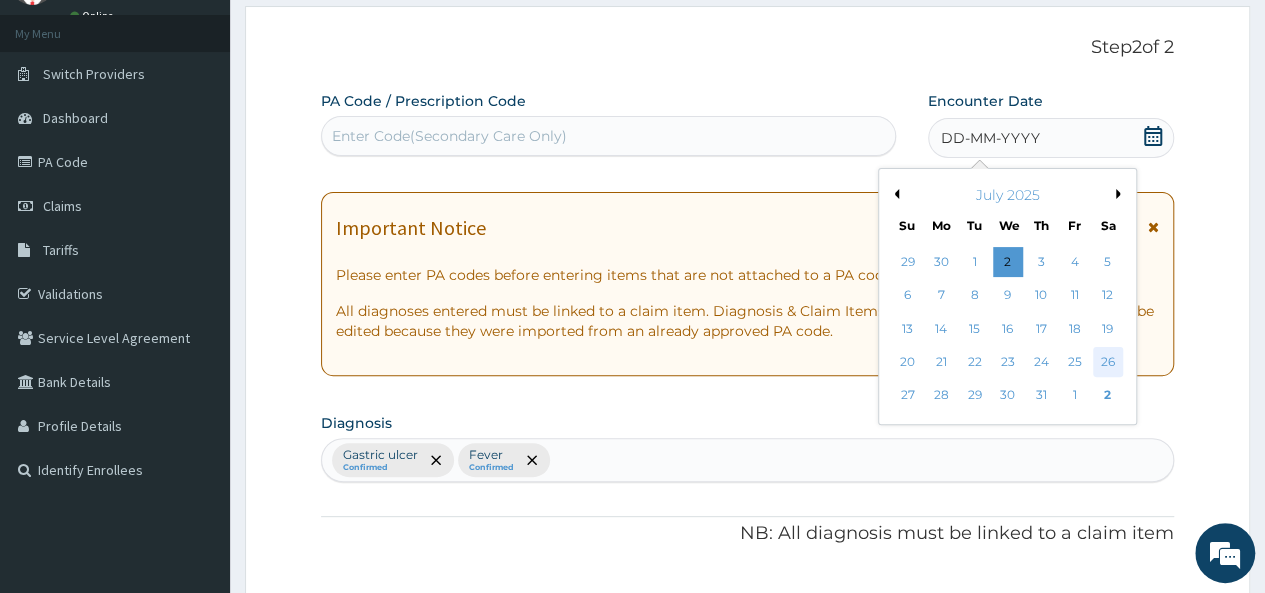 click on "26" at bounding box center (1107, 362) 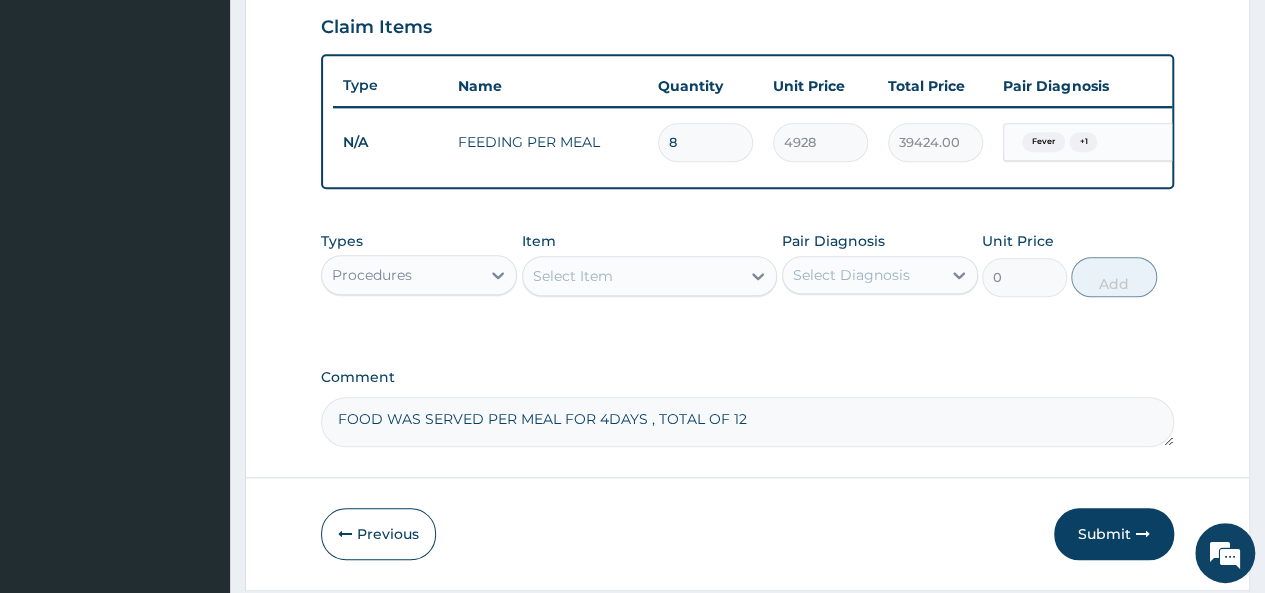 scroll, scrollTop: 766, scrollLeft: 0, axis: vertical 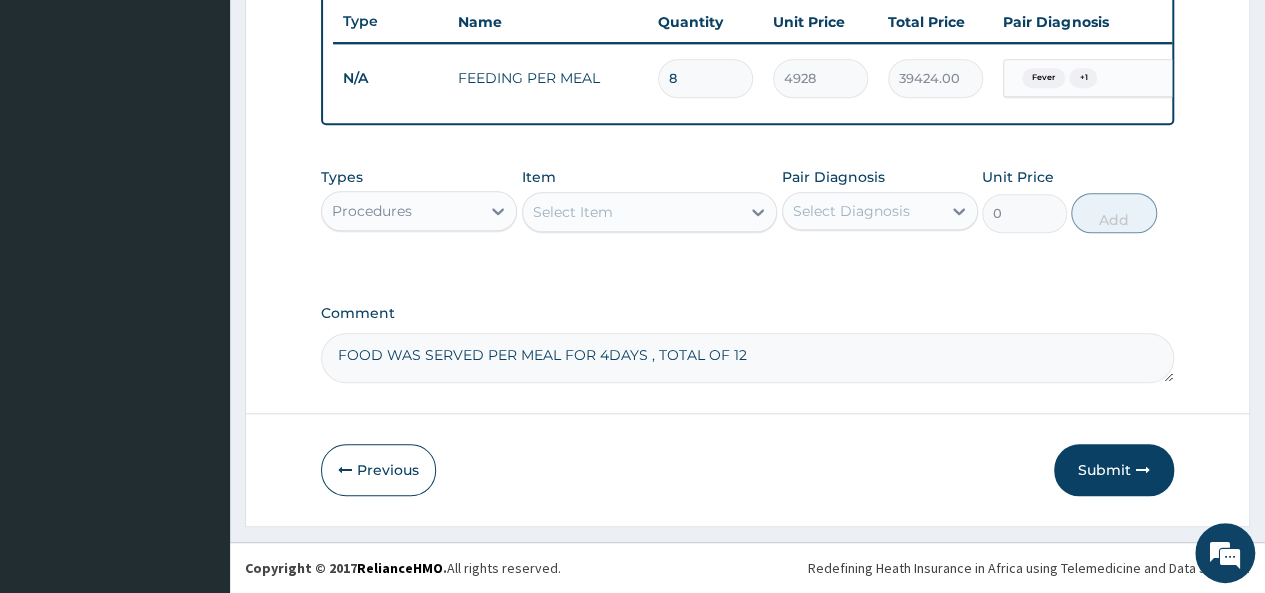 click on "Submit" at bounding box center [1114, 470] 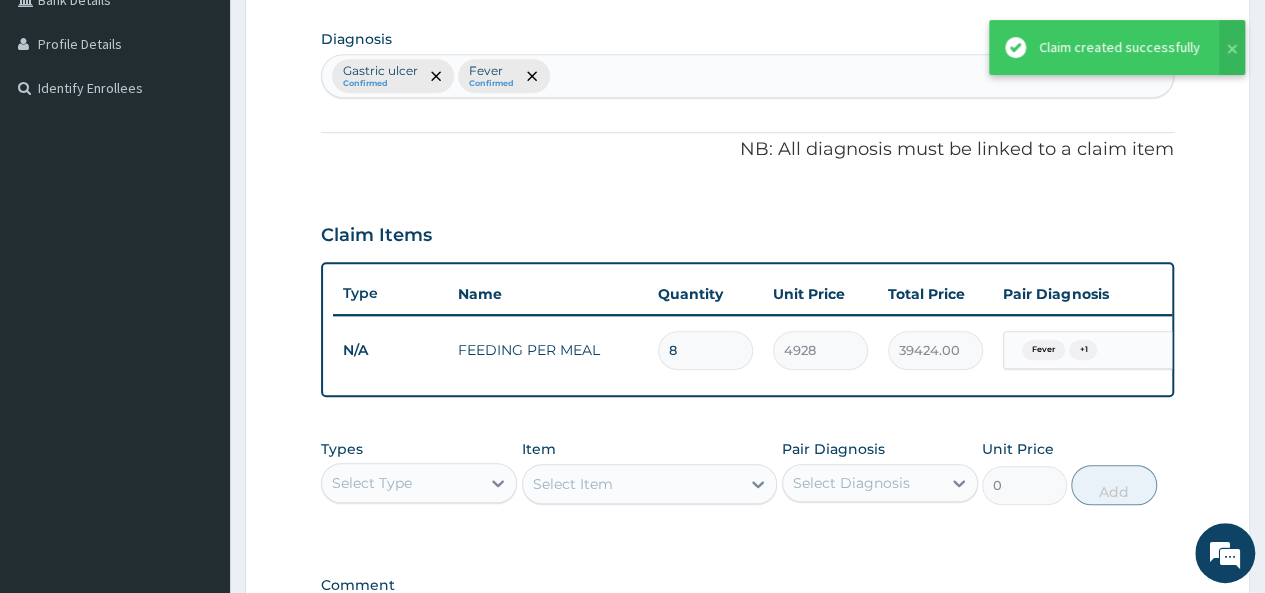 scroll, scrollTop: 466, scrollLeft: 0, axis: vertical 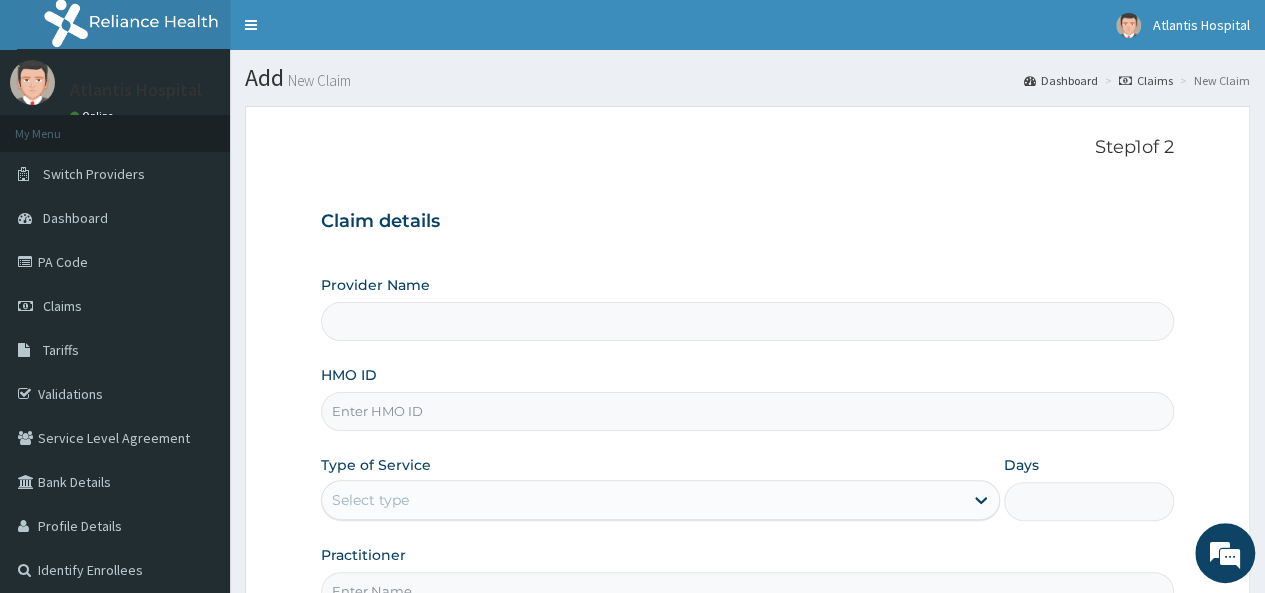 type on "Atlantis Pediatric Hospital" 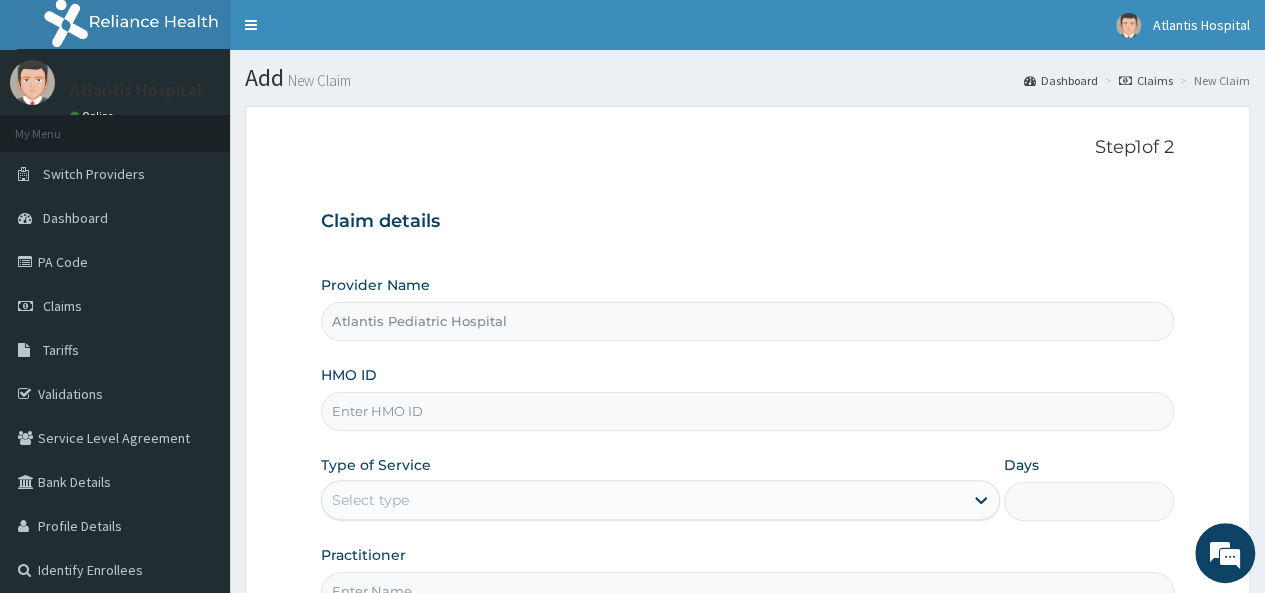 scroll, scrollTop: 0, scrollLeft: 0, axis: both 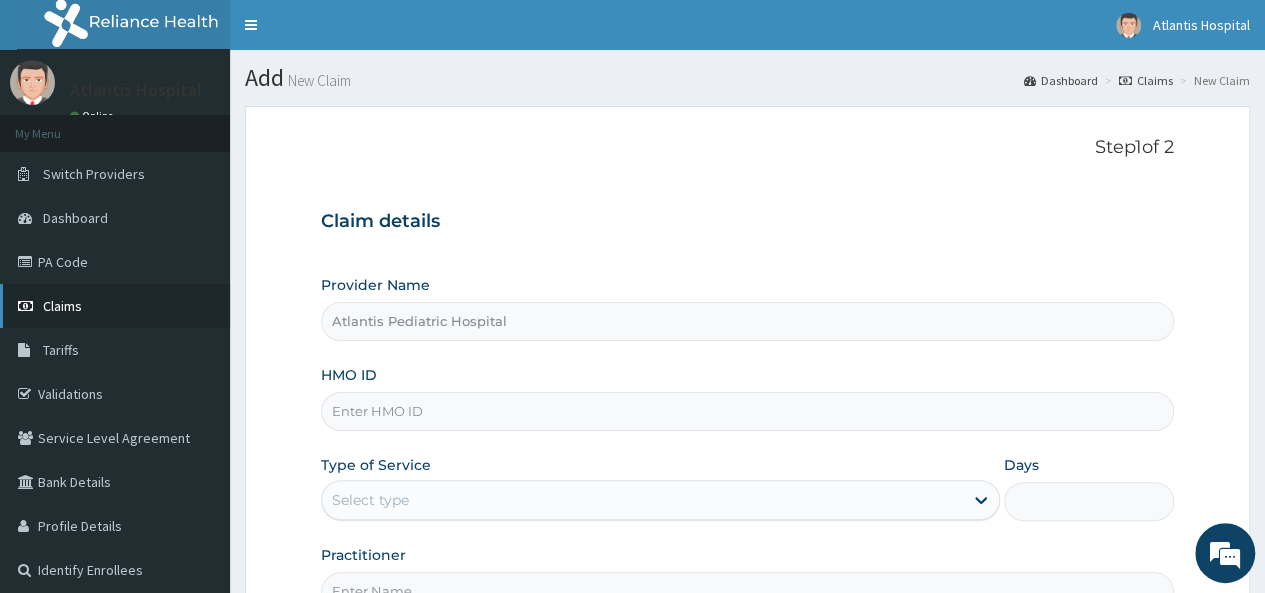 click on "Claims" at bounding box center [62, 306] 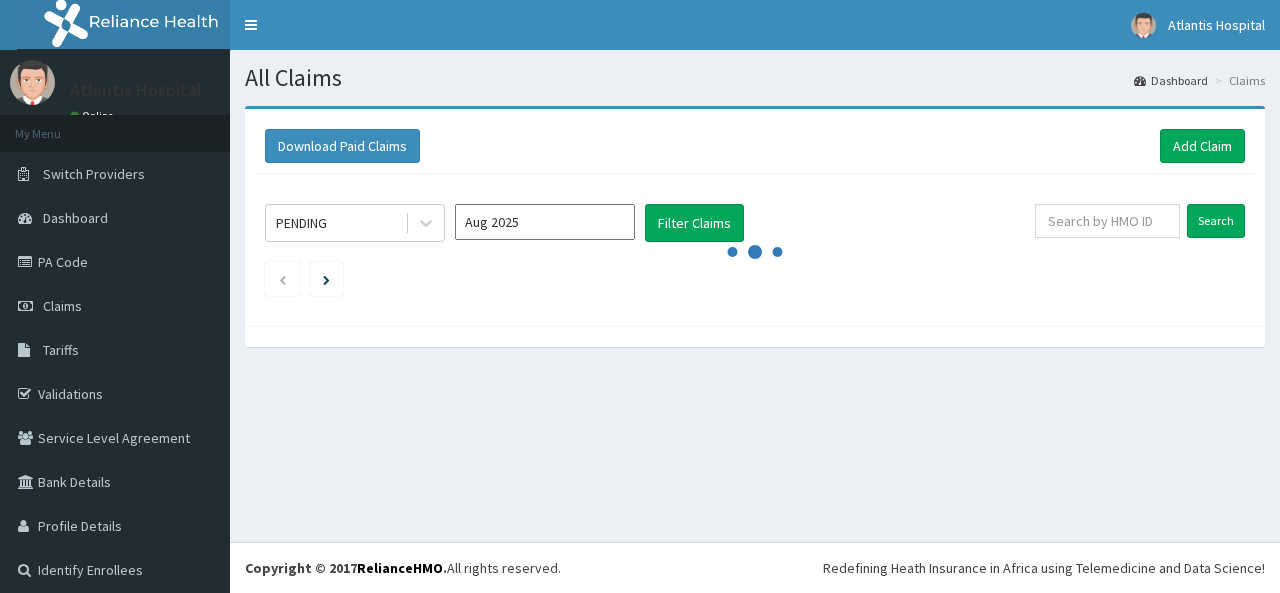 scroll, scrollTop: 0, scrollLeft: 0, axis: both 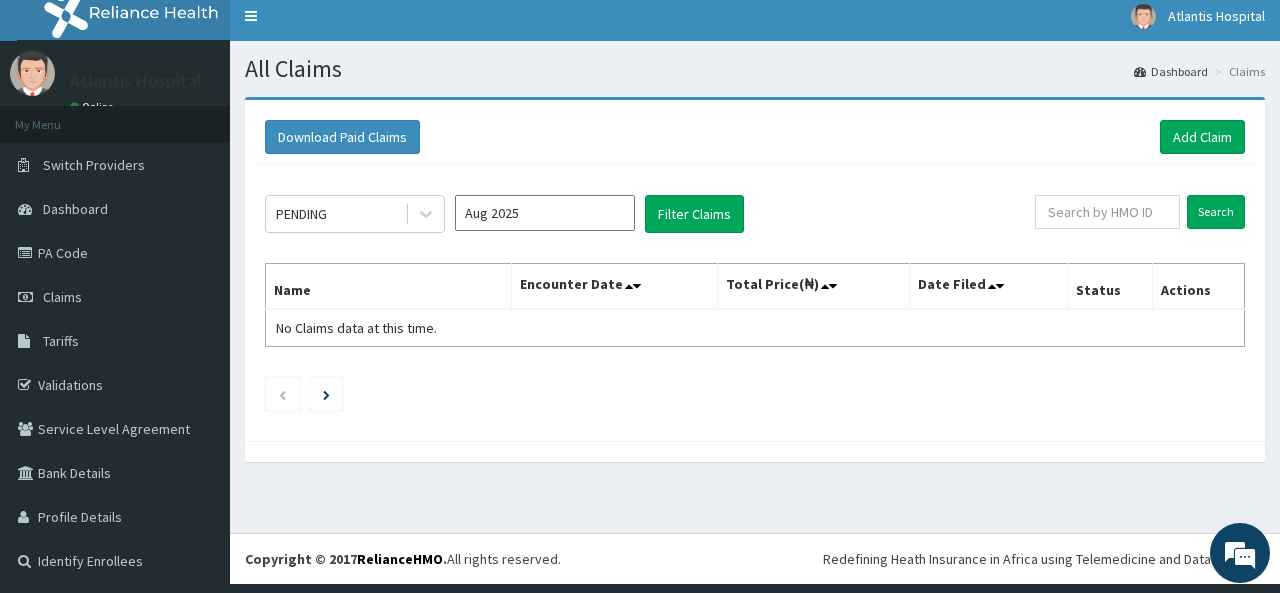 click on "PENDING Aug 2025 Filter Claims" at bounding box center [650, 214] 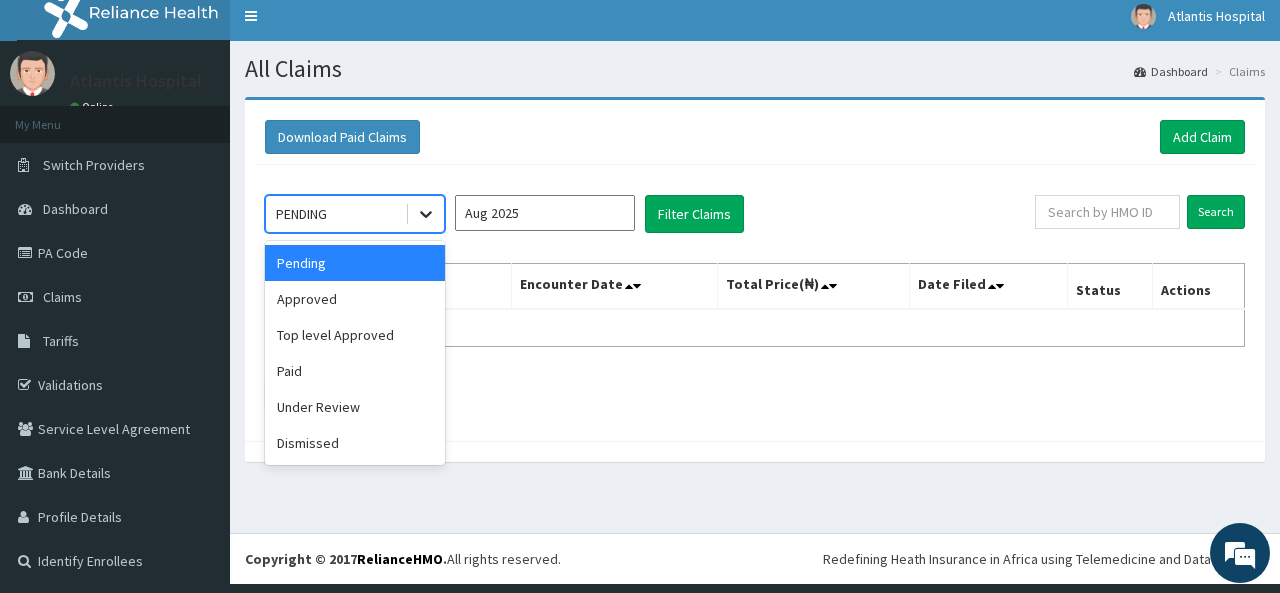click 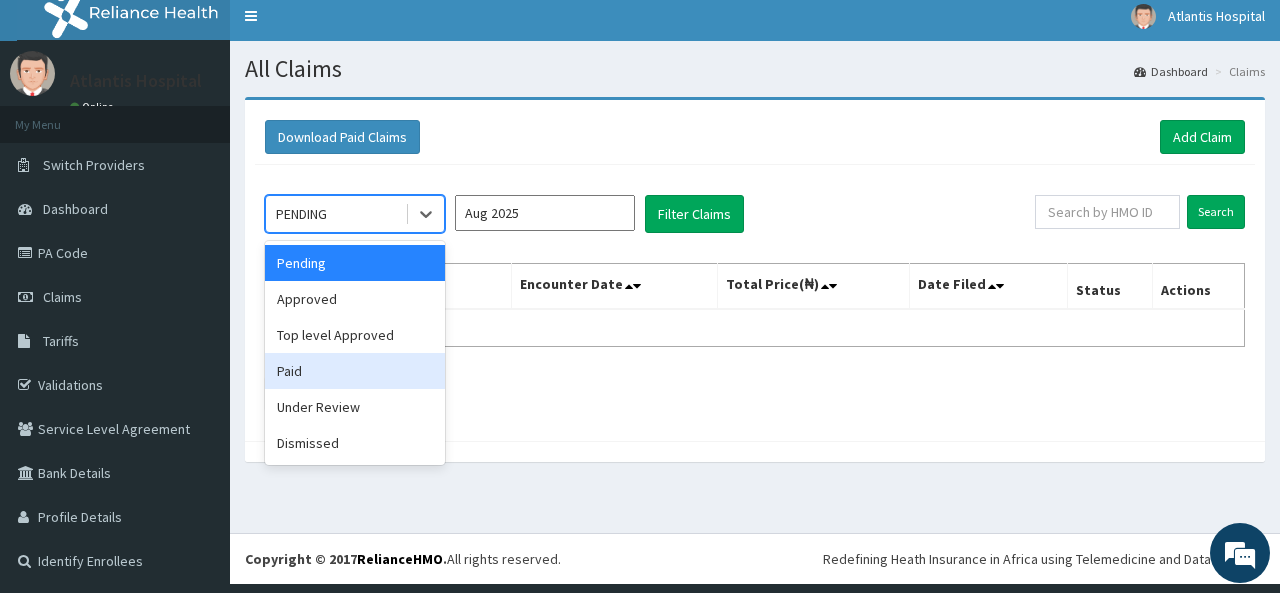 click on "Paid" at bounding box center (355, 371) 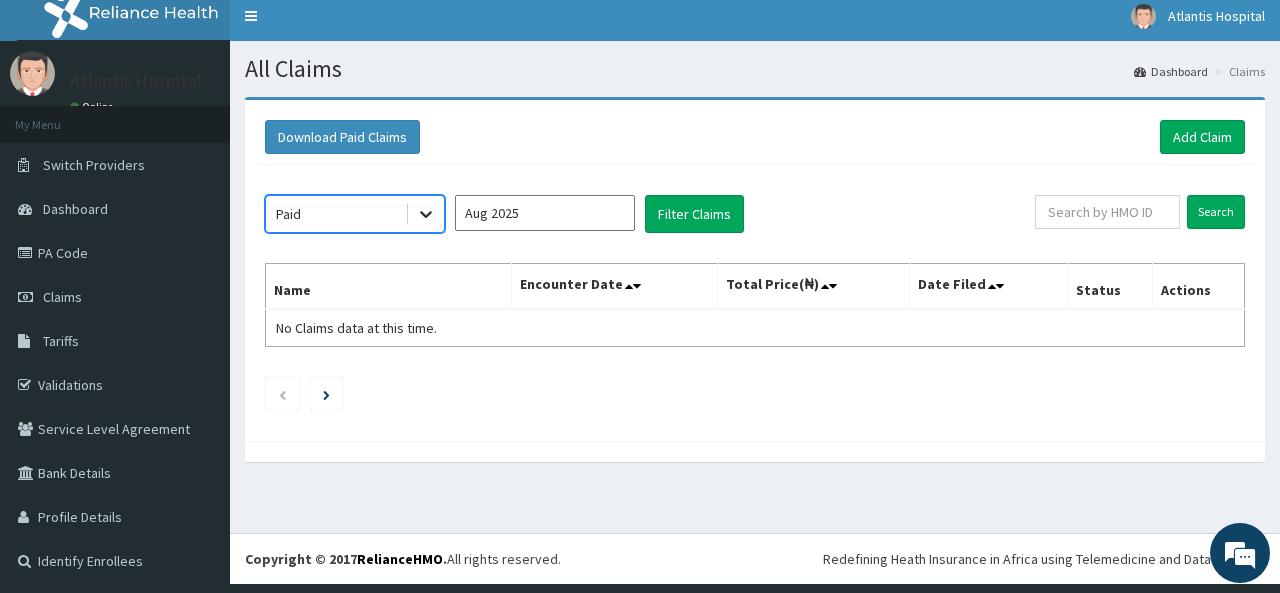 click at bounding box center (426, 214) 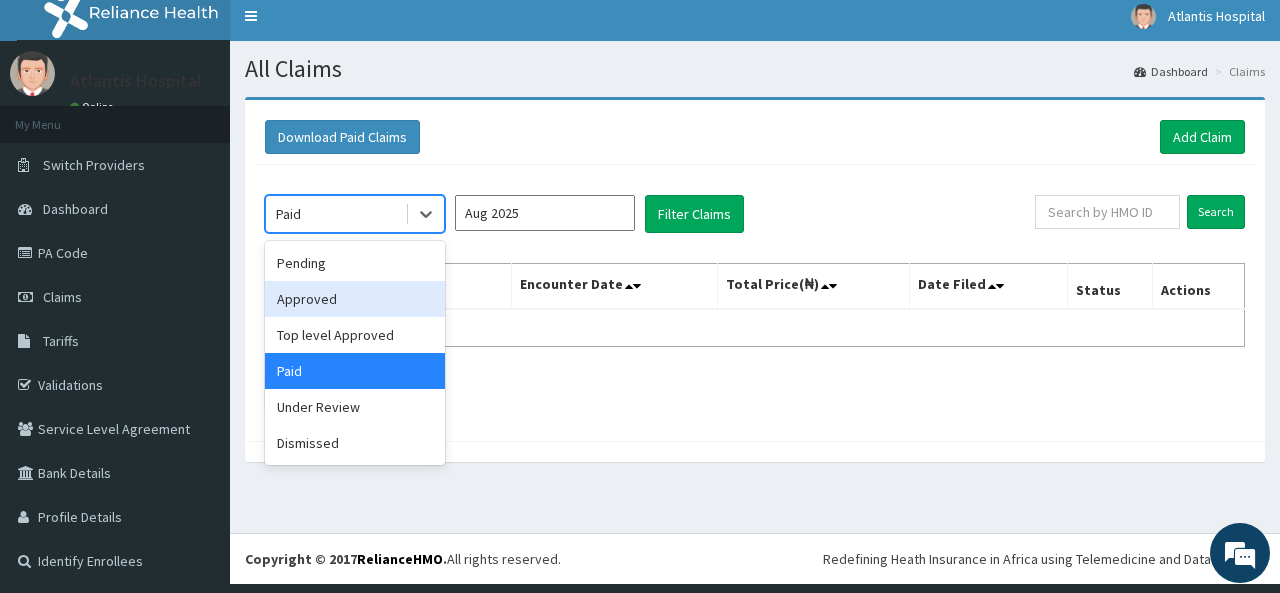 click on "Approved" at bounding box center [355, 299] 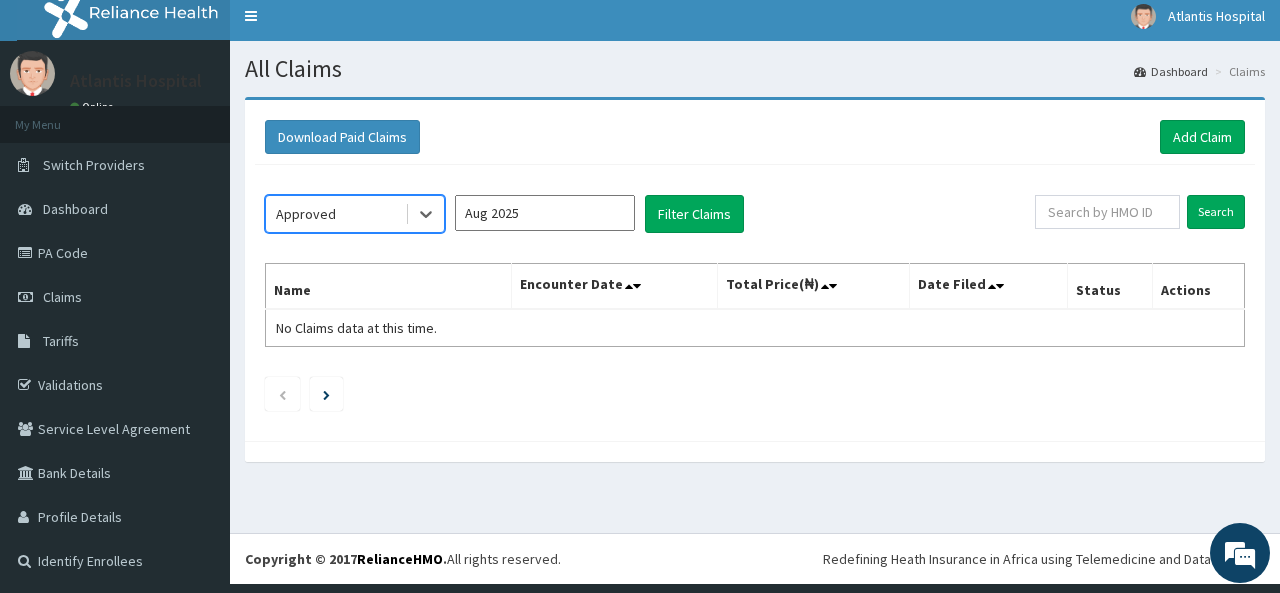 click on "Aug 2025" at bounding box center [545, 213] 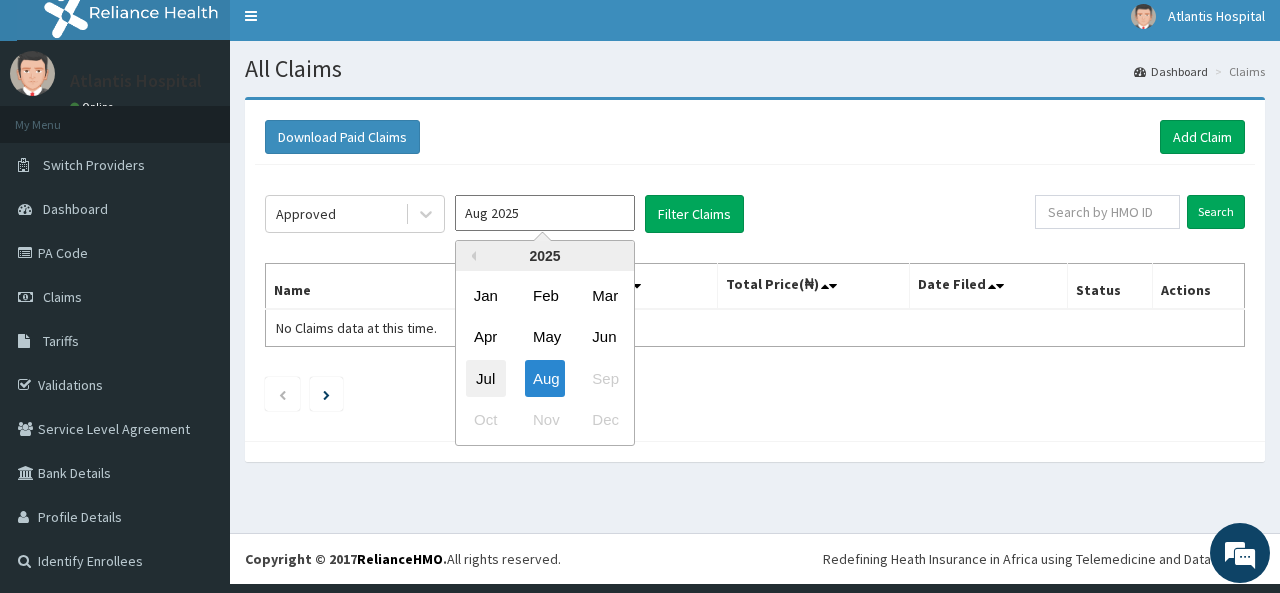 click on "Jul" at bounding box center [486, 378] 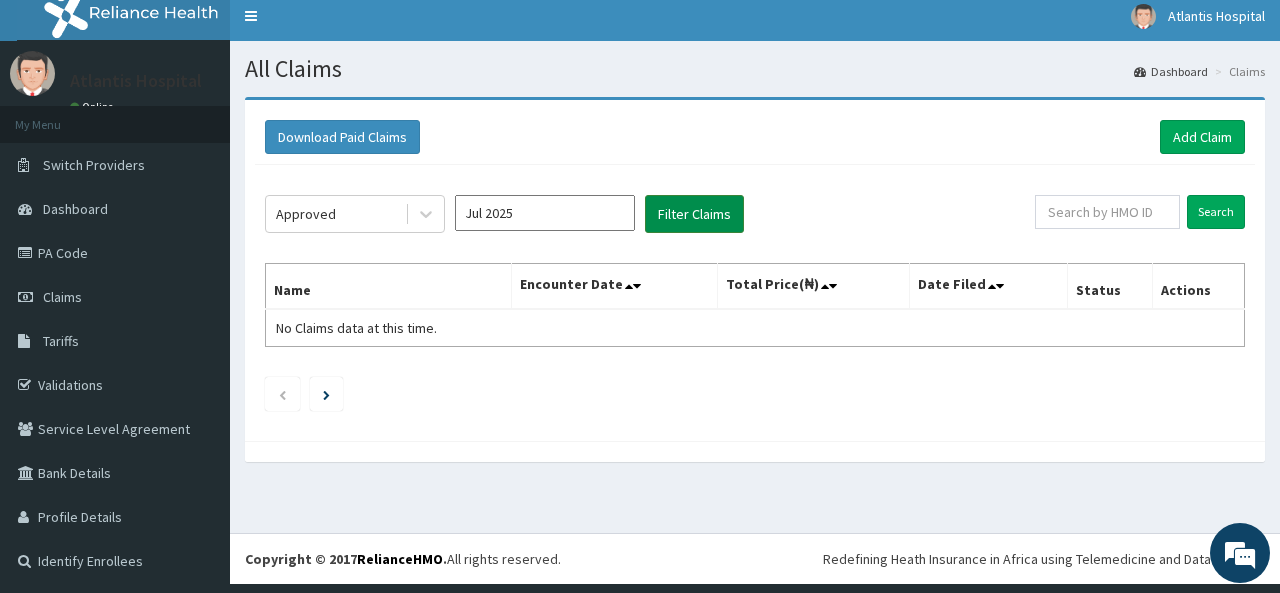 click on "Filter Claims" at bounding box center (694, 214) 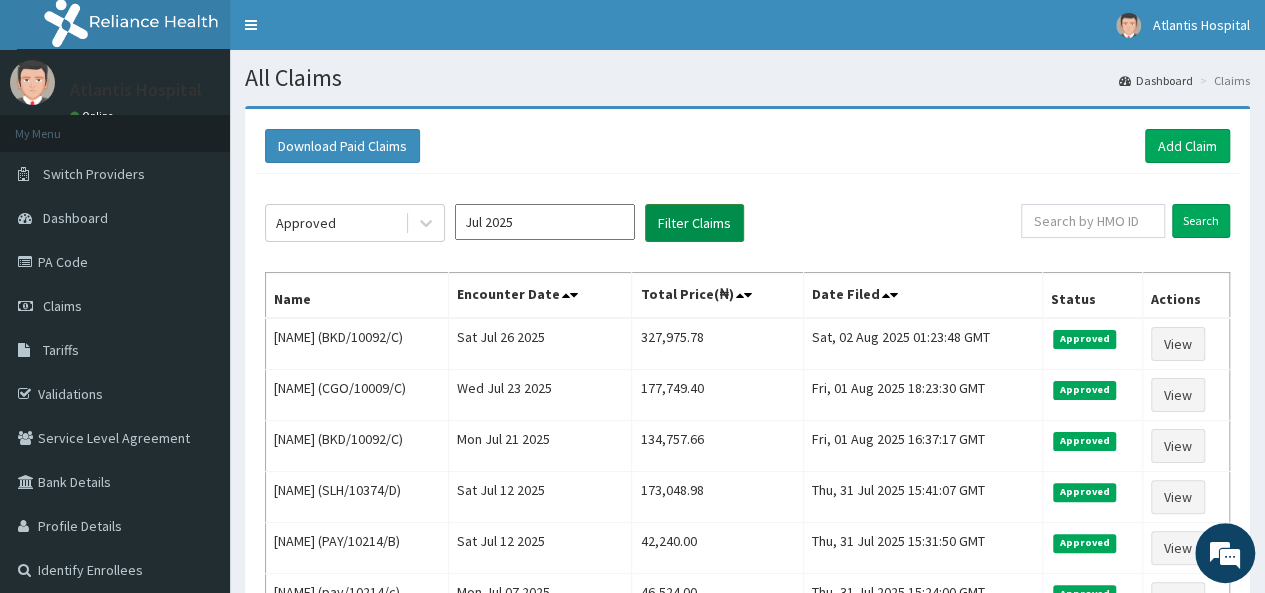 scroll, scrollTop: 0, scrollLeft: 0, axis: both 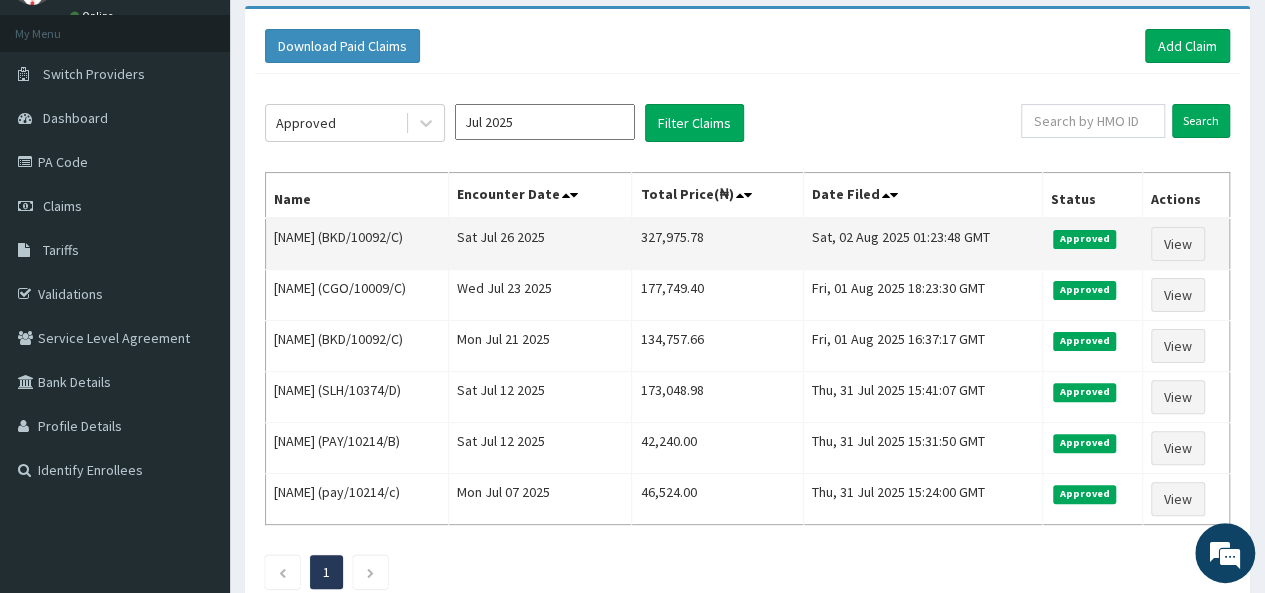 drag, startPoint x: 400, startPoint y: 237, endPoint x: 476, endPoint y: 248, distance: 76.79192 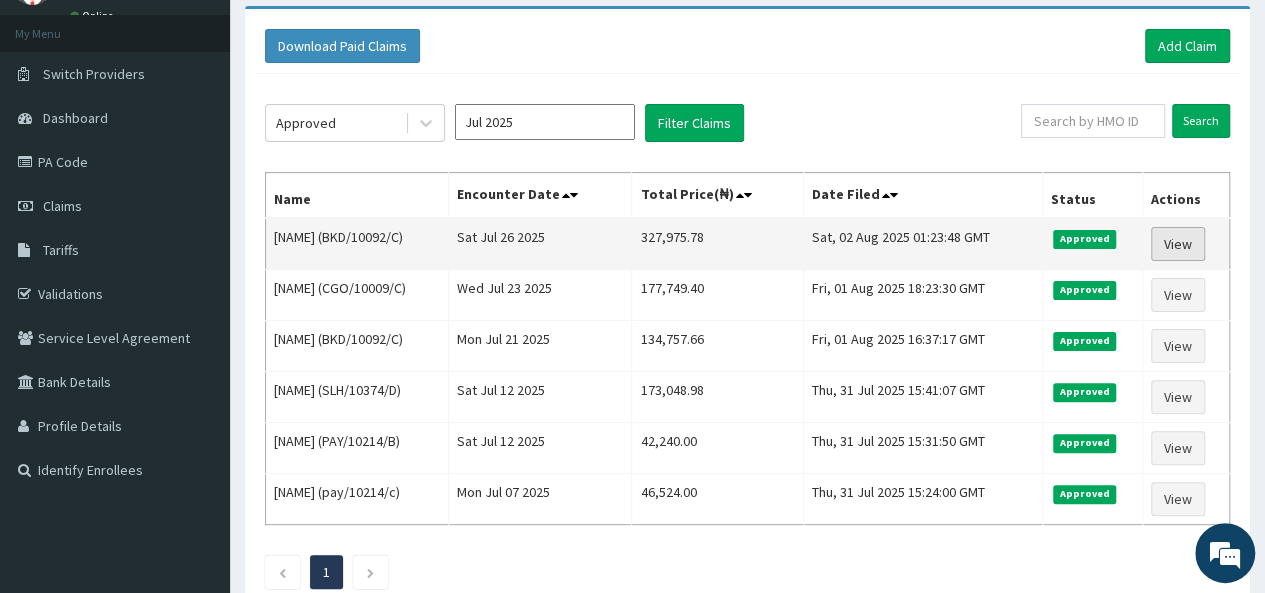 click on "View" at bounding box center (1178, 244) 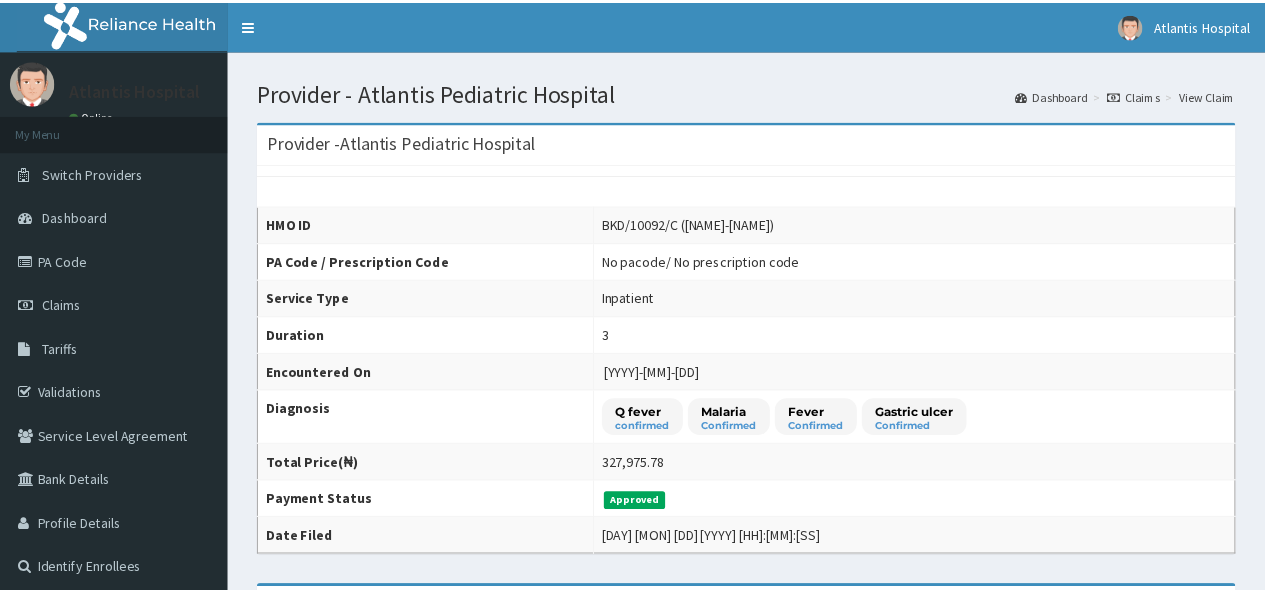 scroll, scrollTop: 0, scrollLeft: 0, axis: both 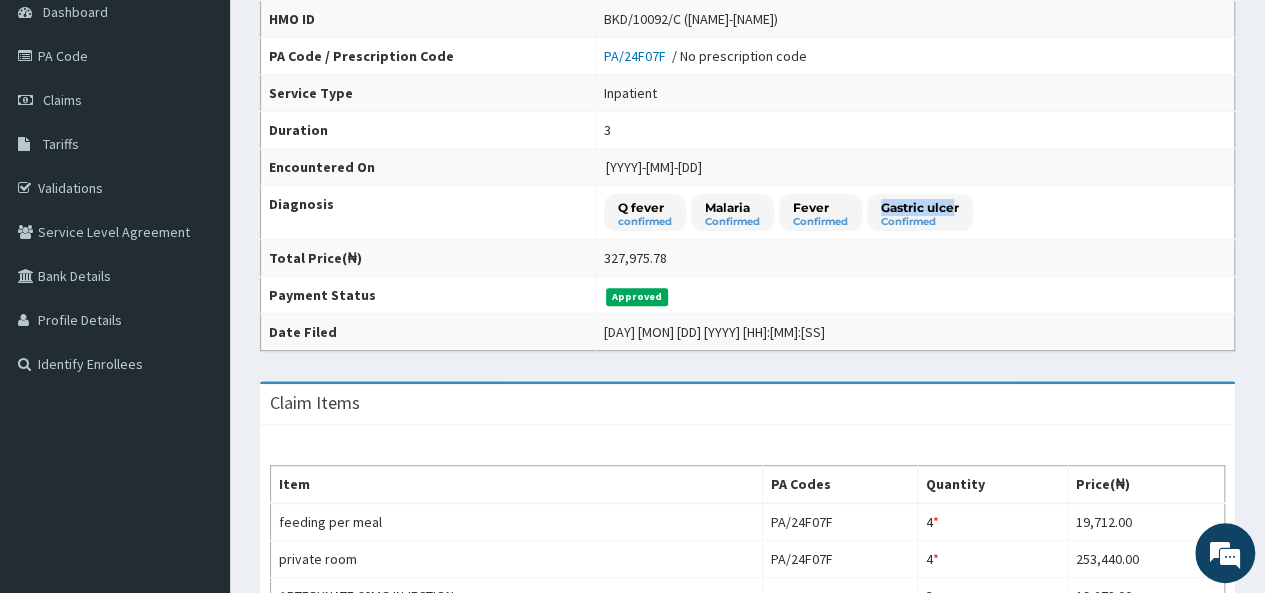 copy on "Gastric ulce" 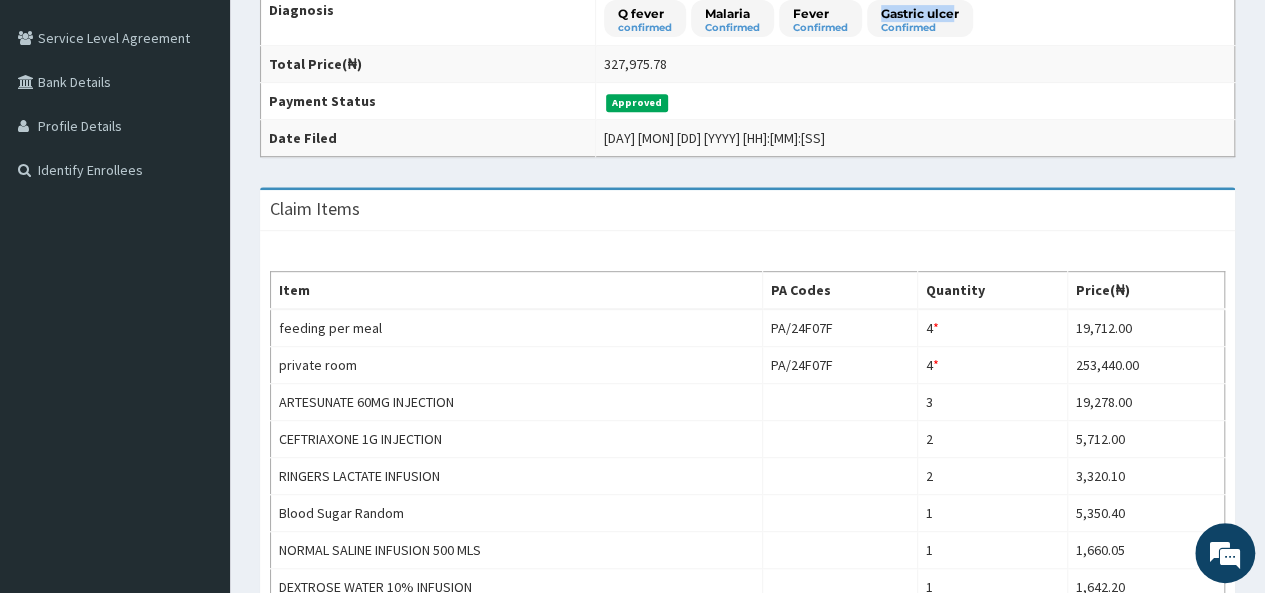 scroll, scrollTop: 100, scrollLeft: 0, axis: vertical 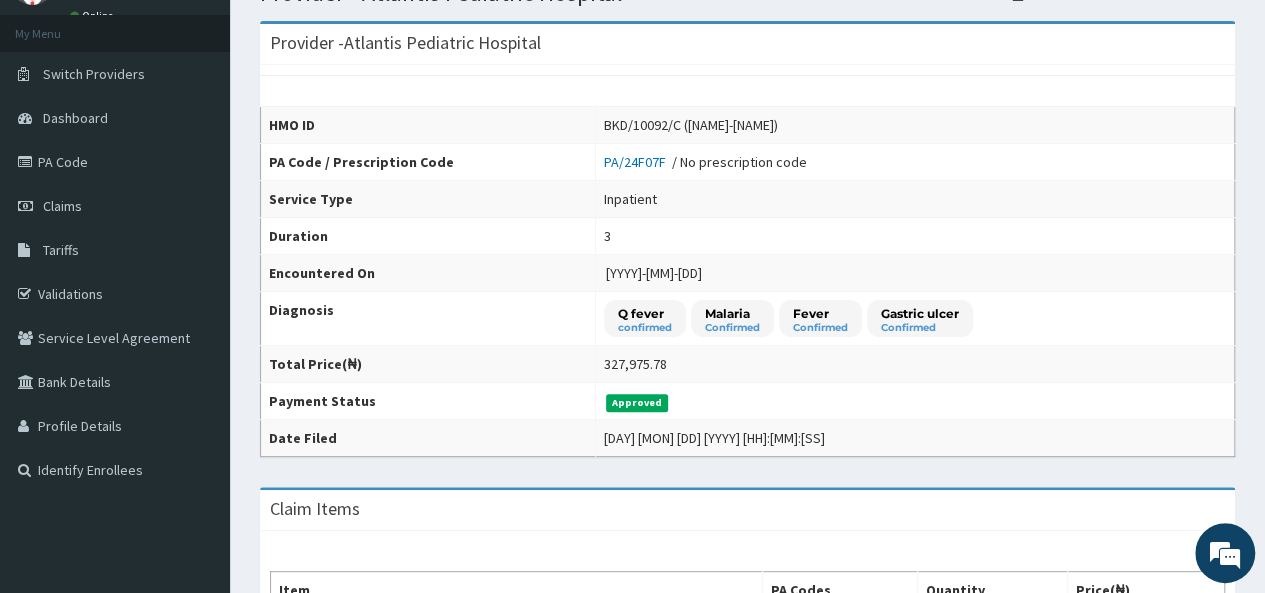 click on "3" at bounding box center (914, 236) 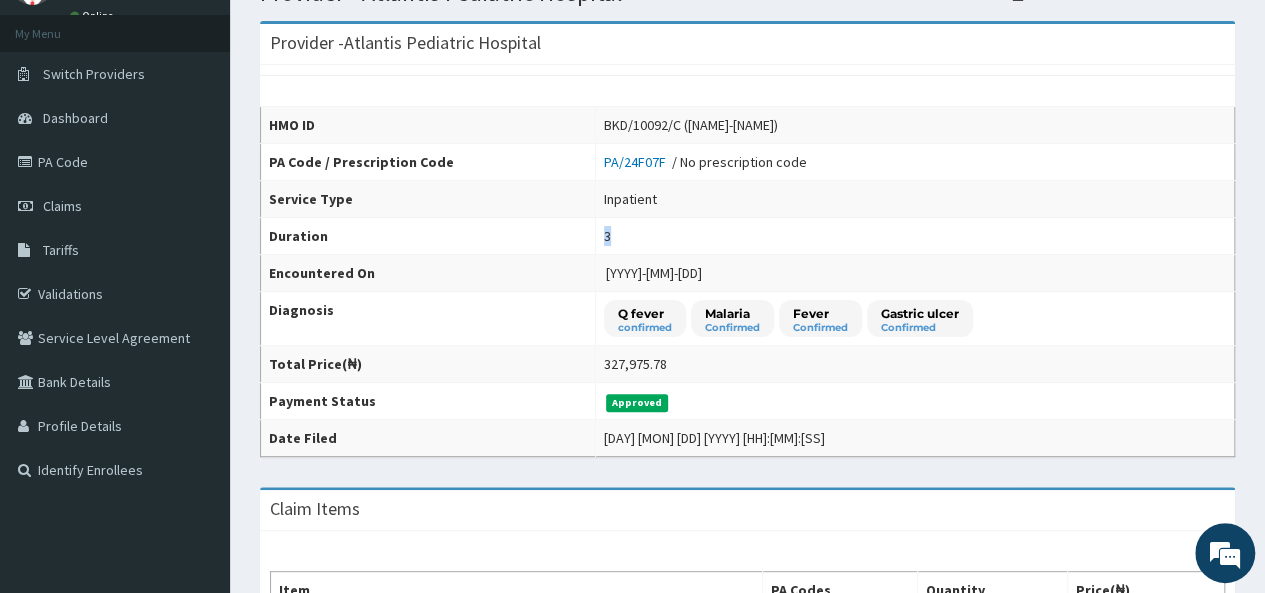 click on "3" at bounding box center [914, 236] 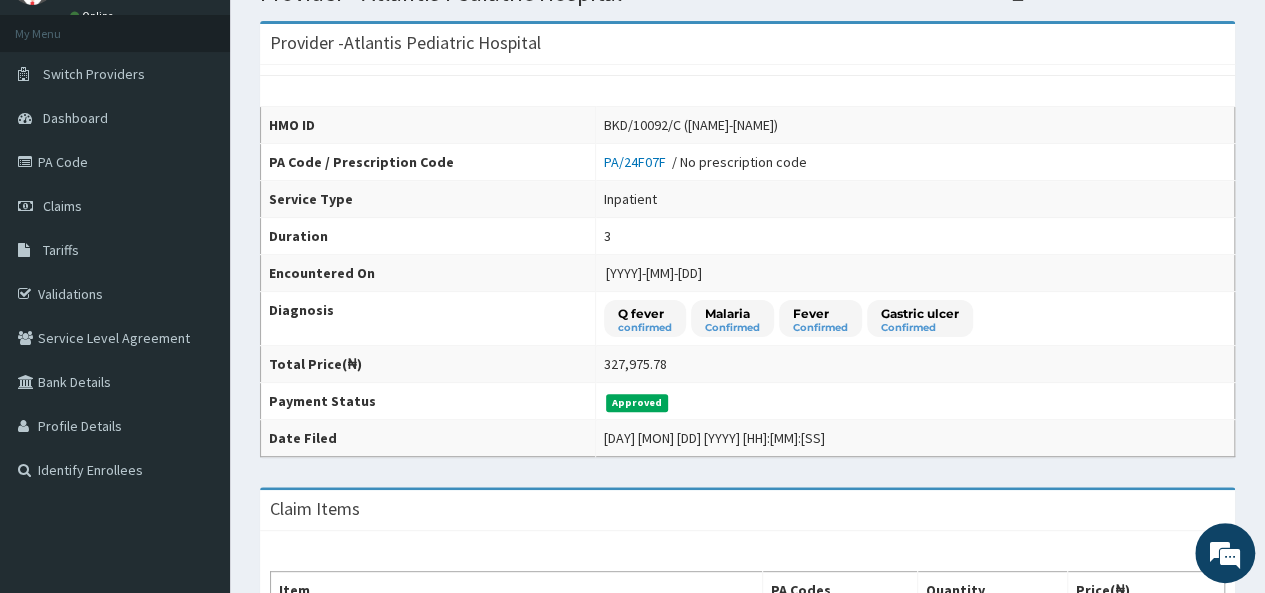 click on "3" at bounding box center [914, 236] 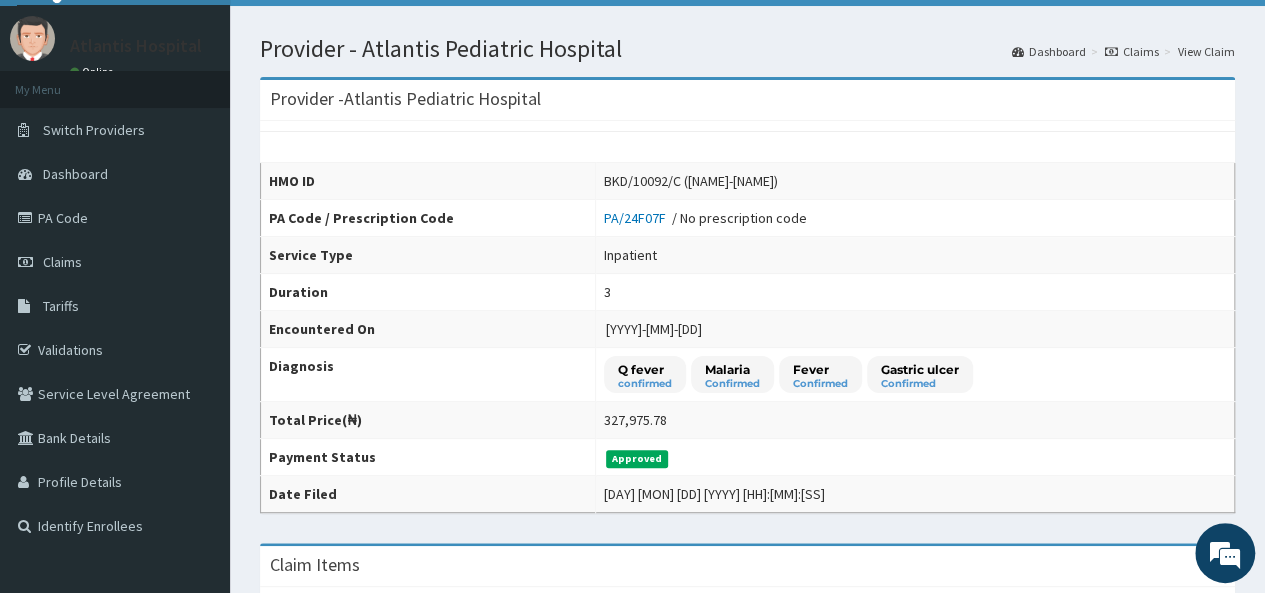 scroll, scrollTop: 0, scrollLeft: 0, axis: both 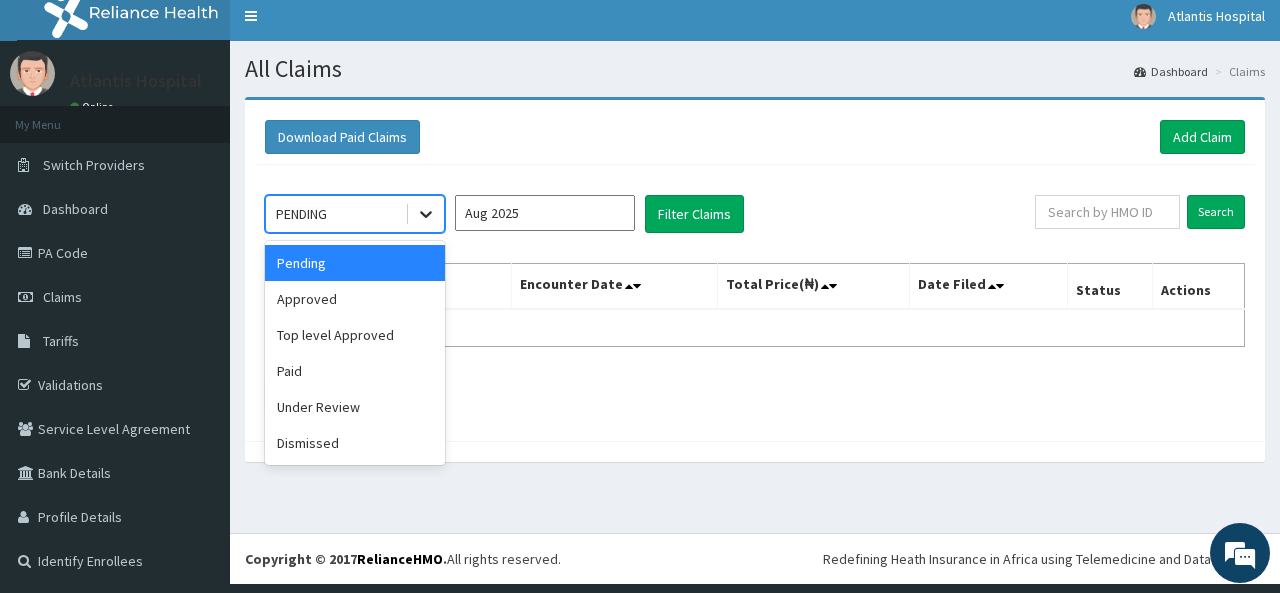 click 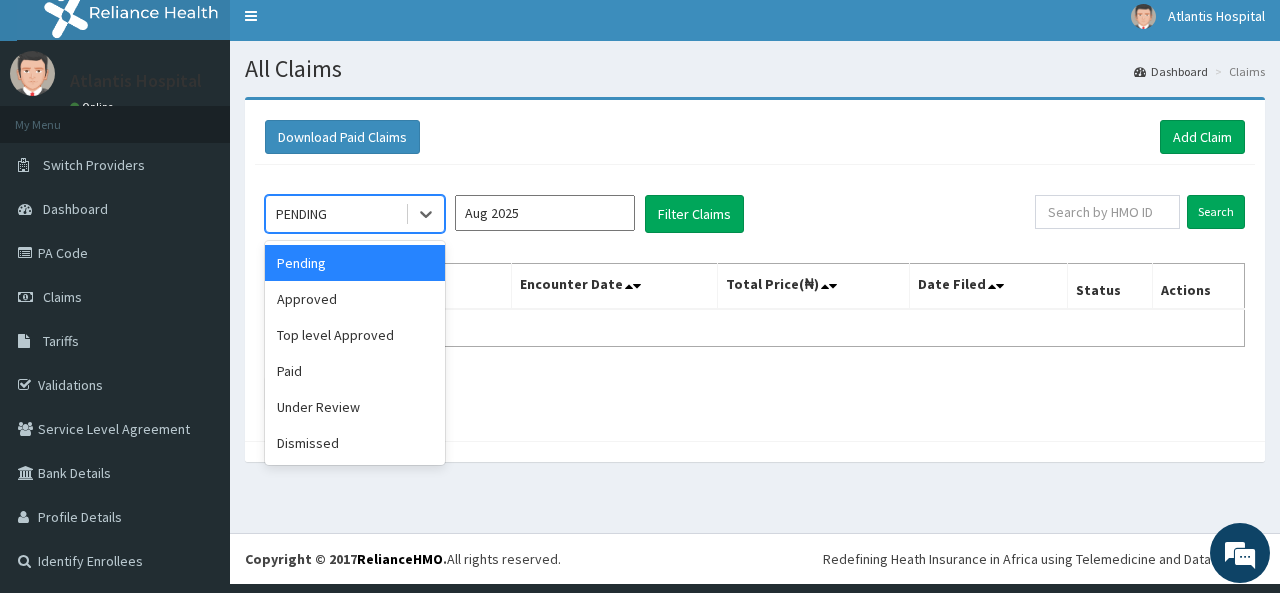 click on "Download Paid Claims Add Claim" at bounding box center (755, 137) 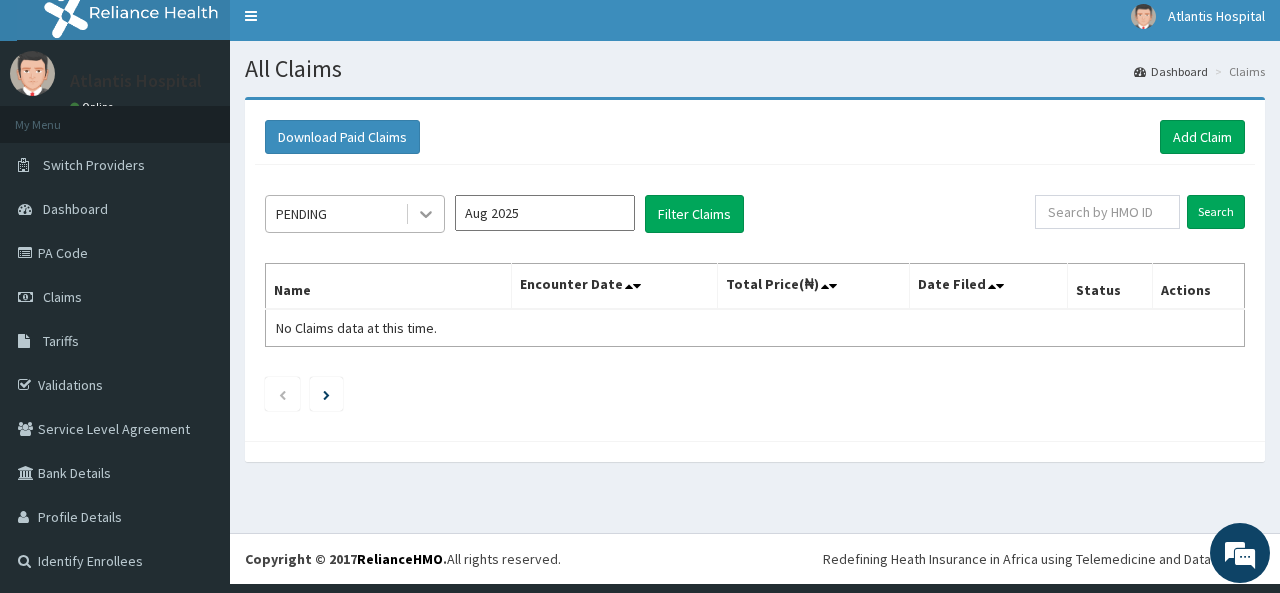 click 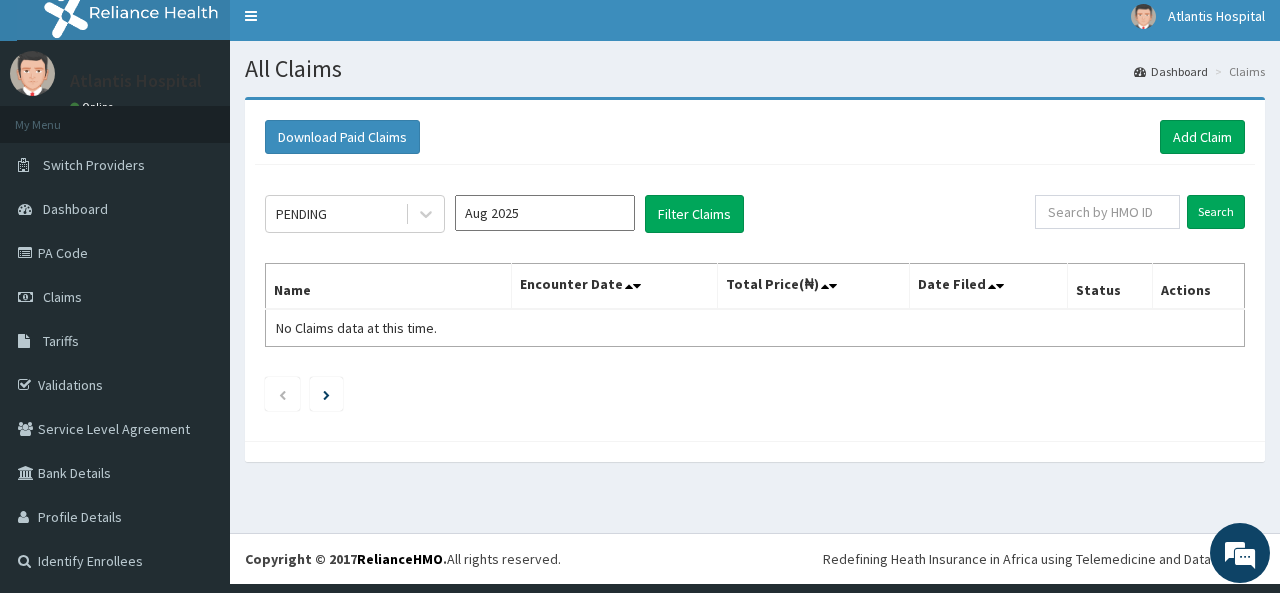 click on "Download Paid Claims Add Claim" at bounding box center [755, 137] 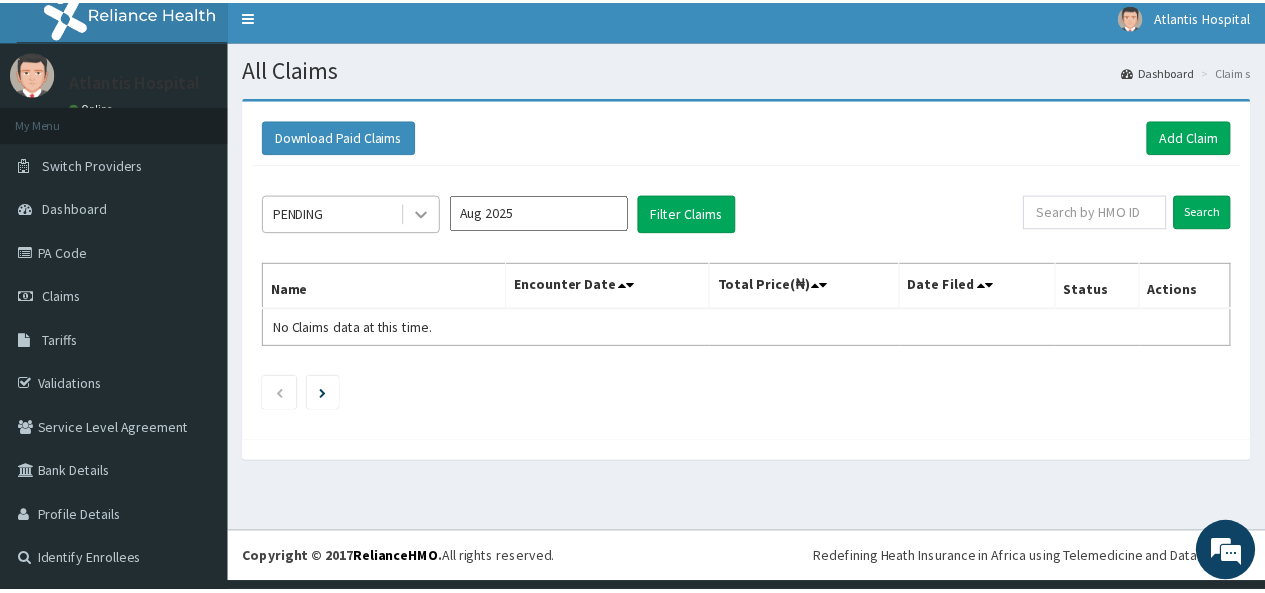 scroll, scrollTop: 0, scrollLeft: 0, axis: both 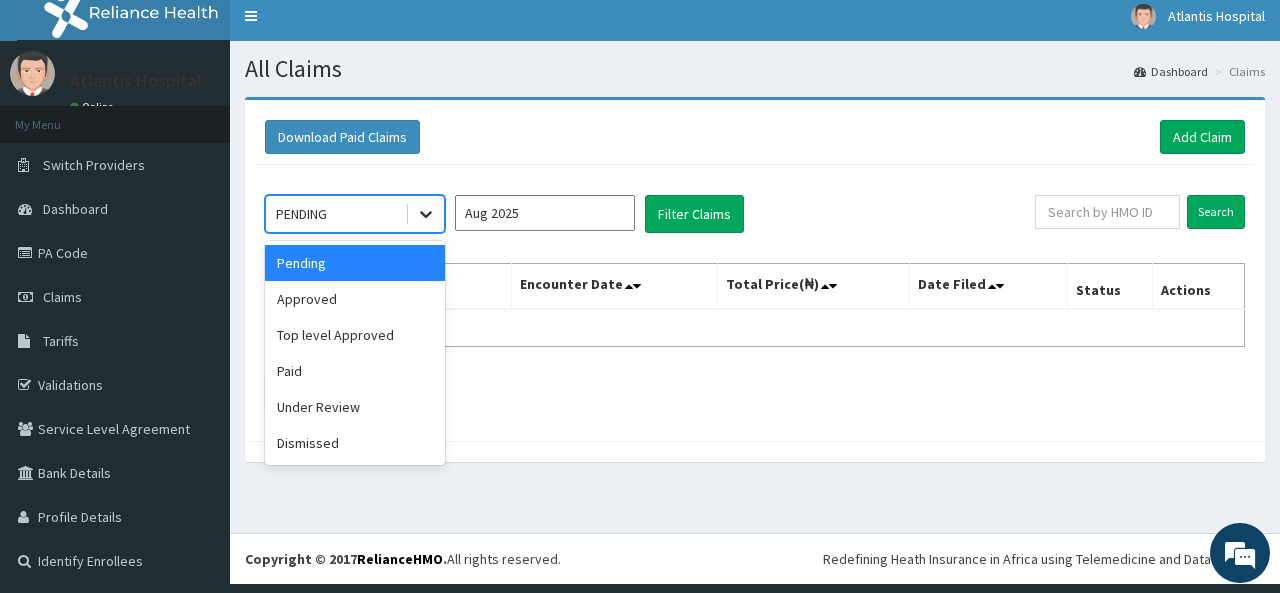 click at bounding box center (426, 214) 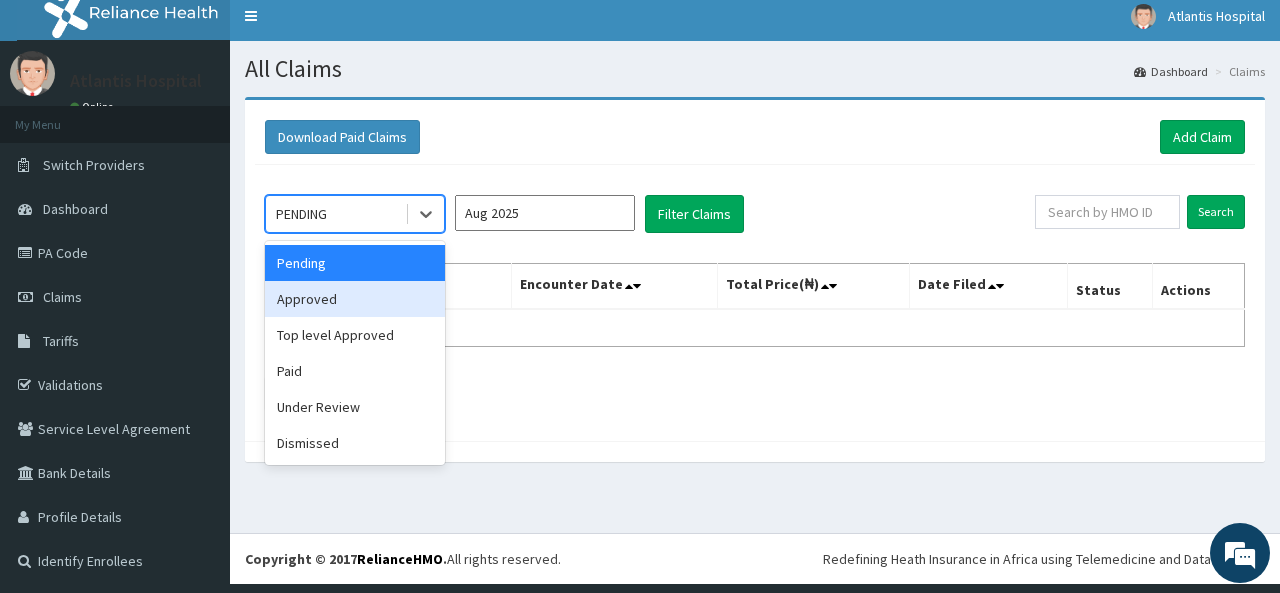 click on "Approved" at bounding box center (355, 299) 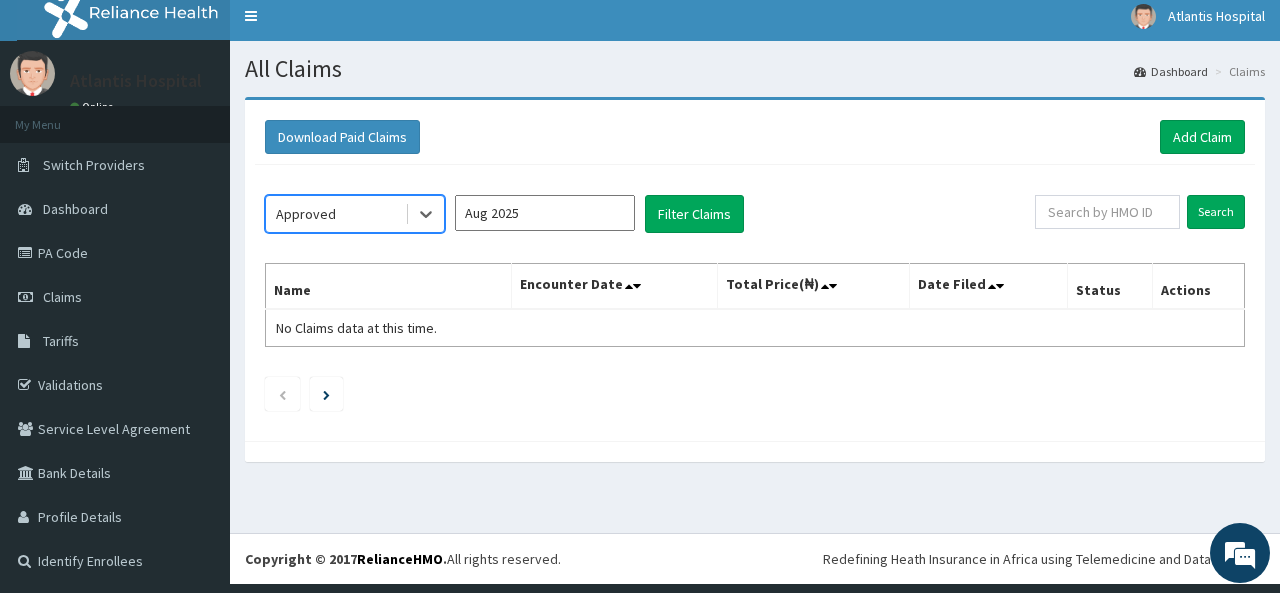 click on "Aug 2025" at bounding box center (545, 213) 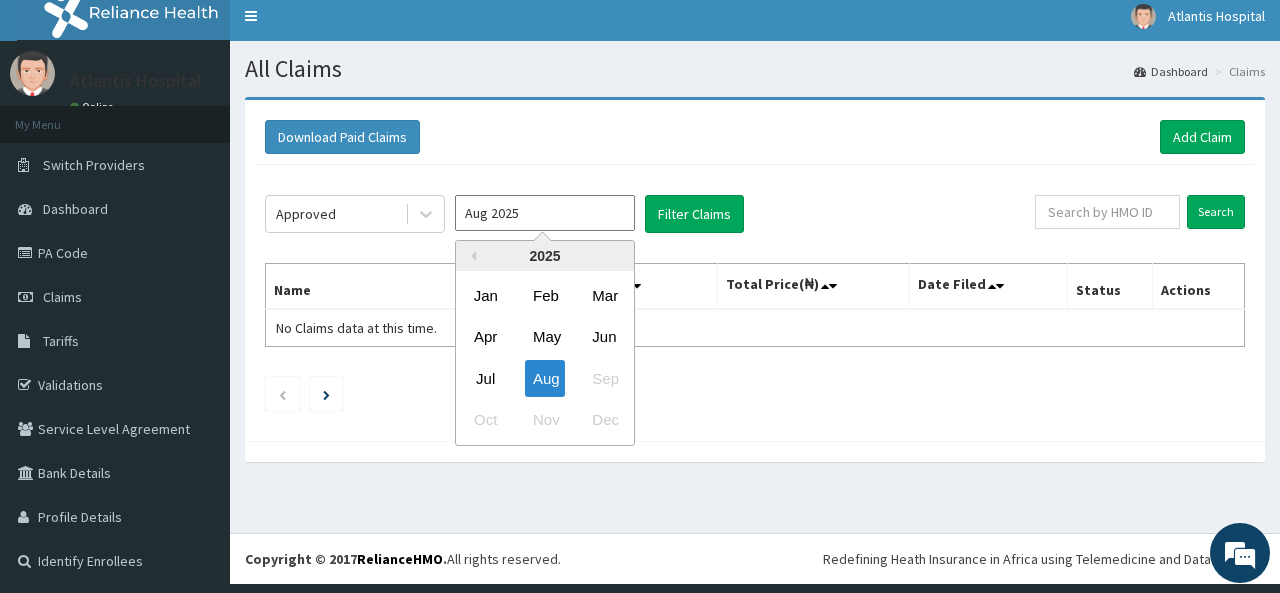 click on "Jul Aug Sep" at bounding box center (545, 378) 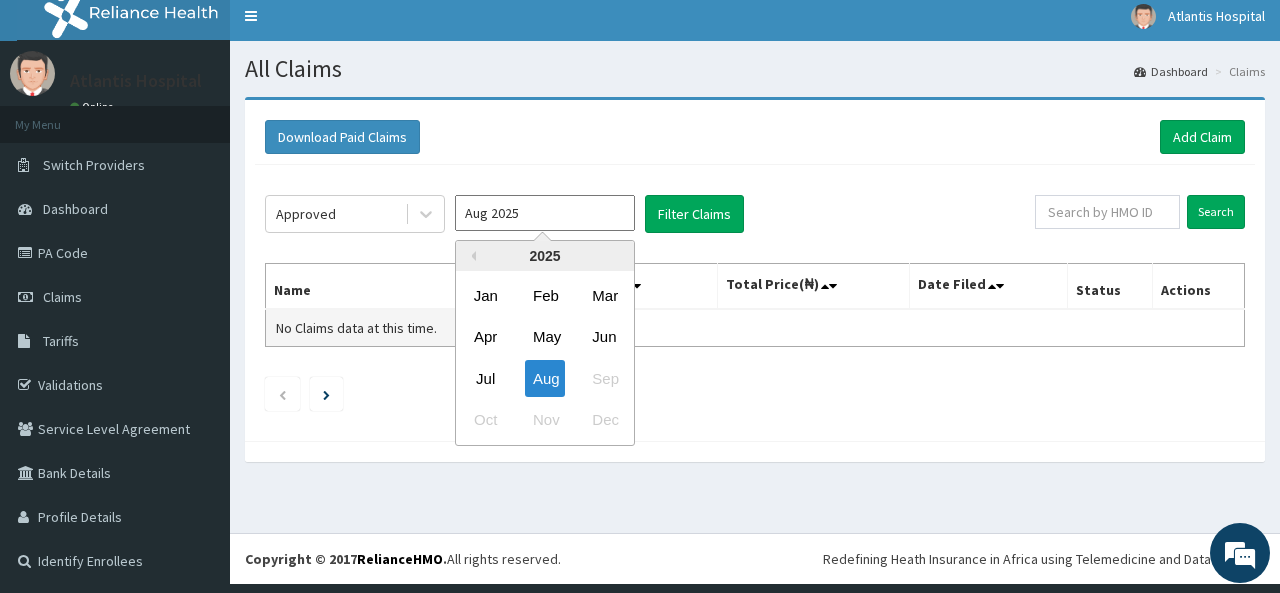 drag, startPoint x: 485, startPoint y: 368, endPoint x: 515, endPoint y: 333, distance: 46.09772 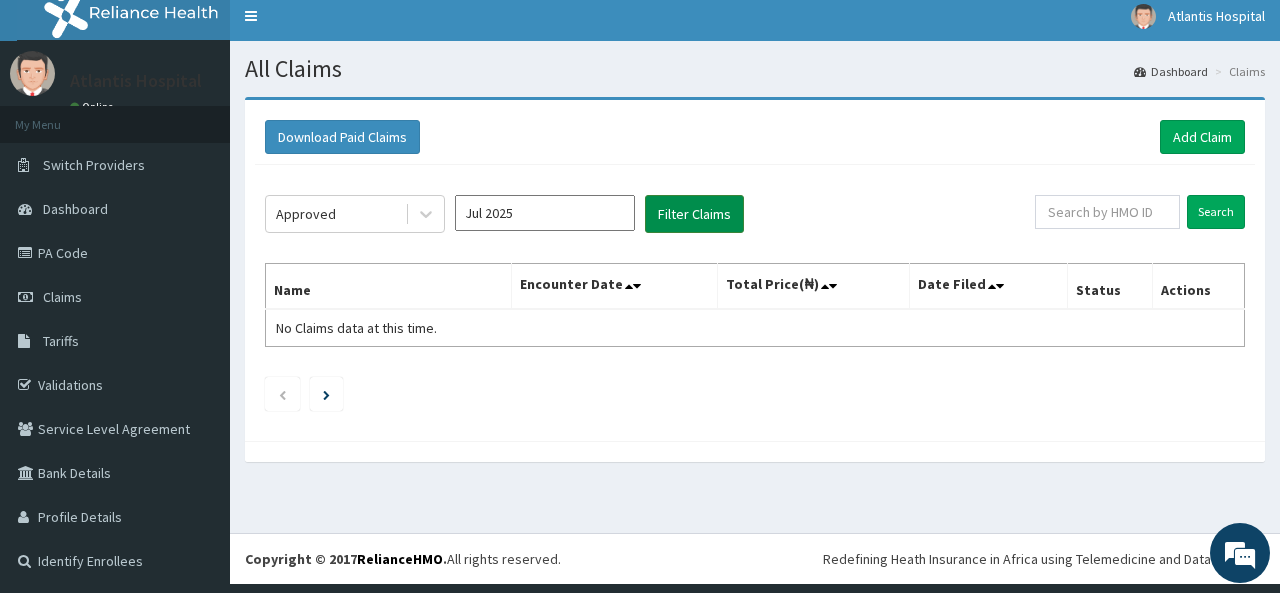 click on "Filter Claims" at bounding box center (694, 214) 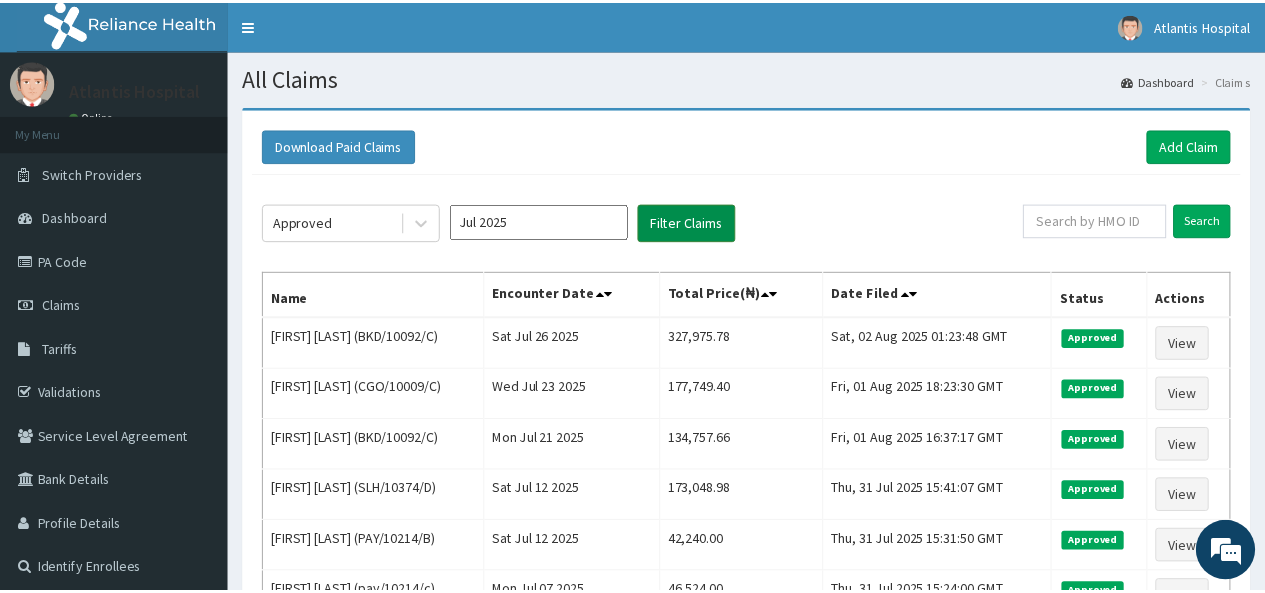 scroll, scrollTop: 0, scrollLeft: 0, axis: both 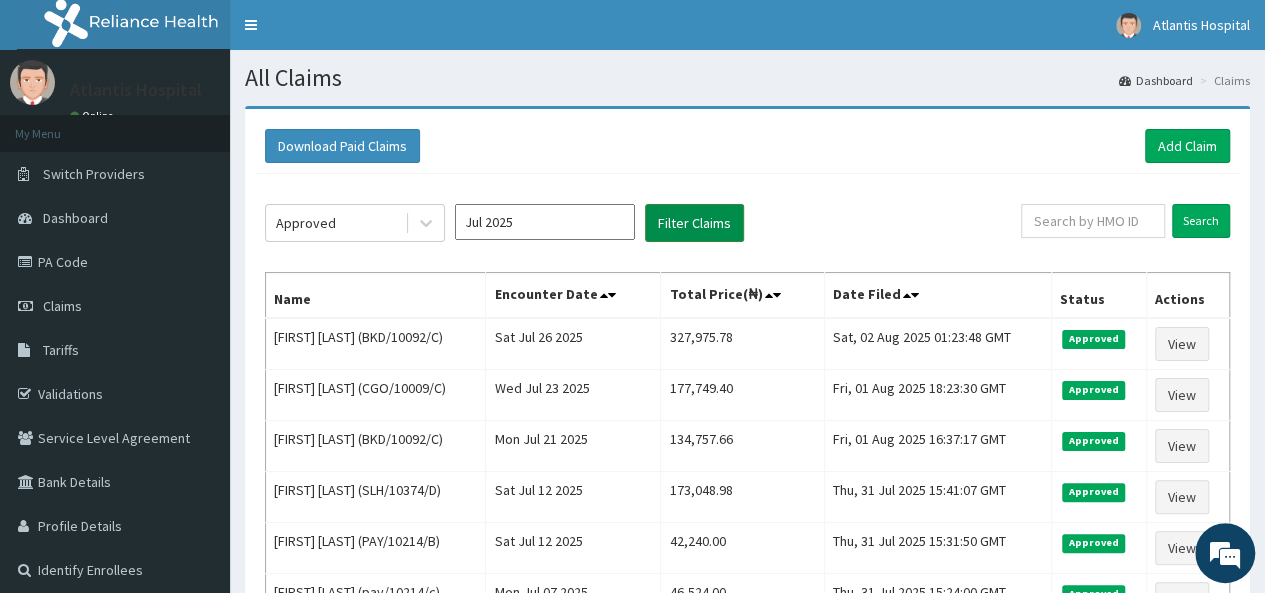 click on "Filter Claims" at bounding box center (694, 223) 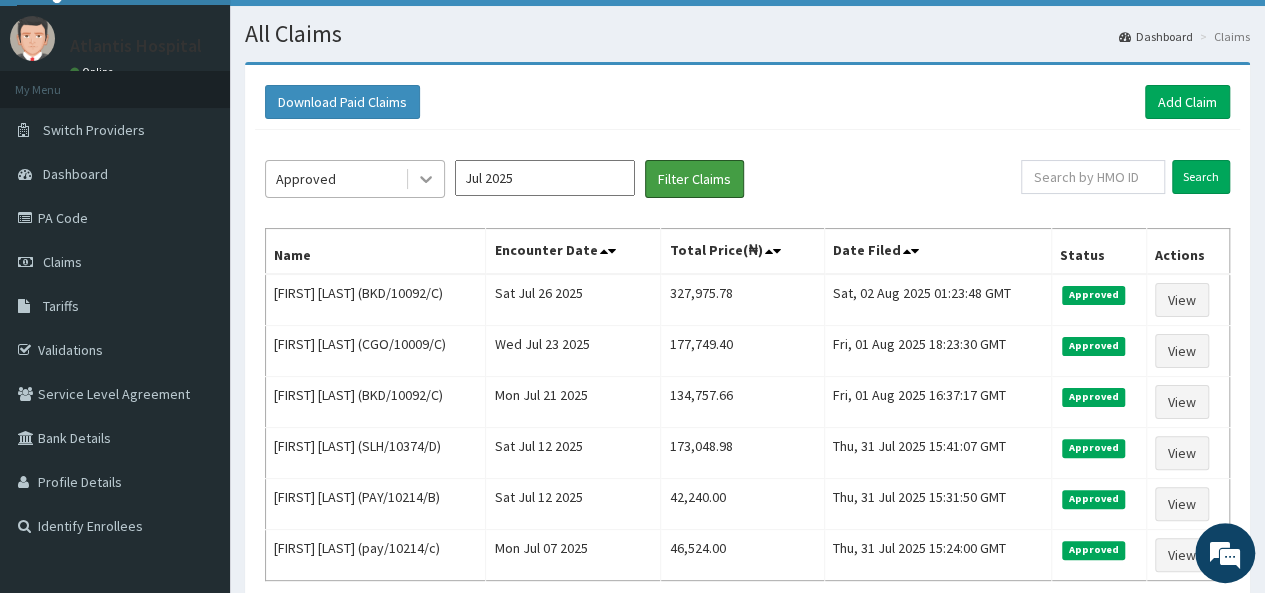 scroll, scrollTop: 0, scrollLeft: 0, axis: both 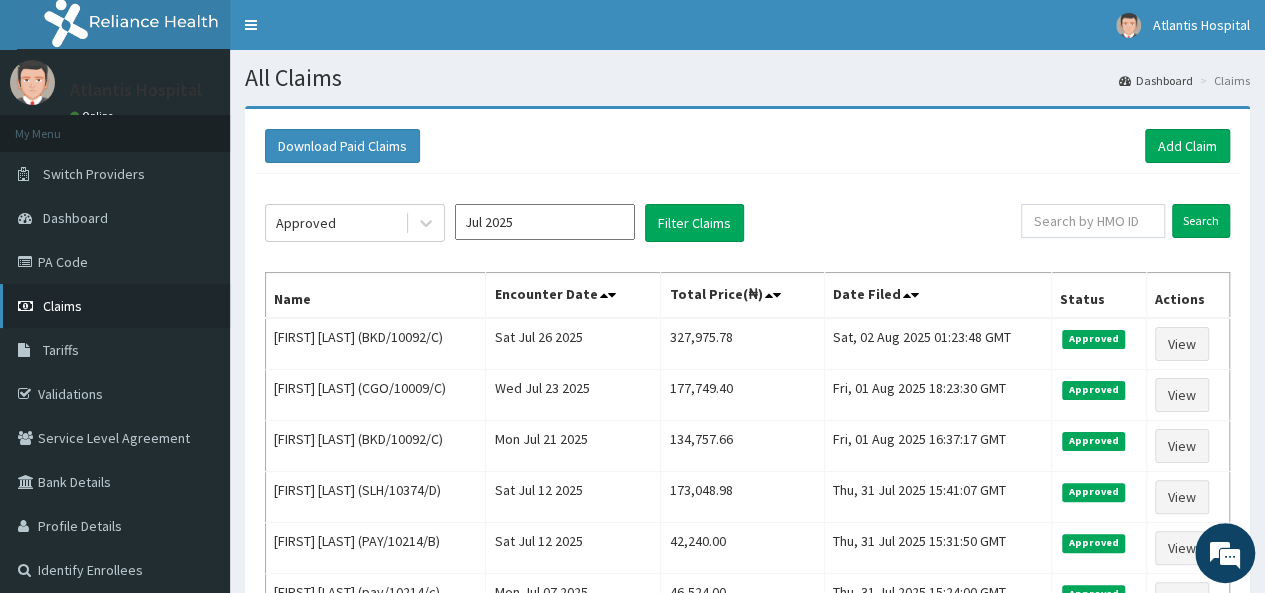 click on "Claims" at bounding box center [62, 306] 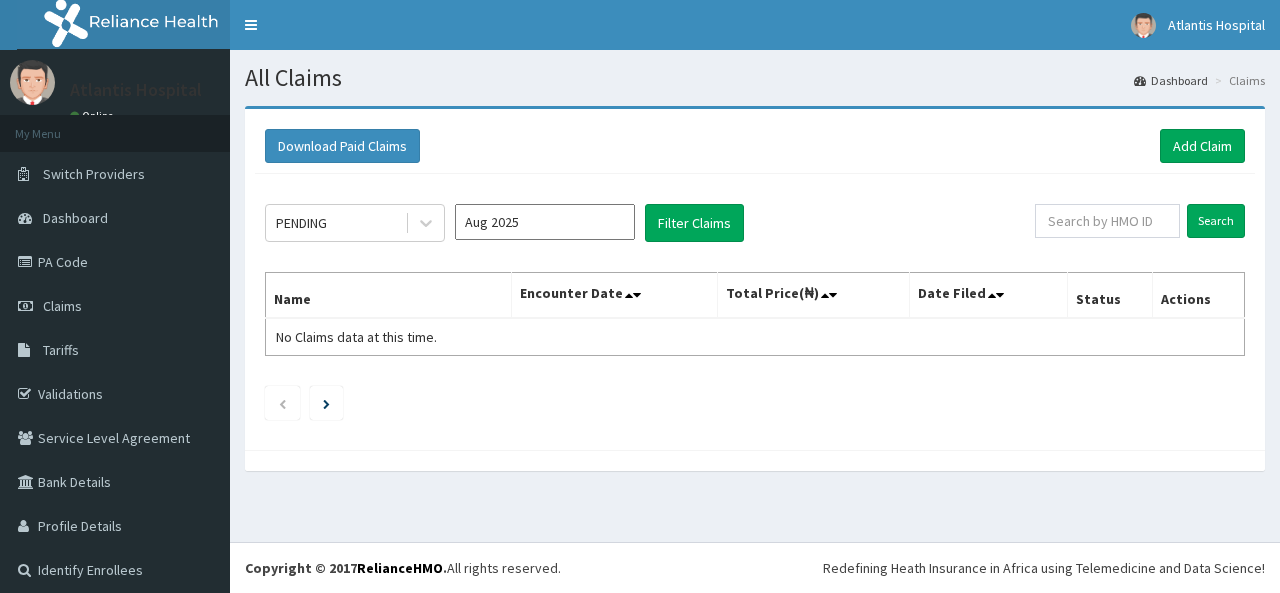 scroll, scrollTop: 0, scrollLeft: 0, axis: both 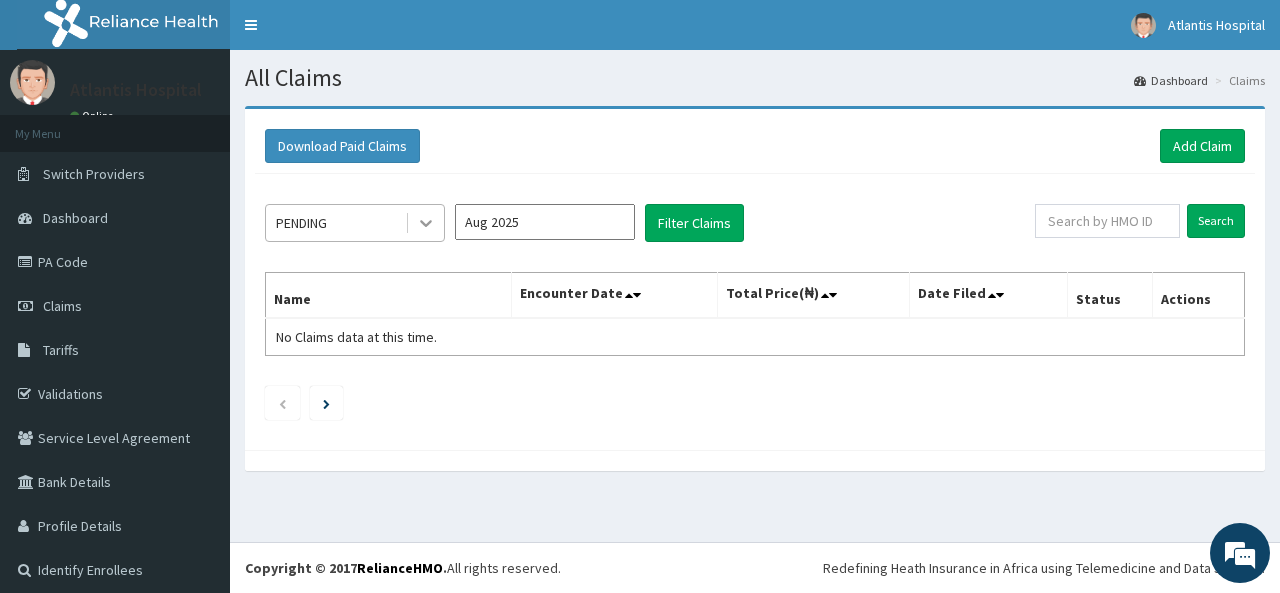 click at bounding box center (426, 223) 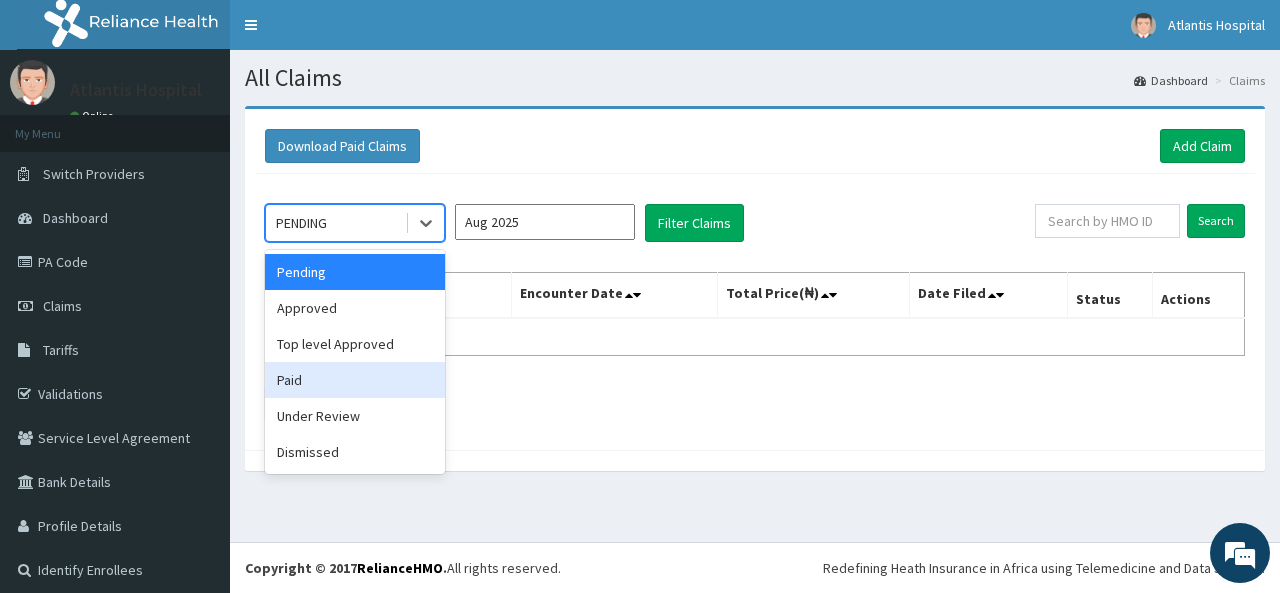 click on "Paid" at bounding box center (355, 380) 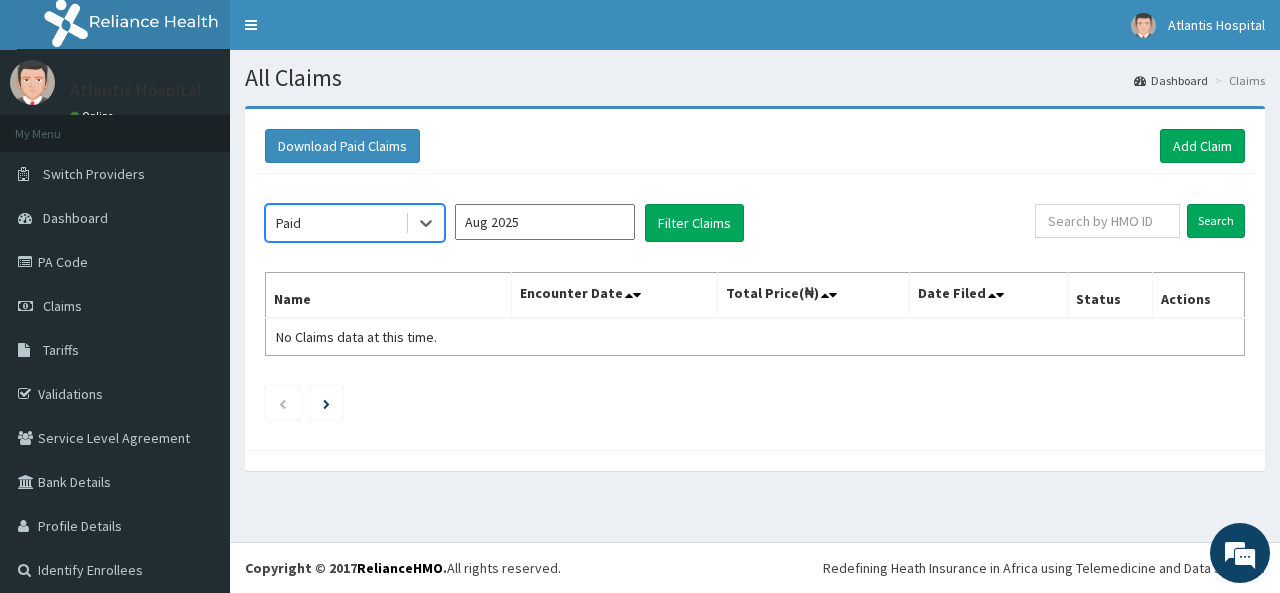 click on "Aug 2025" at bounding box center [545, 222] 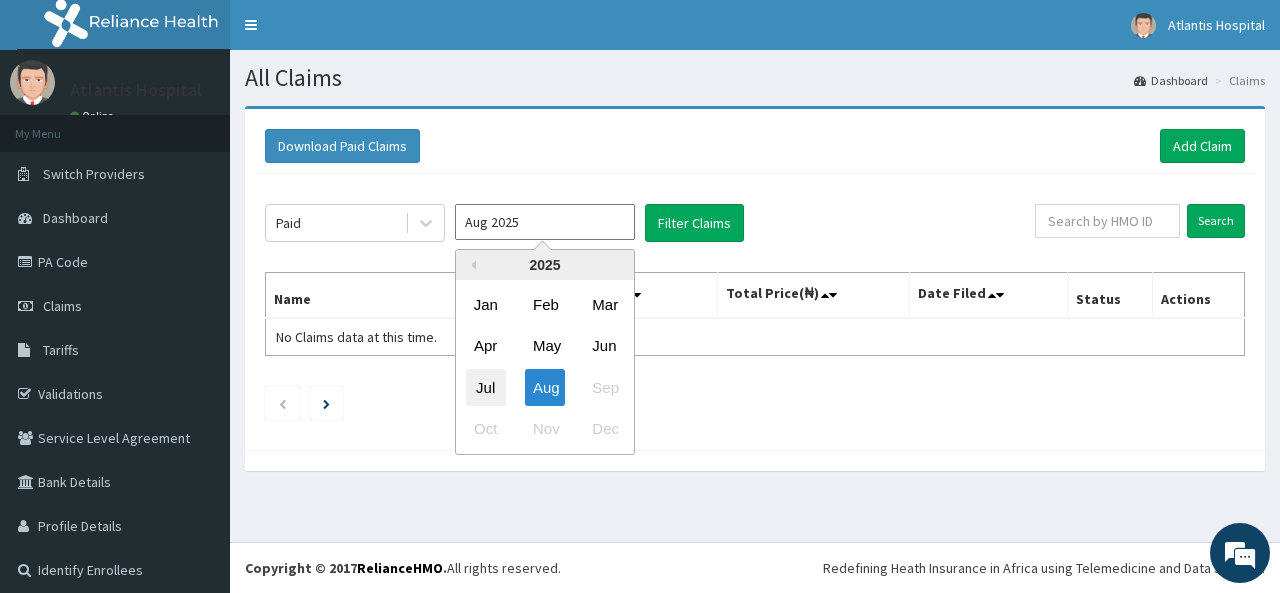 click on "Jul" at bounding box center (486, 387) 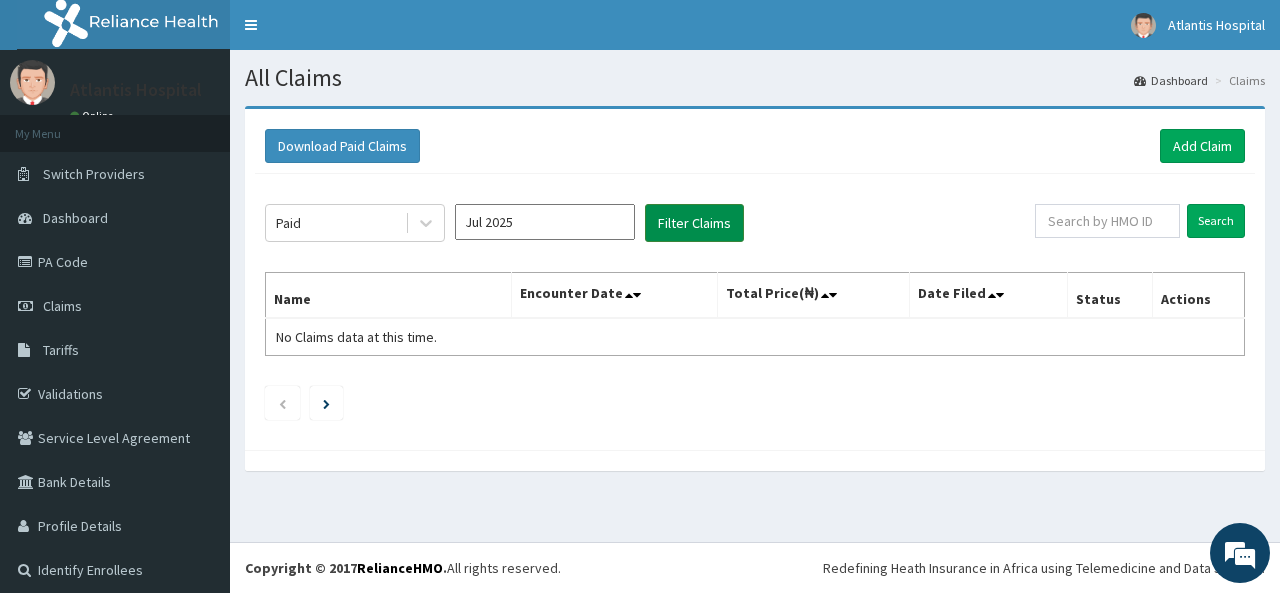 click on "Filter Claims" at bounding box center [694, 223] 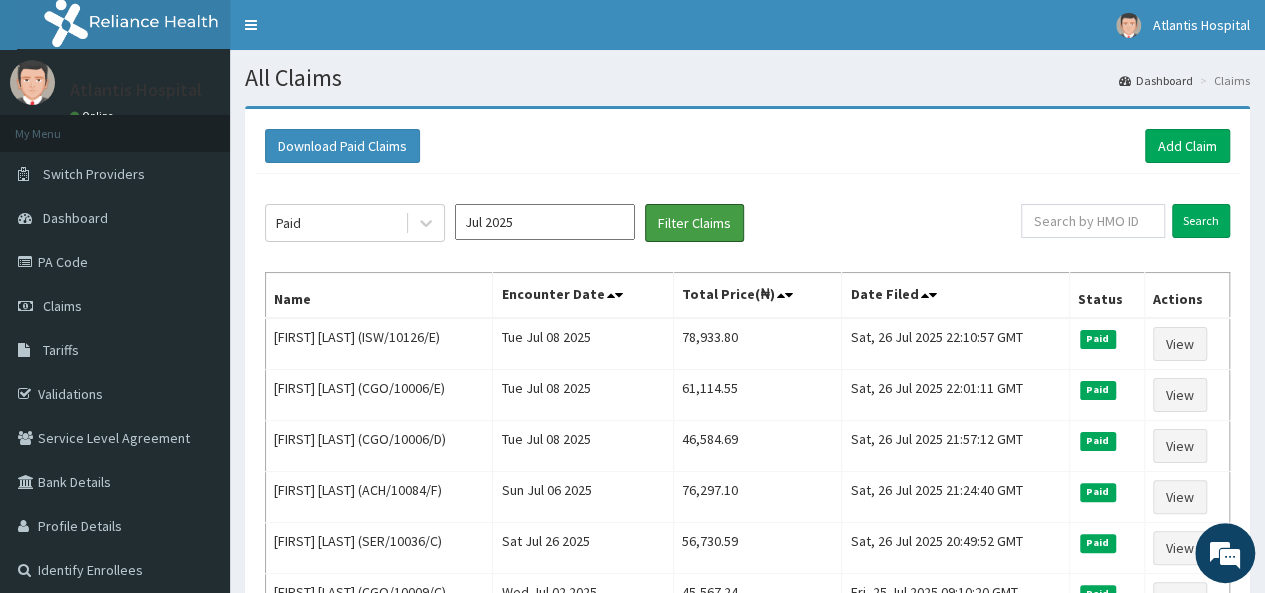scroll, scrollTop: 0, scrollLeft: 0, axis: both 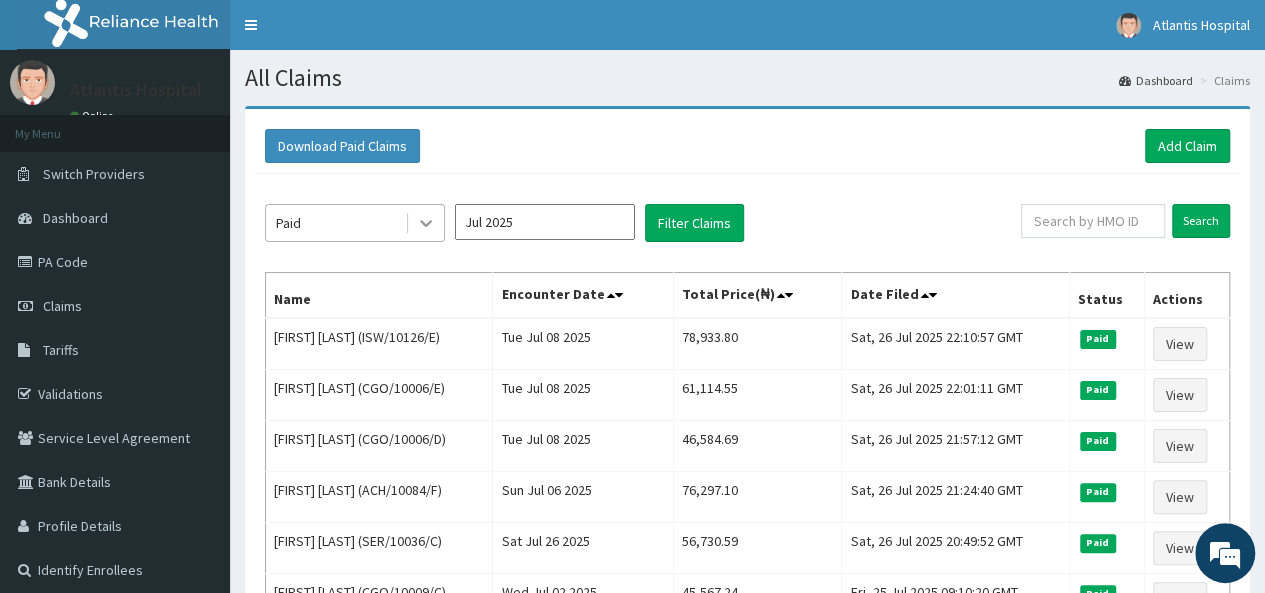 click 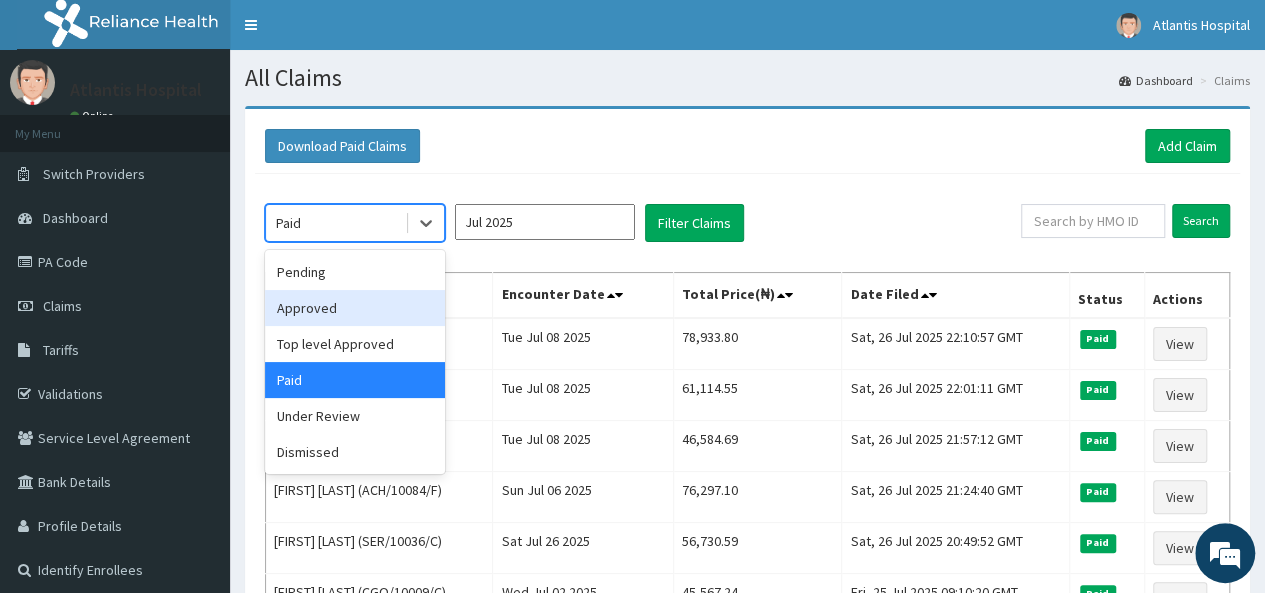 click on "Approved" at bounding box center (355, 308) 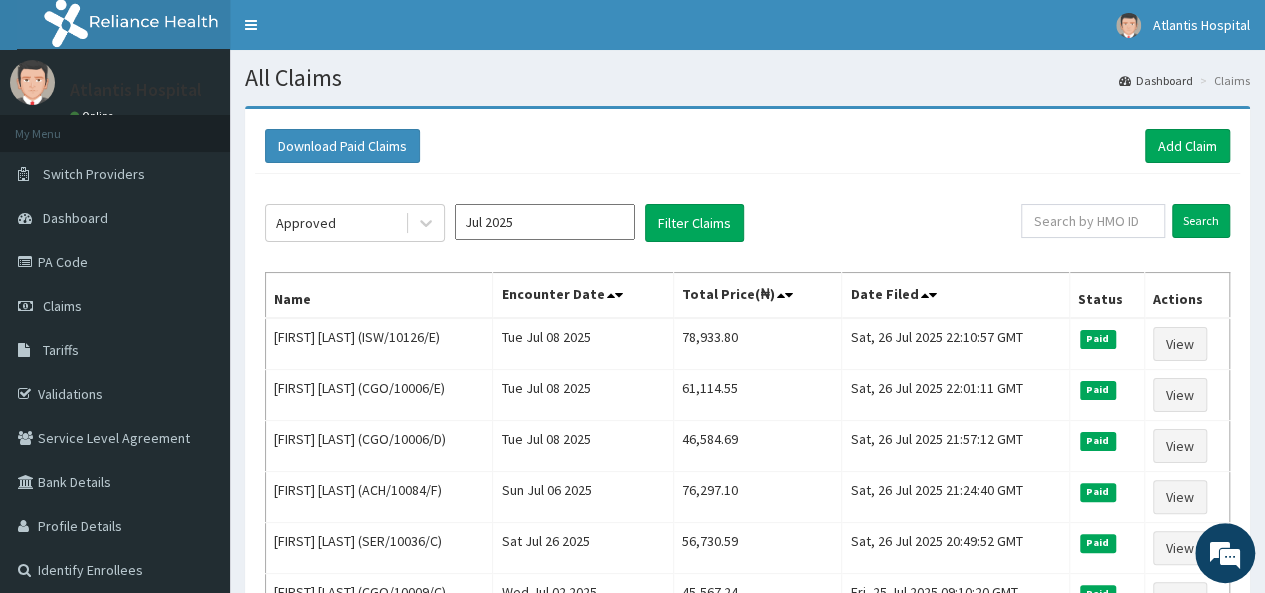 click on "Approved Jul 2025 Filter Claims" at bounding box center [643, 223] 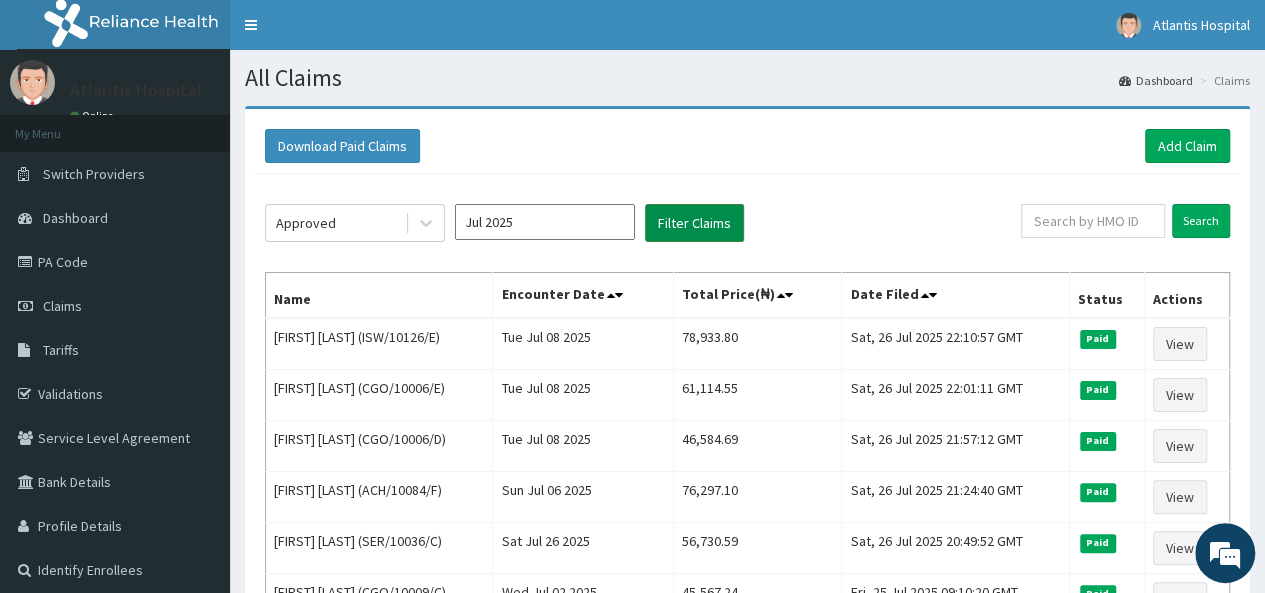 click on "Filter Claims" at bounding box center (694, 223) 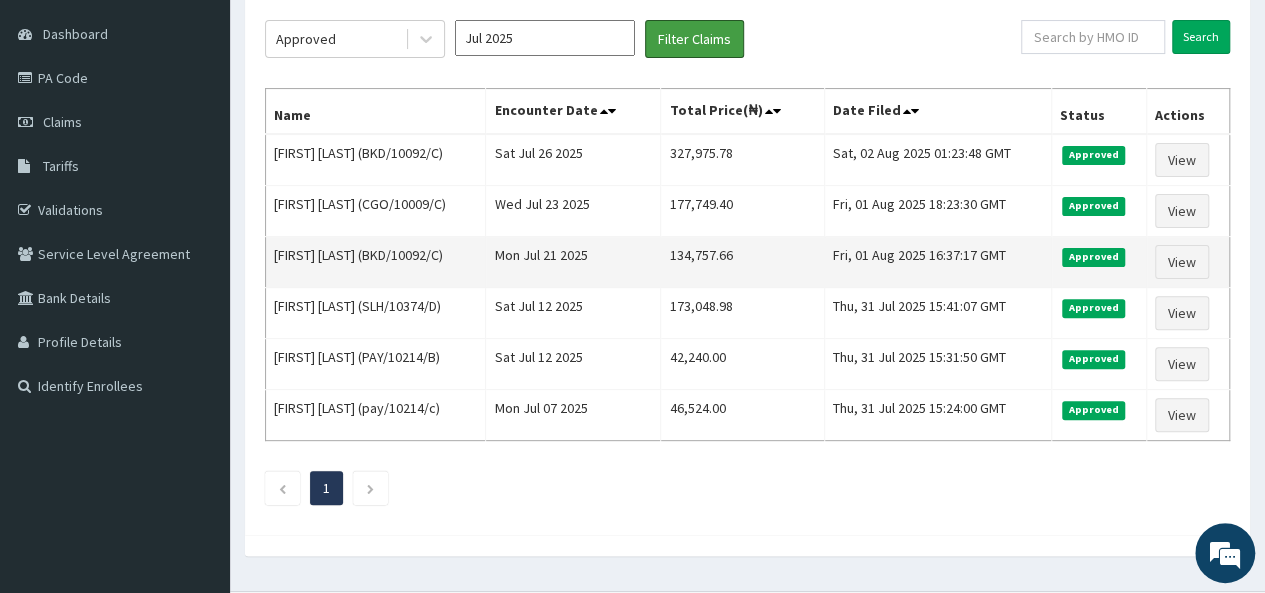 scroll, scrollTop: 200, scrollLeft: 0, axis: vertical 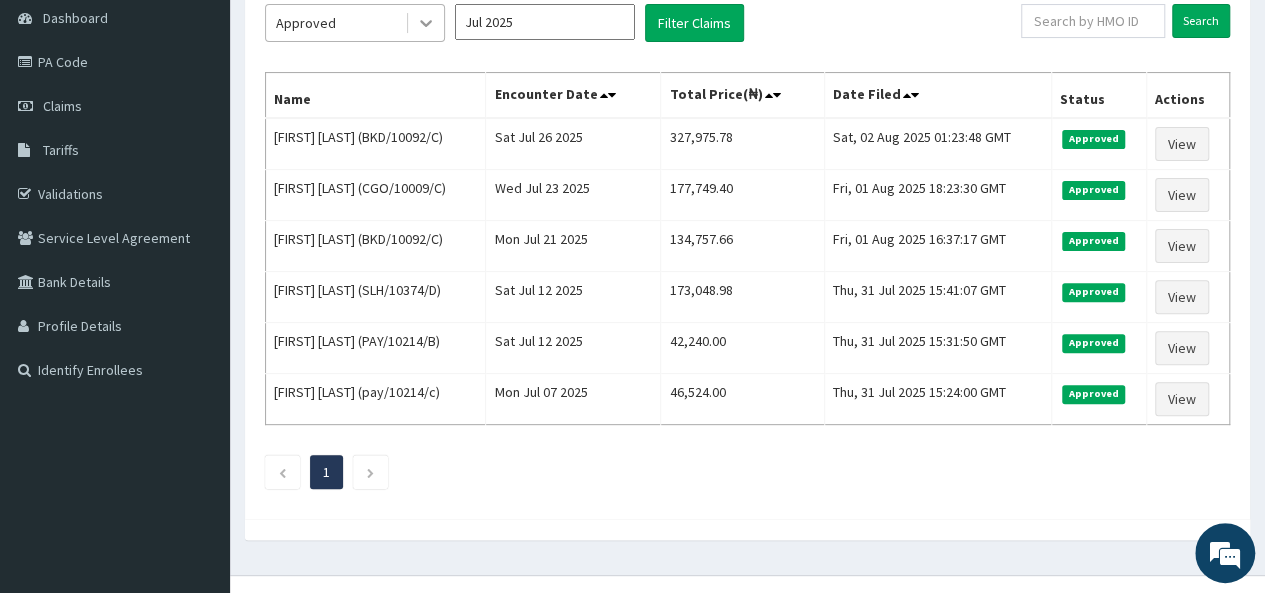 click 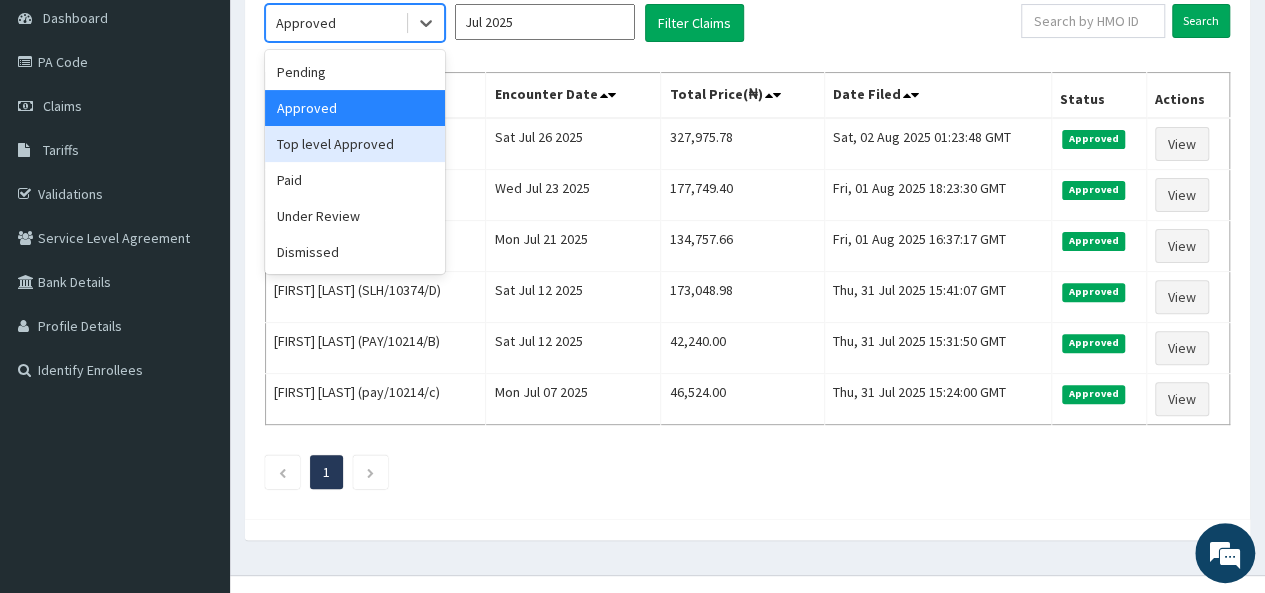 click on "Top level Approved" at bounding box center (355, 144) 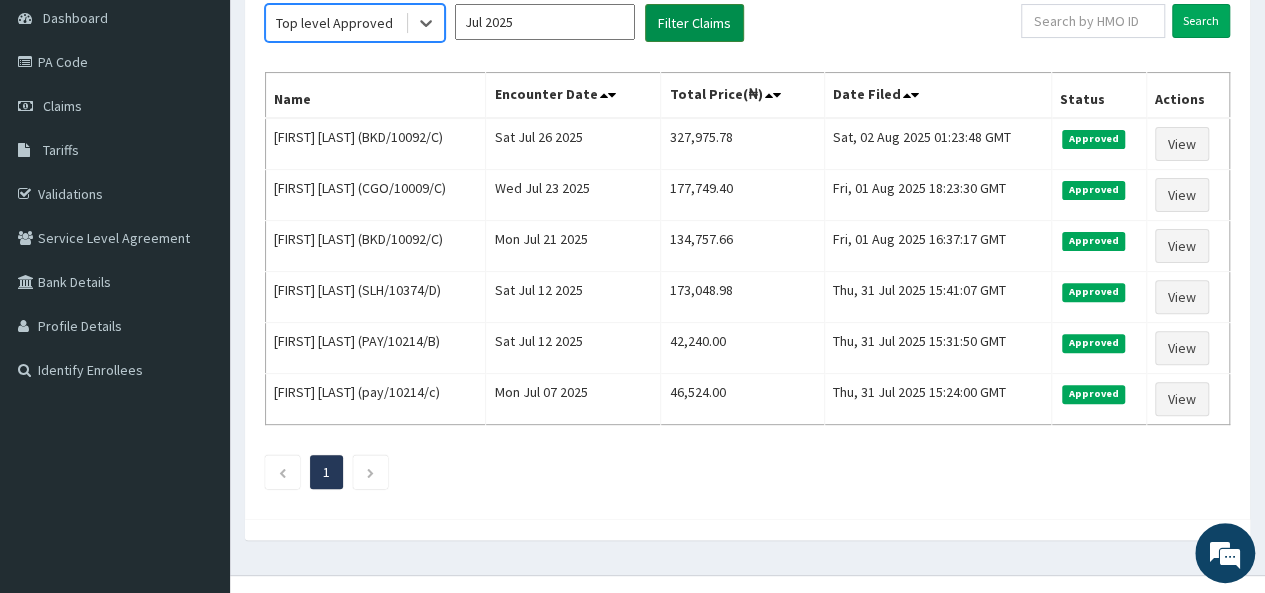 click on "Filter Claims" at bounding box center [694, 23] 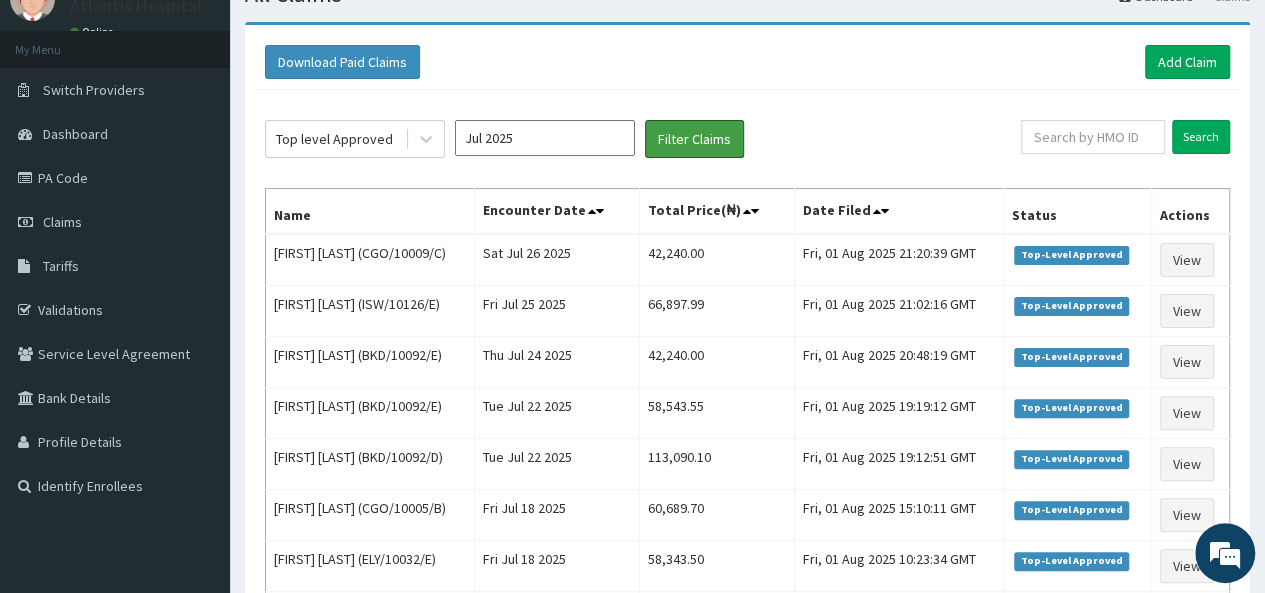scroll, scrollTop: 0, scrollLeft: 0, axis: both 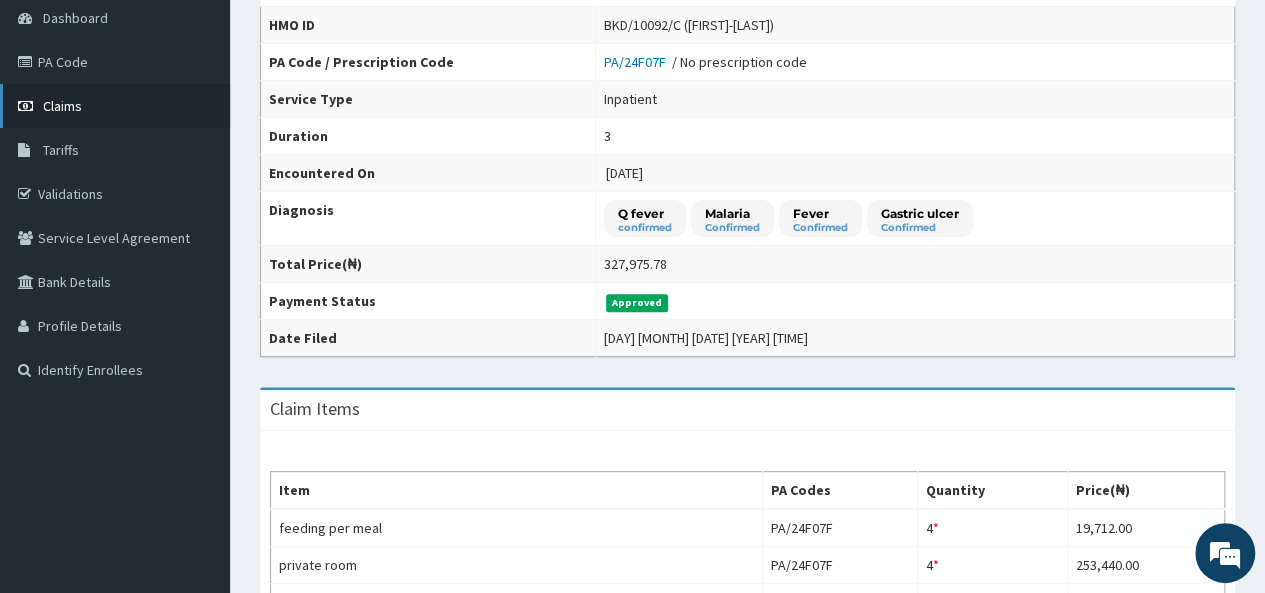 click on "Claims" at bounding box center [62, 106] 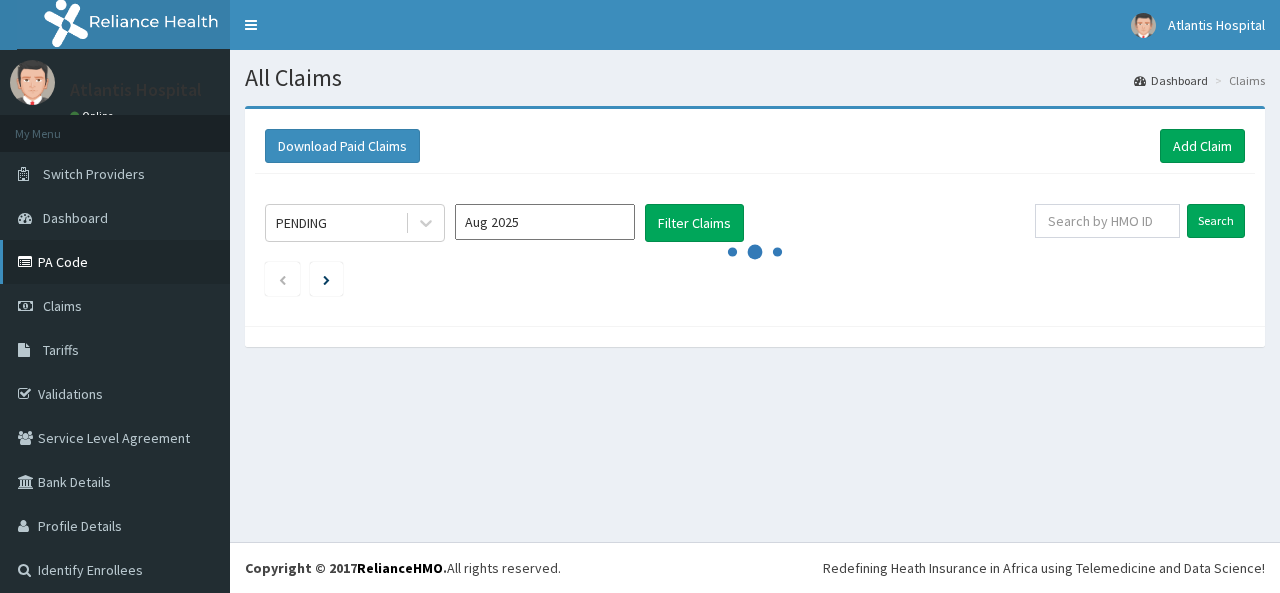 scroll, scrollTop: 0, scrollLeft: 0, axis: both 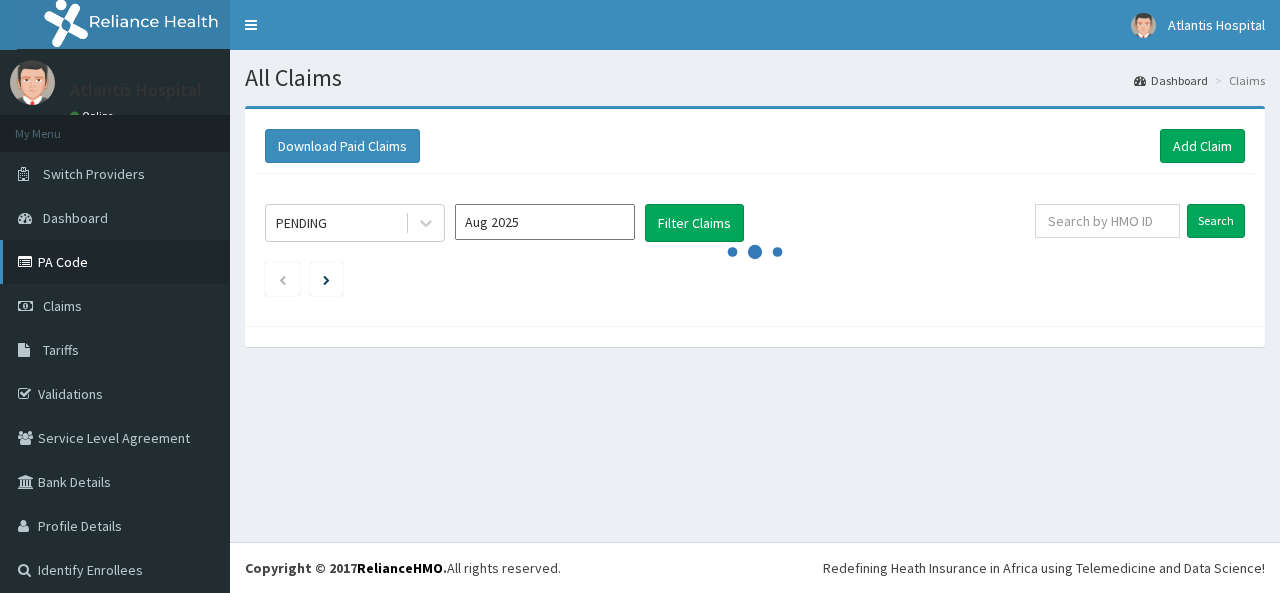 click on "PA Code" at bounding box center [115, 262] 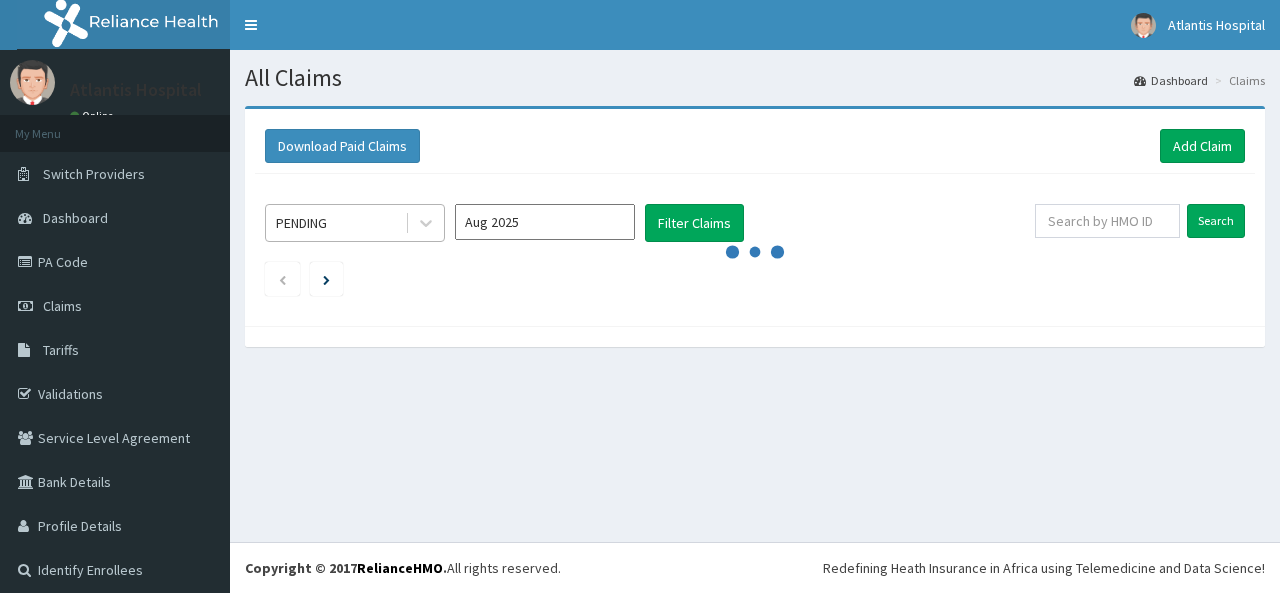 scroll, scrollTop: 0, scrollLeft: 0, axis: both 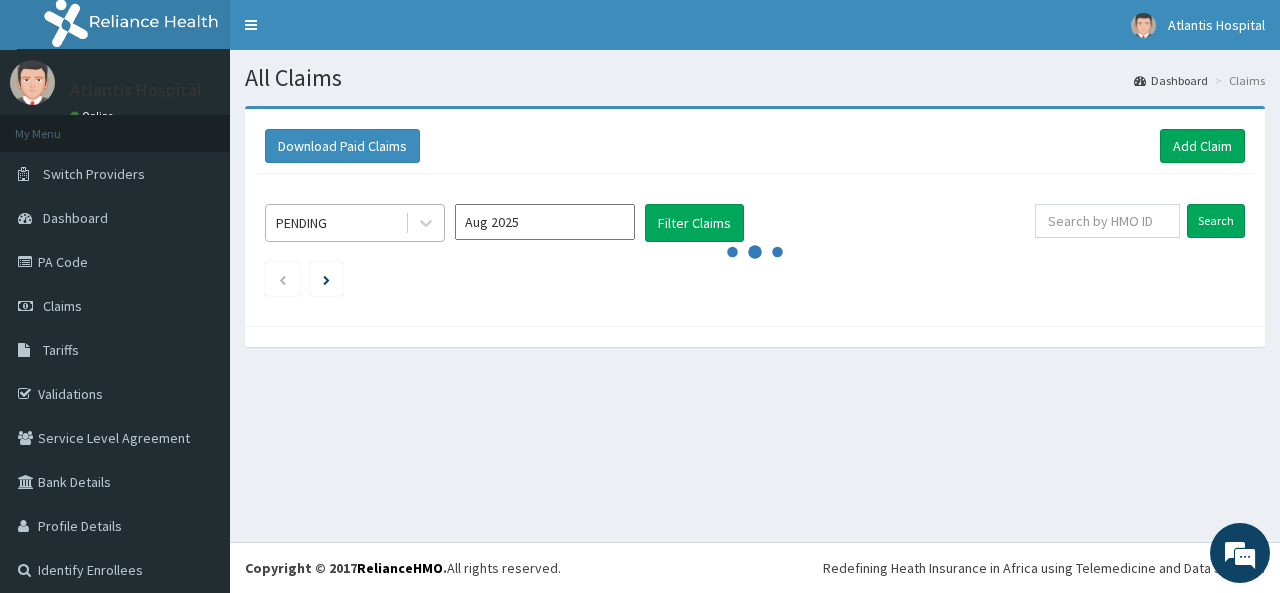 click on "PENDING" at bounding box center (335, 223) 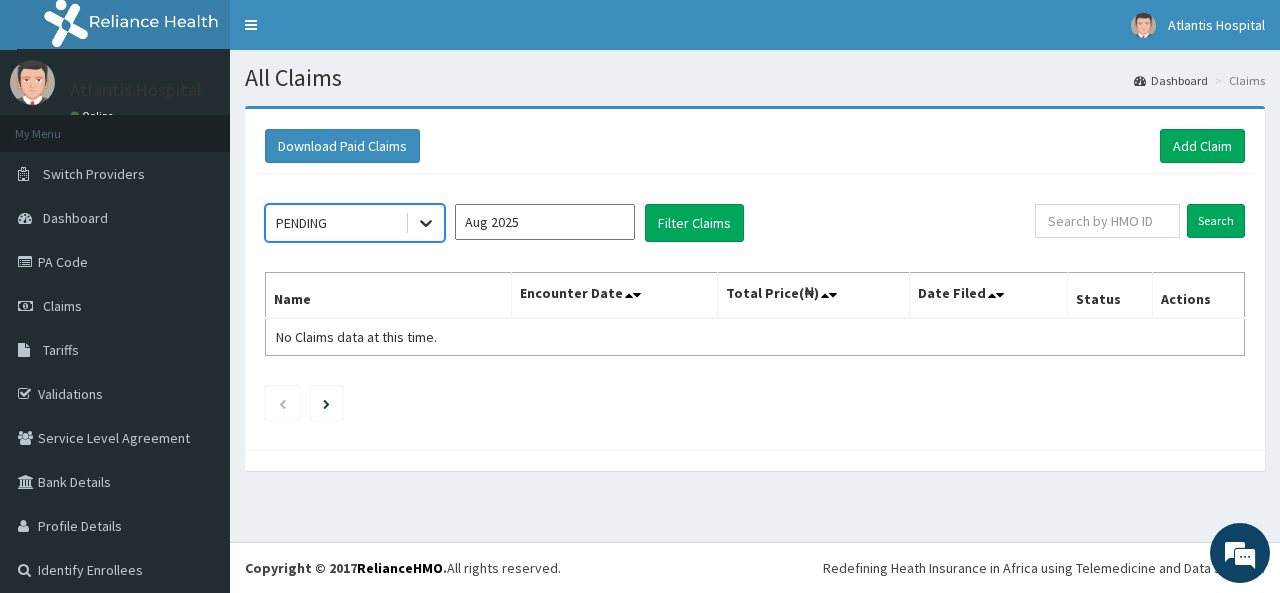 click 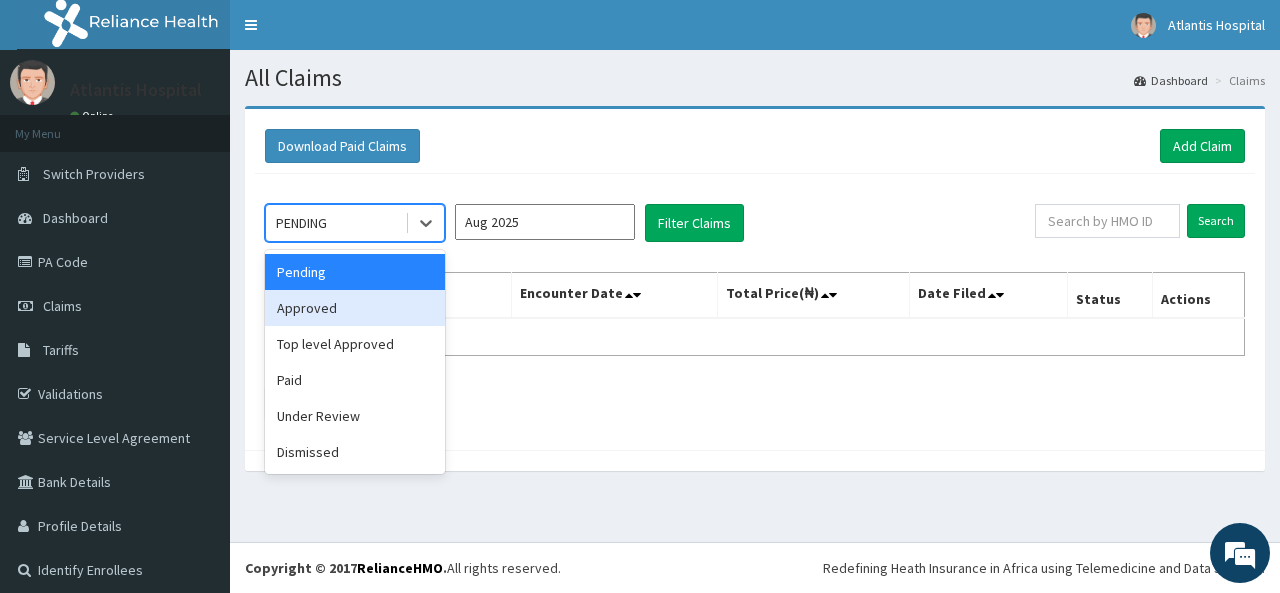 click on "Approved" at bounding box center [355, 308] 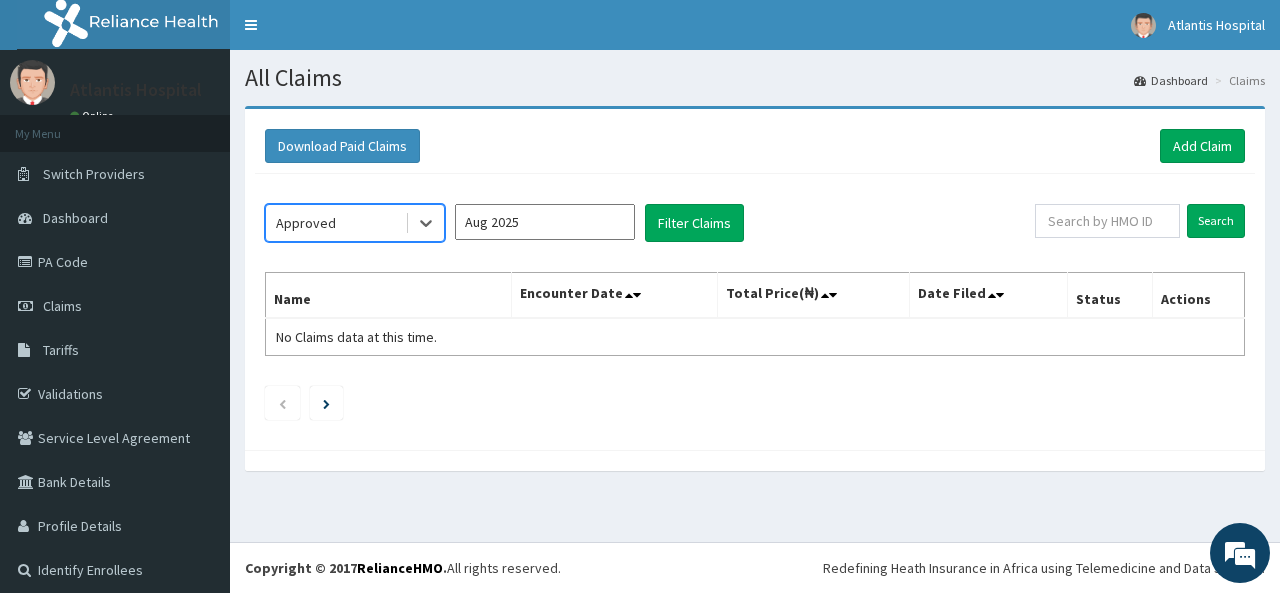 click on "Aug 2025" at bounding box center (545, 222) 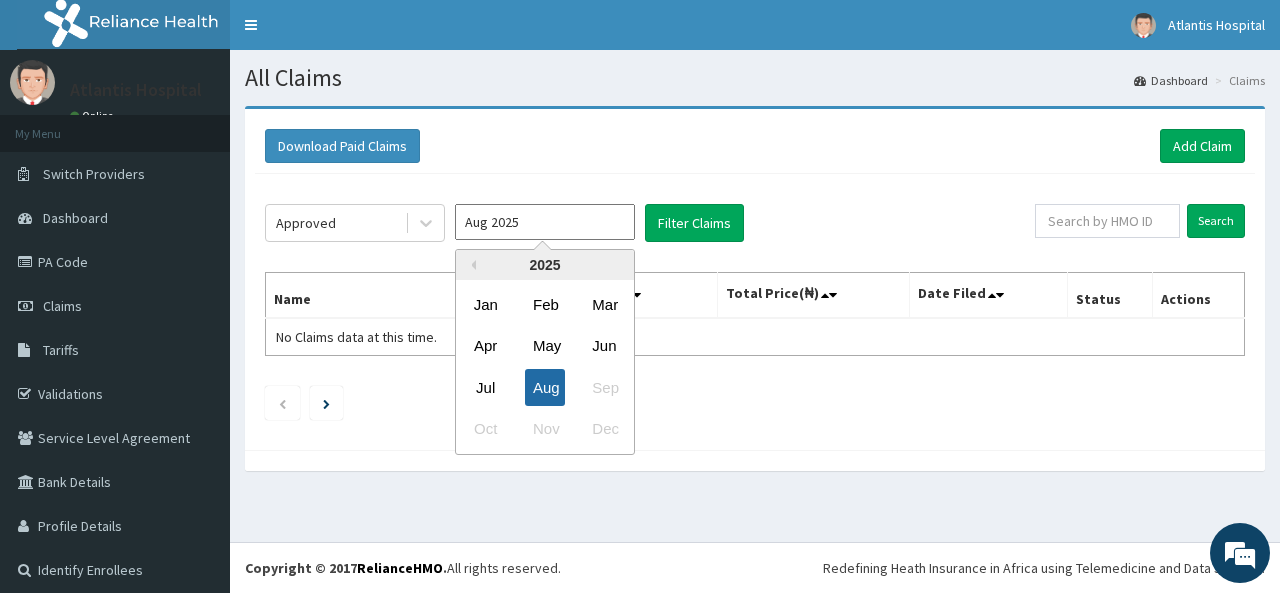 click on "Aug" at bounding box center [545, 387] 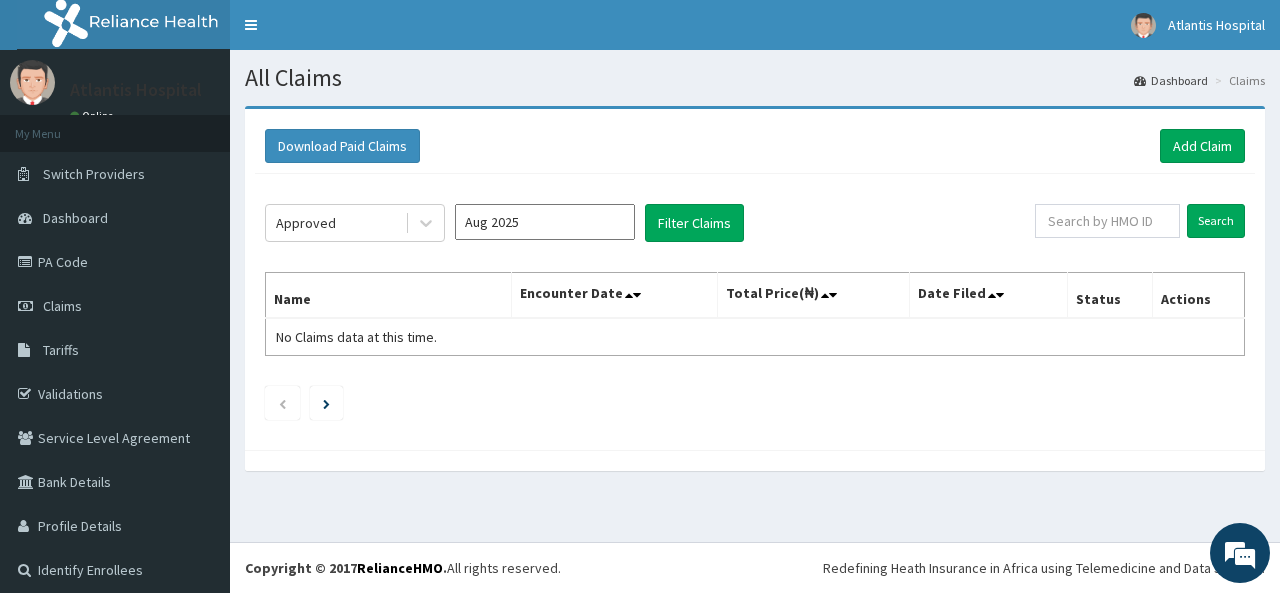 click on "Aug 2025" at bounding box center (545, 222) 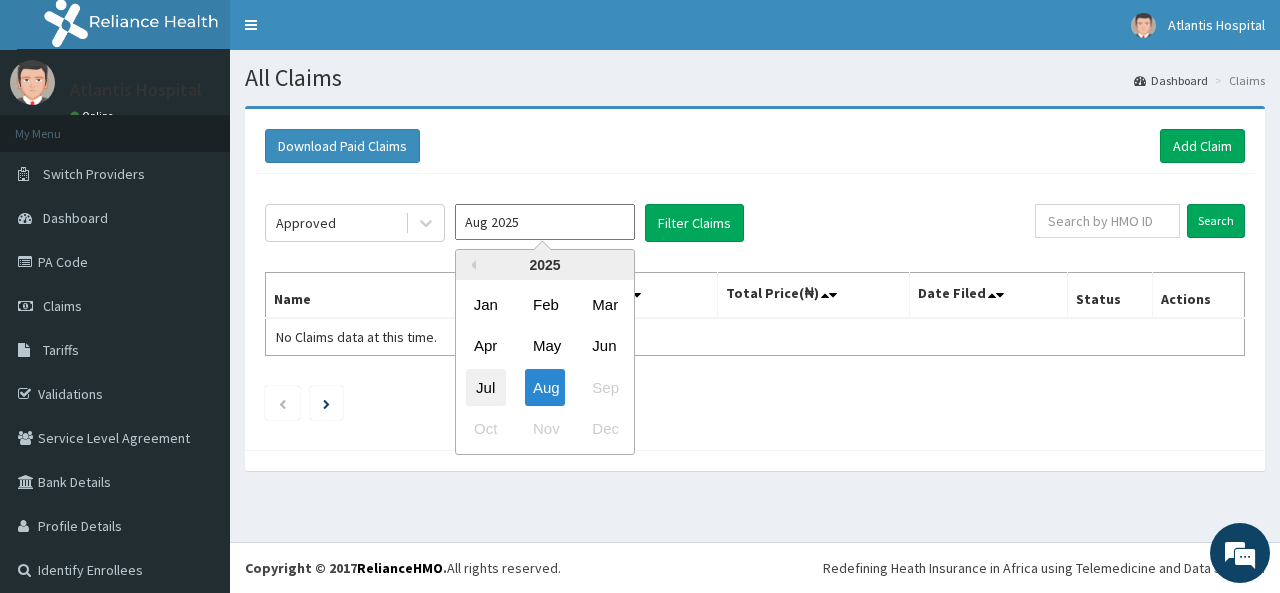click on "Jul" at bounding box center (486, 387) 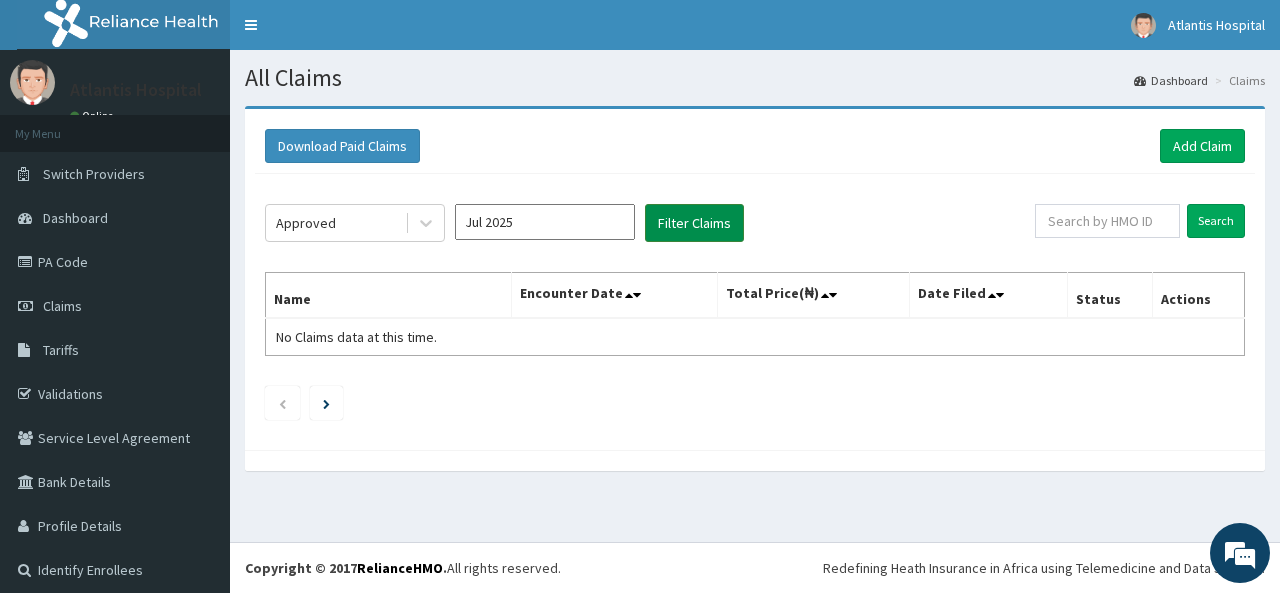 click on "Filter Claims" at bounding box center [694, 223] 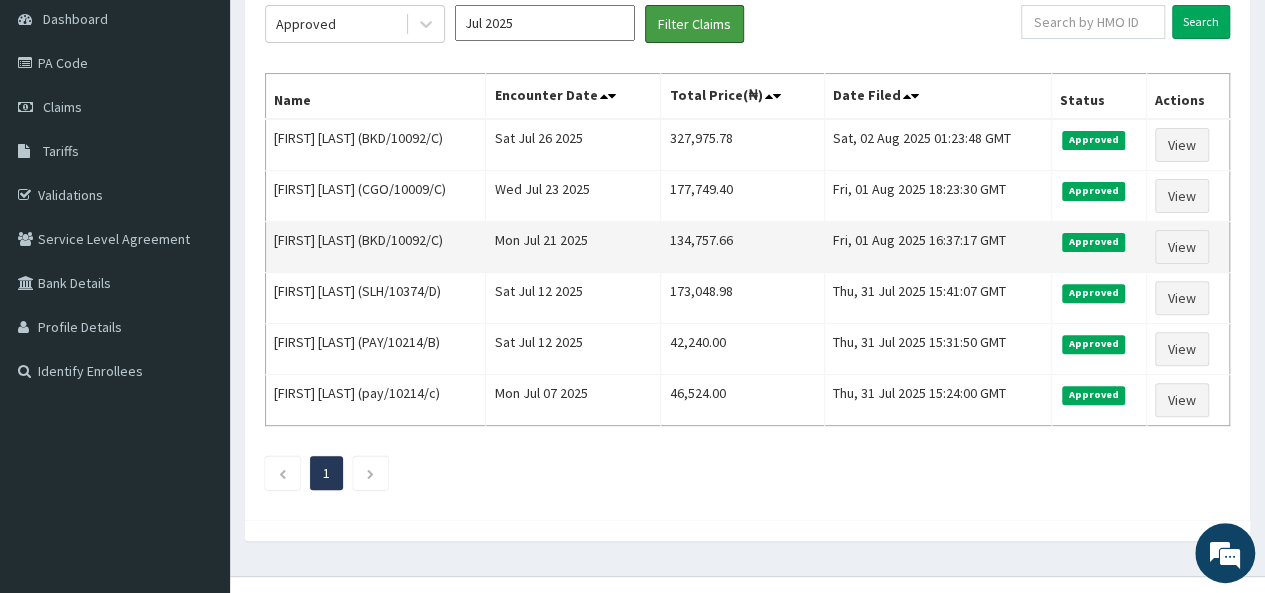 scroll, scrollTop: 200, scrollLeft: 0, axis: vertical 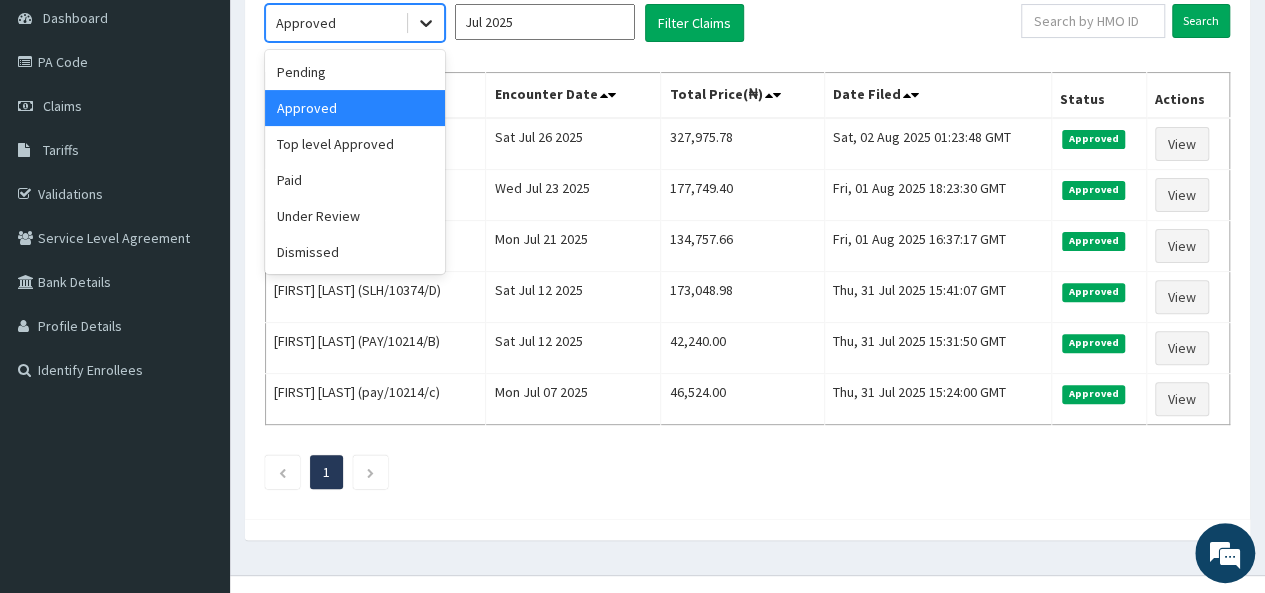 click at bounding box center [426, 23] 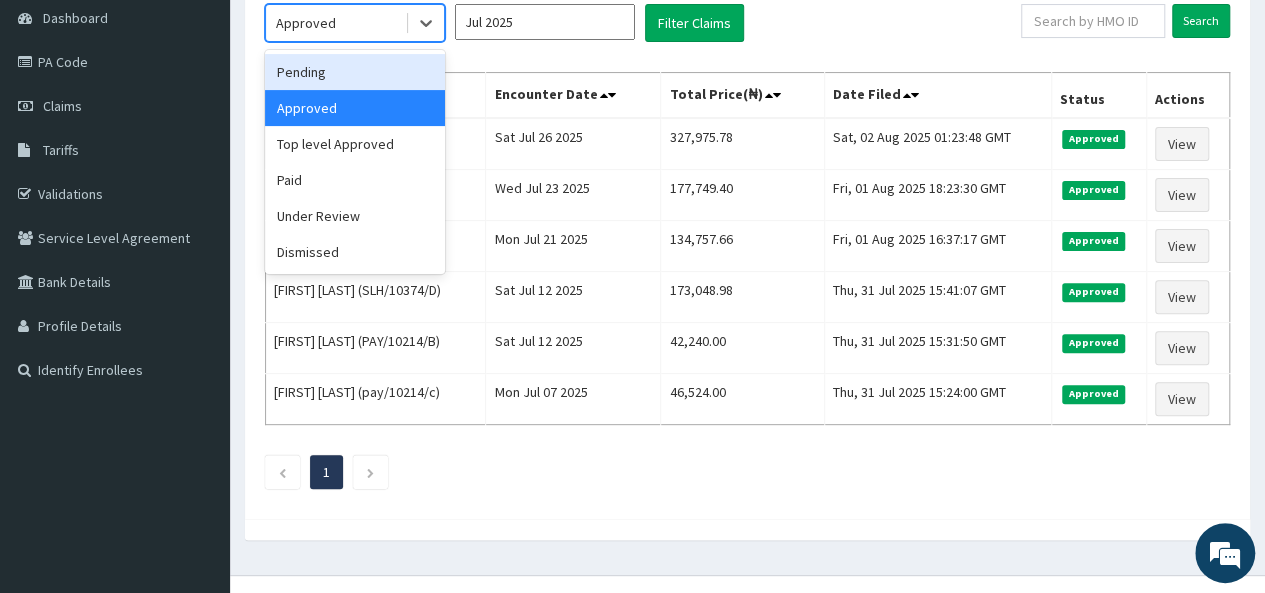 click on "Pending" at bounding box center (355, 72) 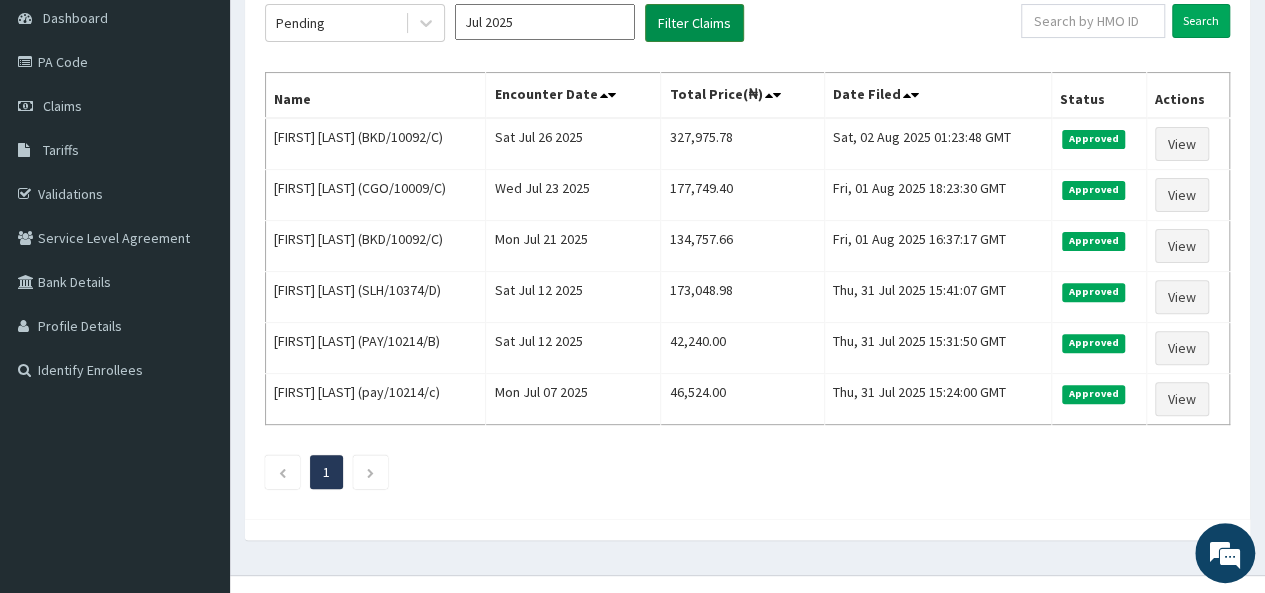 click on "Filter Claims" at bounding box center [694, 23] 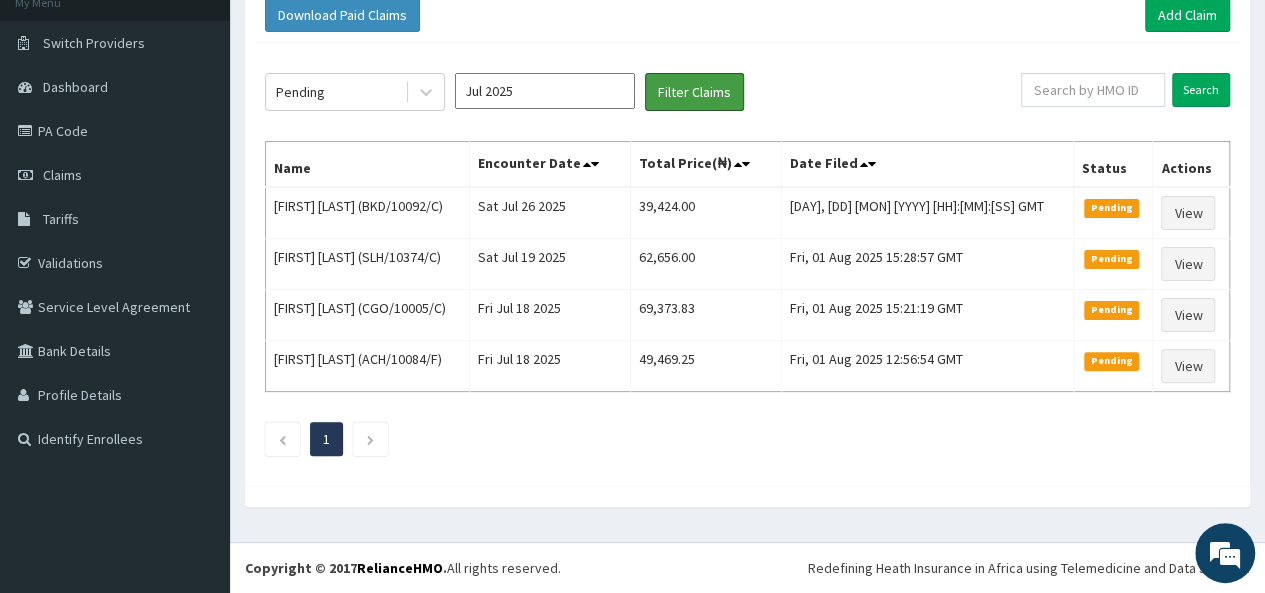 scroll, scrollTop: 125, scrollLeft: 0, axis: vertical 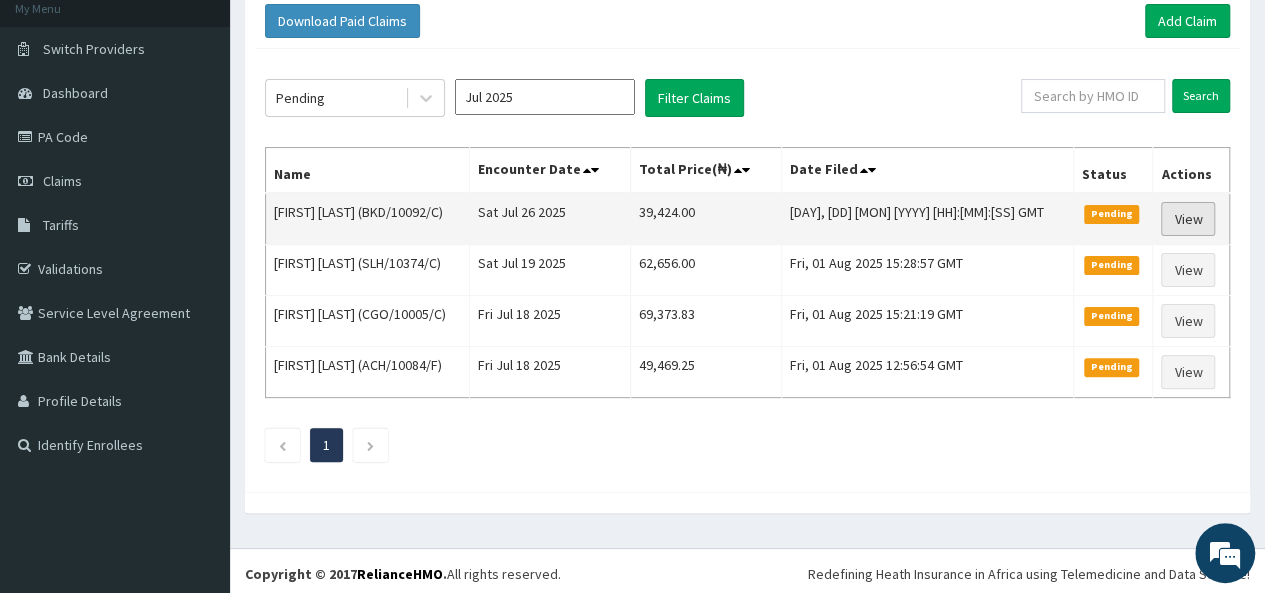 click on "View" at bounding box center (1188, 219) 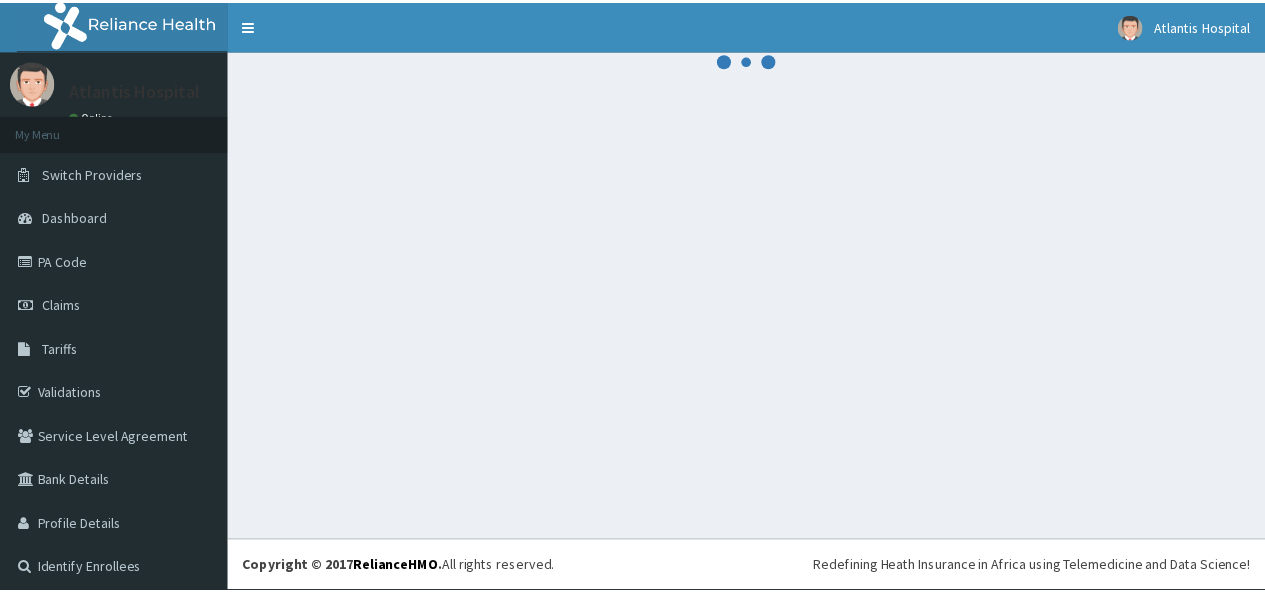 scroll, scrollTop: 0, scrollLeft: 0, axis: both 